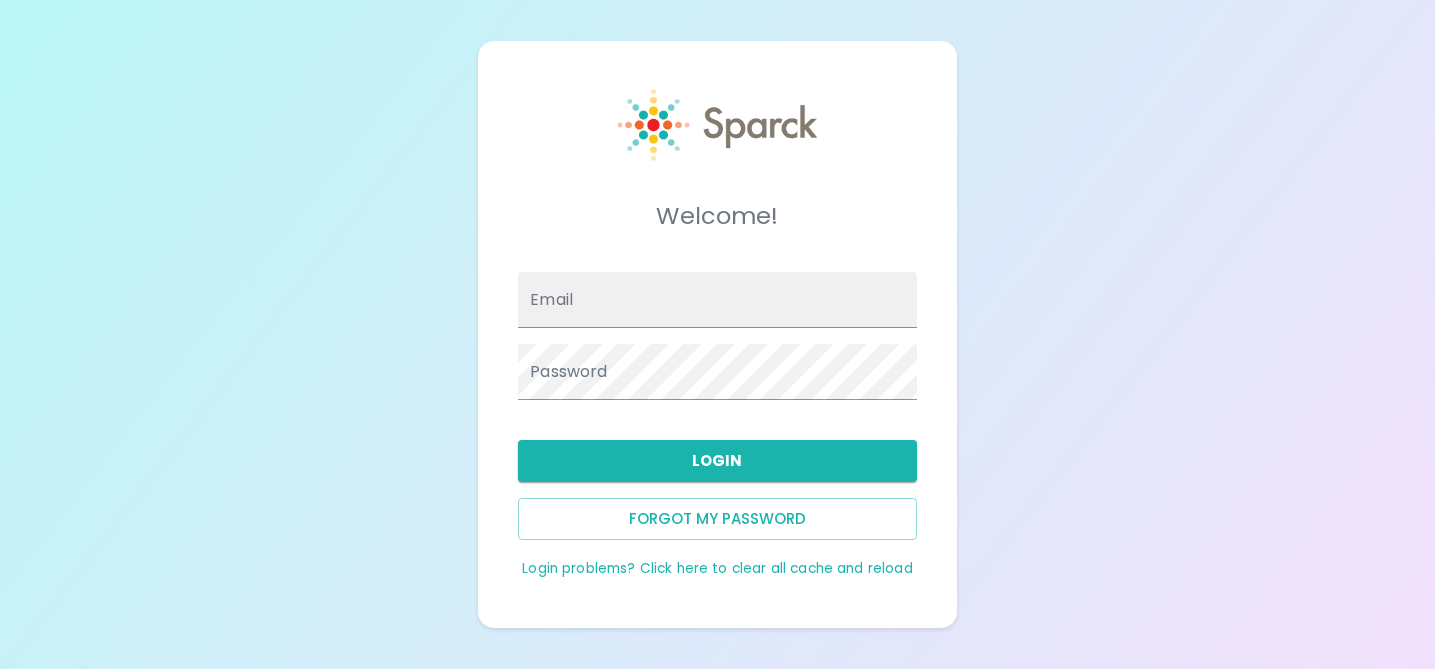 scroll, scrollTop: 0, scrollLeft: 0, axis: both 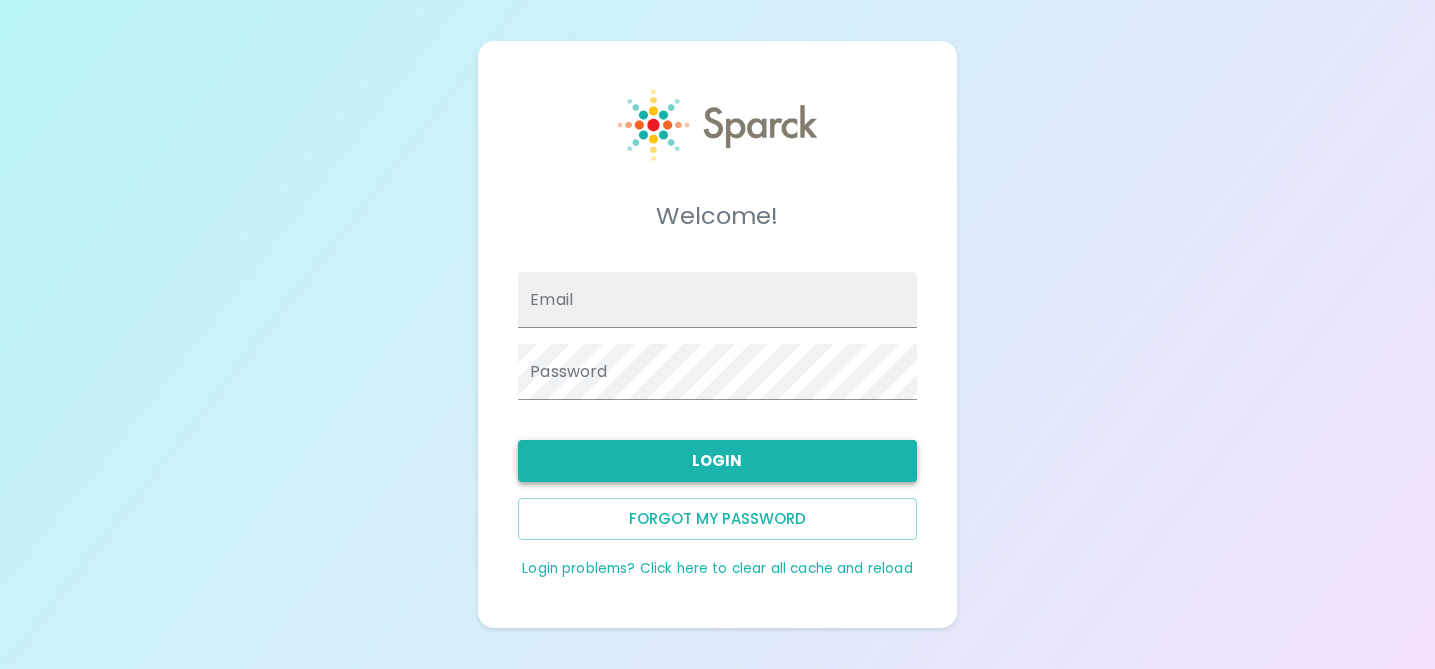 type on "[PERSON_NAME][EMAIL_ADDRESS][DOMAIN_NAME]" 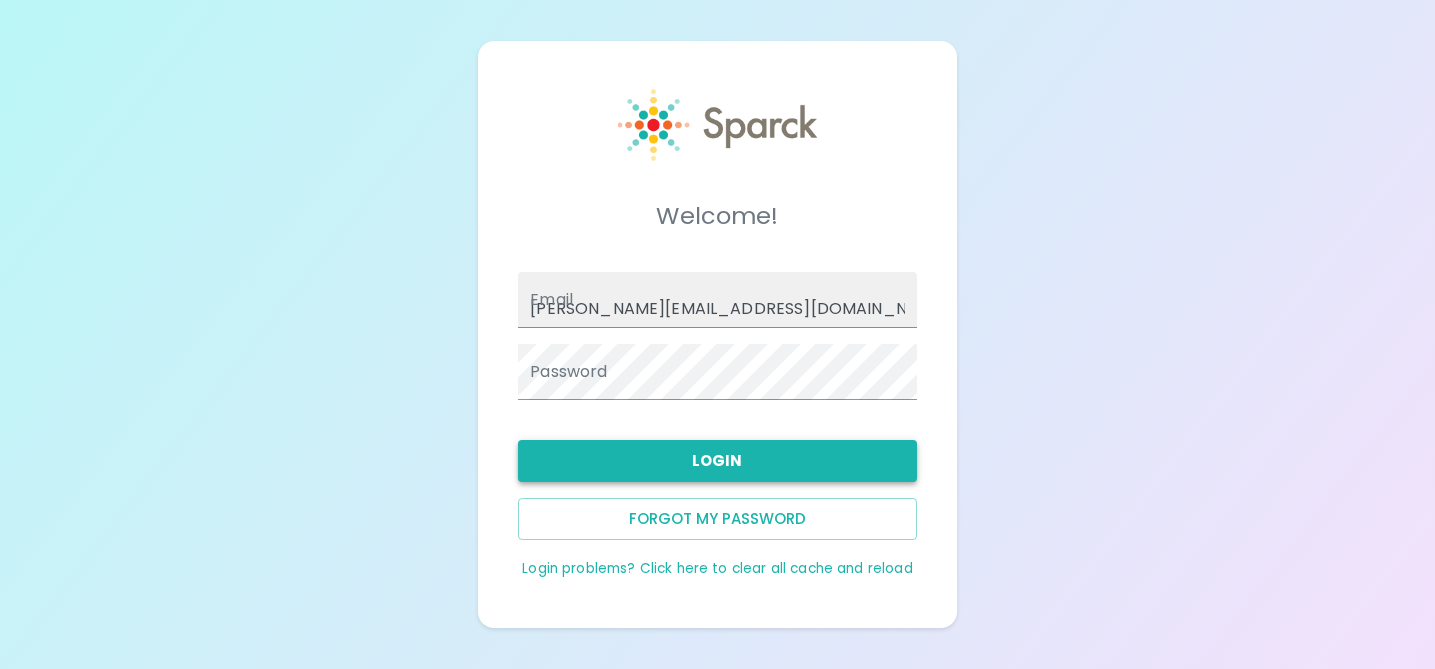 click on "Login" at bounding box center (717, 461) 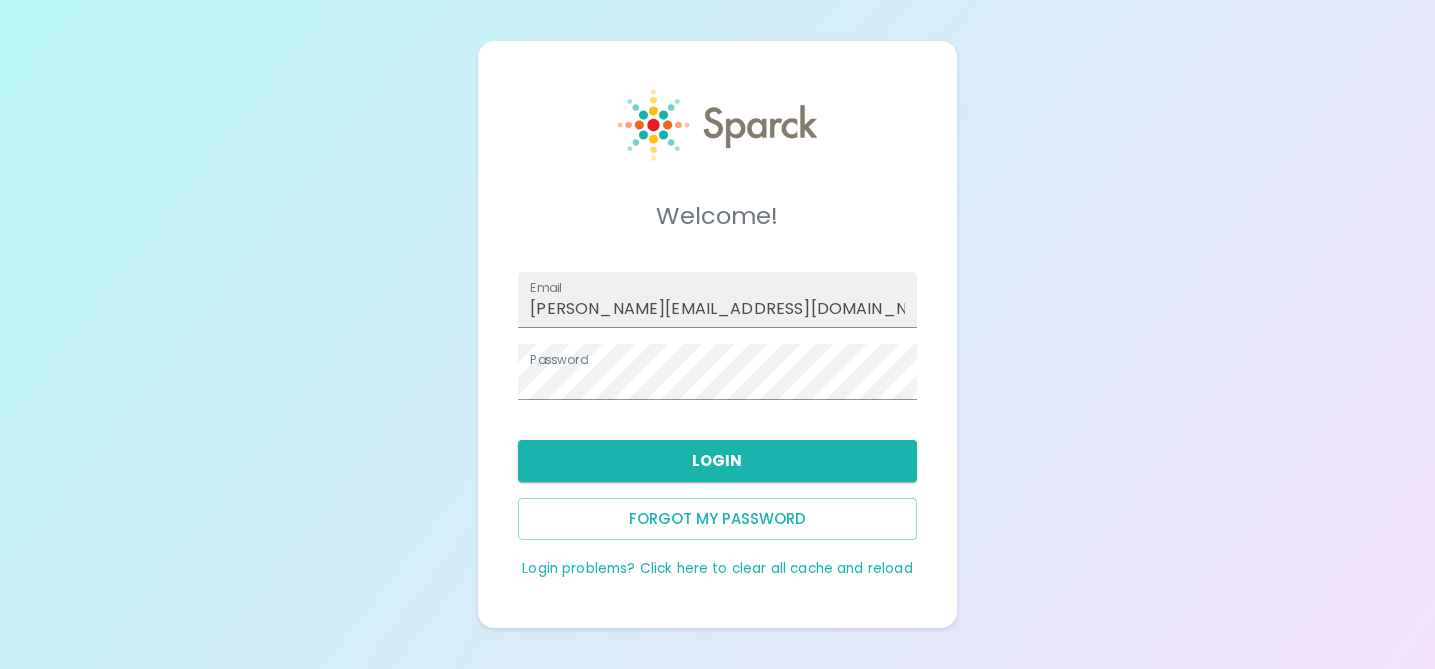 click on "Login" at bounding box center (717, 461) 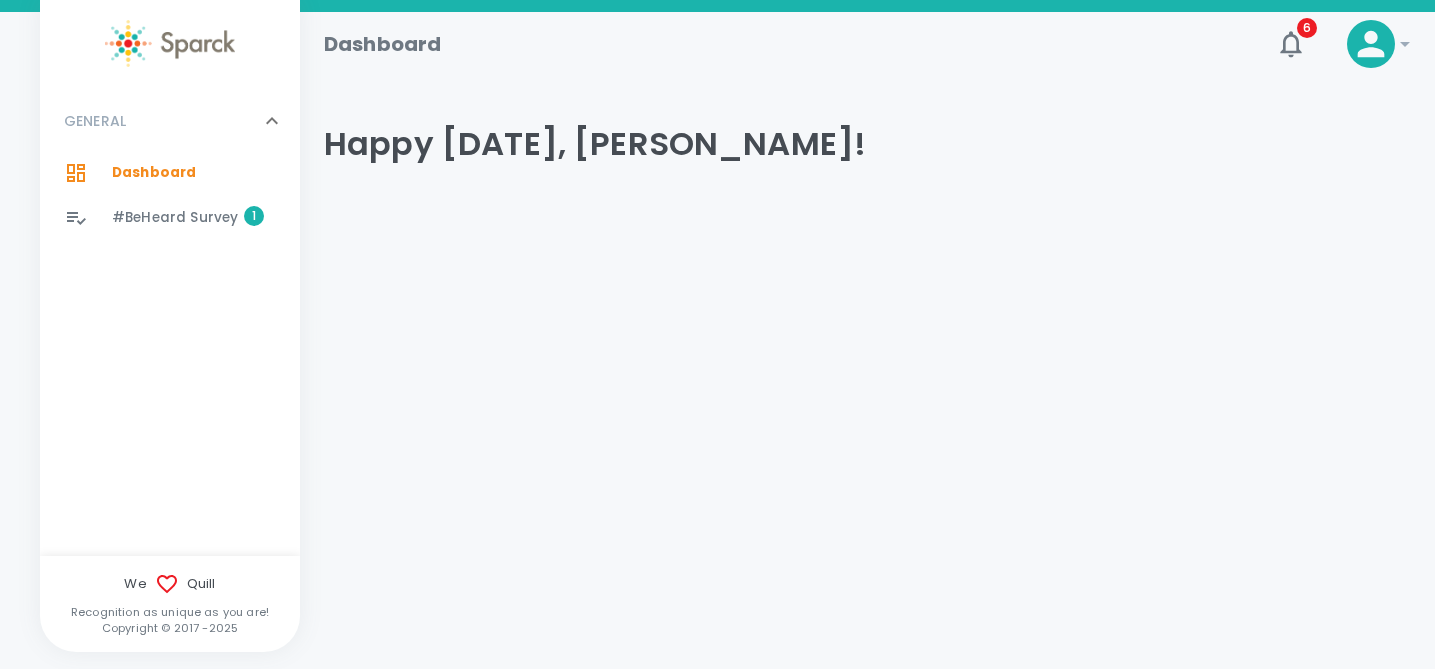 click on "#BeHeard Survey" at bounding box center (175, 218) 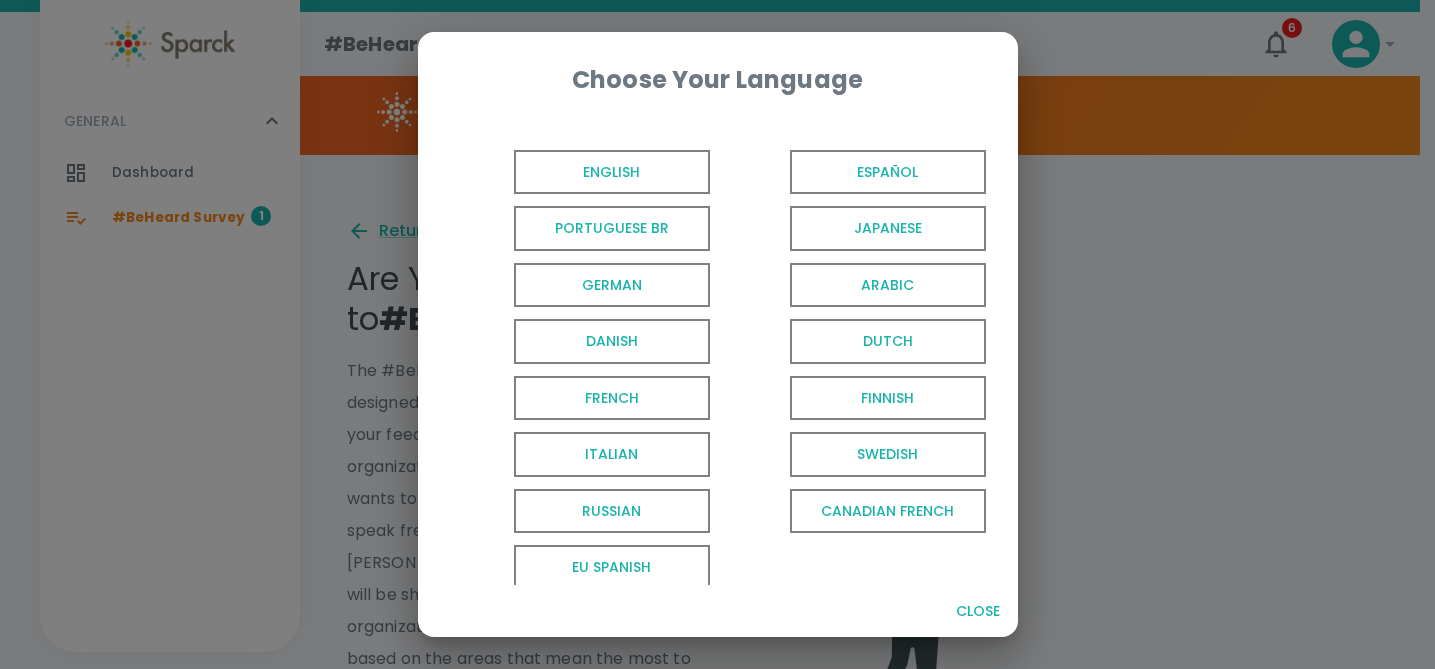 click on "English" at bounding box center [612, 172] 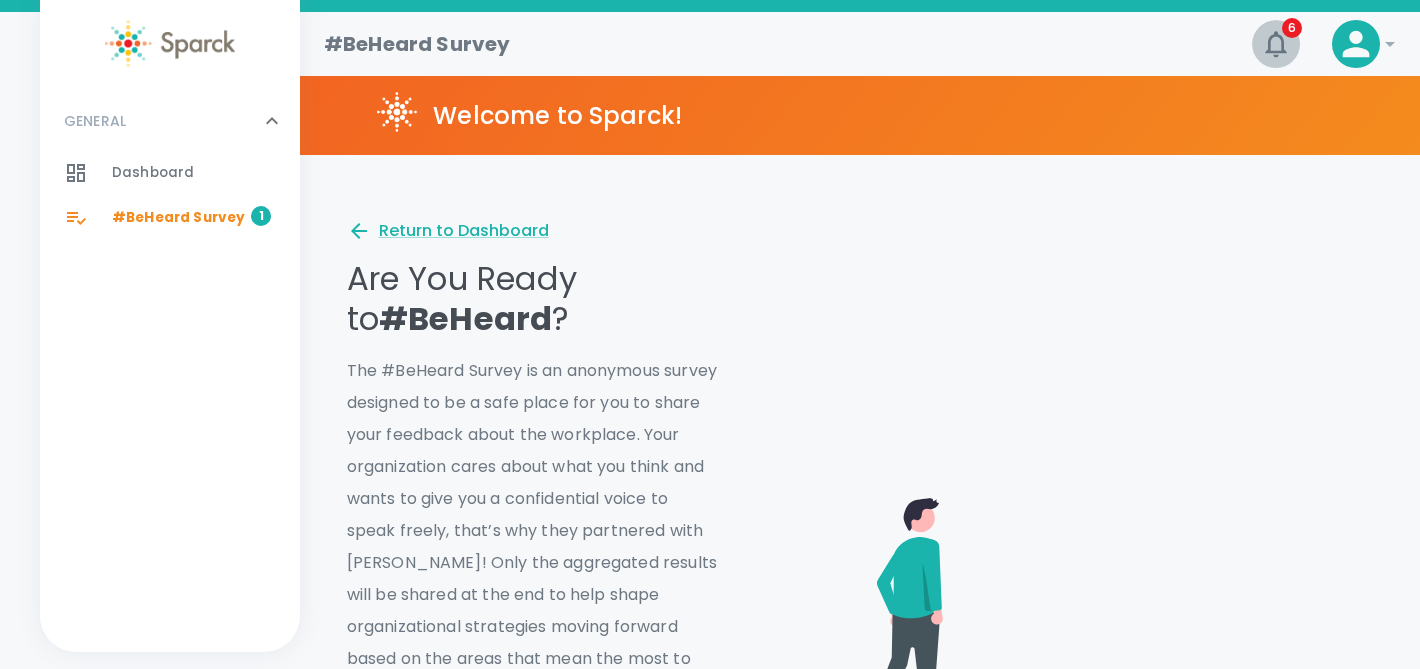 click 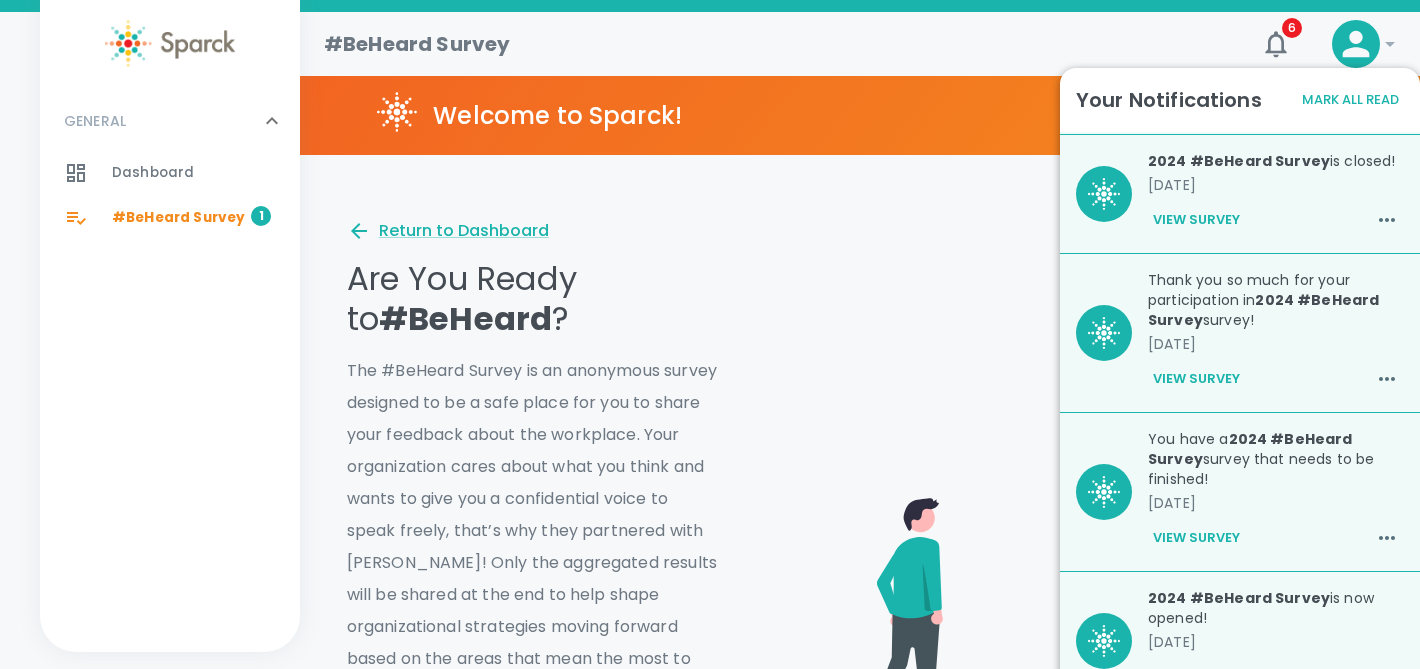 scroll, scrollTop: 314, scrollLeft: 0, axis: vertical 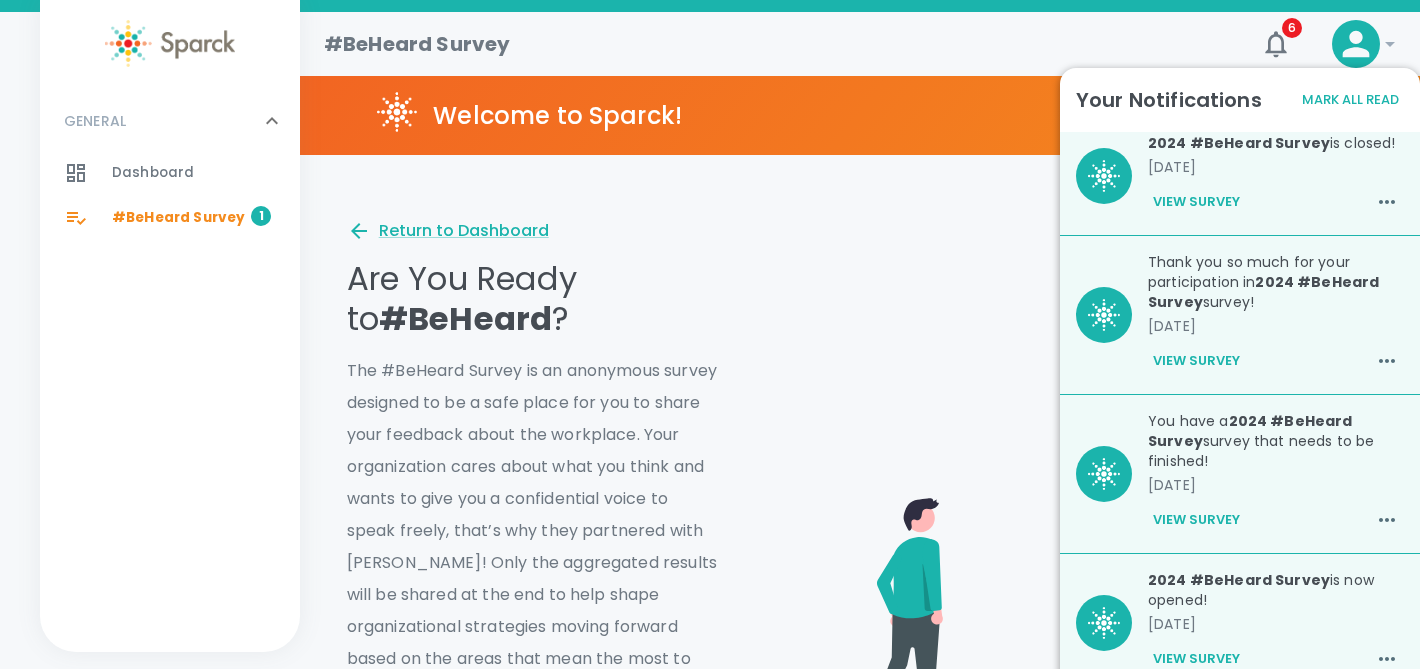 click at bounding box center (1085, 603) 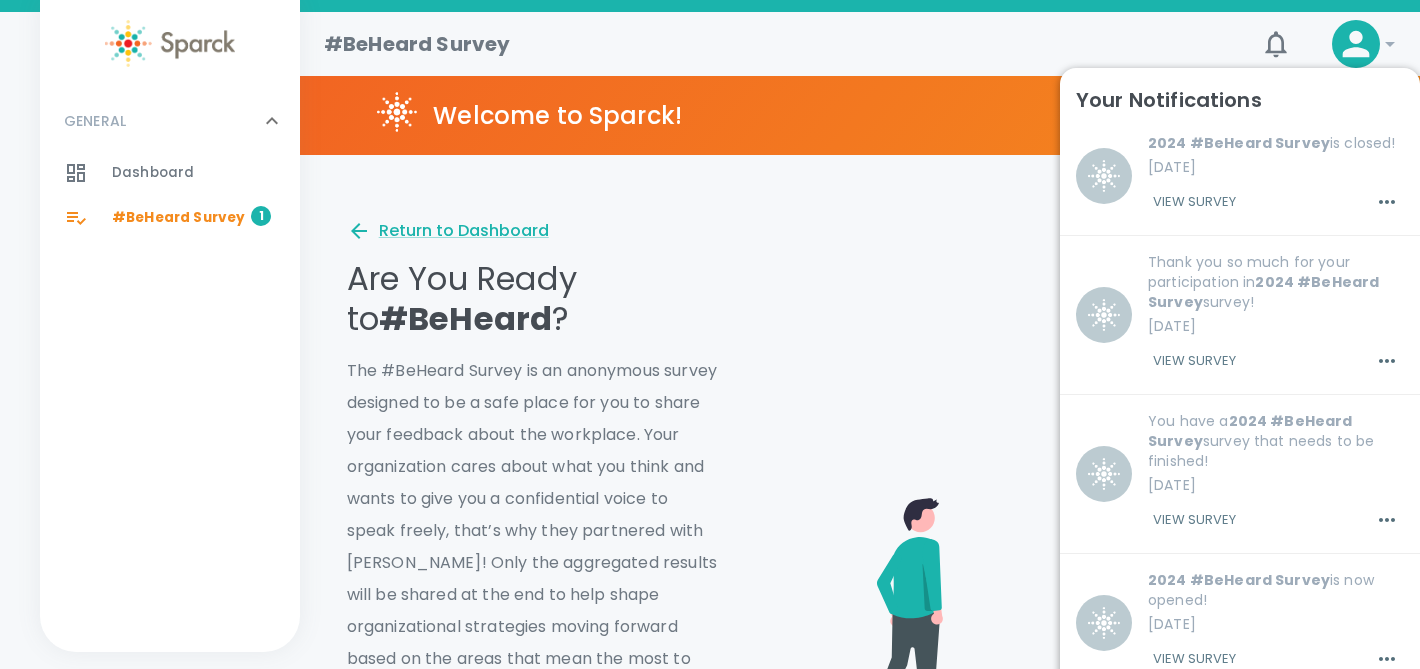 click on "#BeHeard Survey" at bounding box center [772, 36] 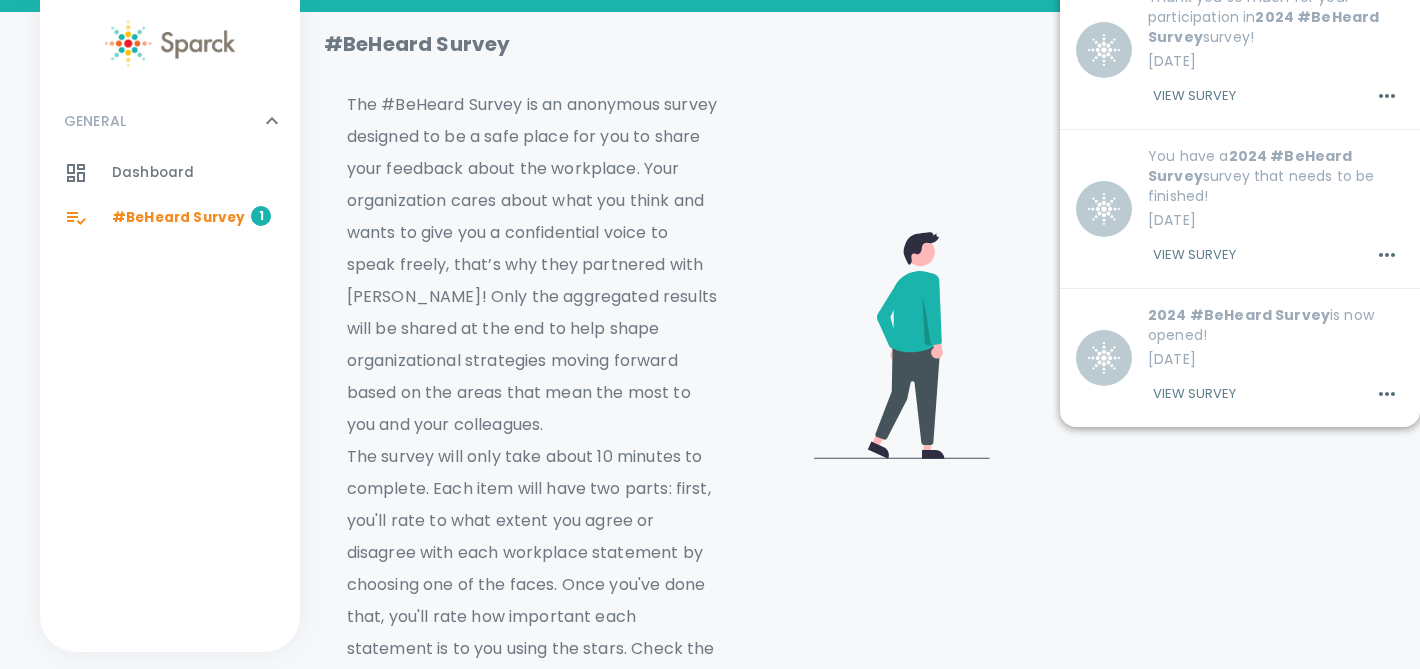 scroll, scrollTop: 366, scrollLeft: 0, axis: vertical 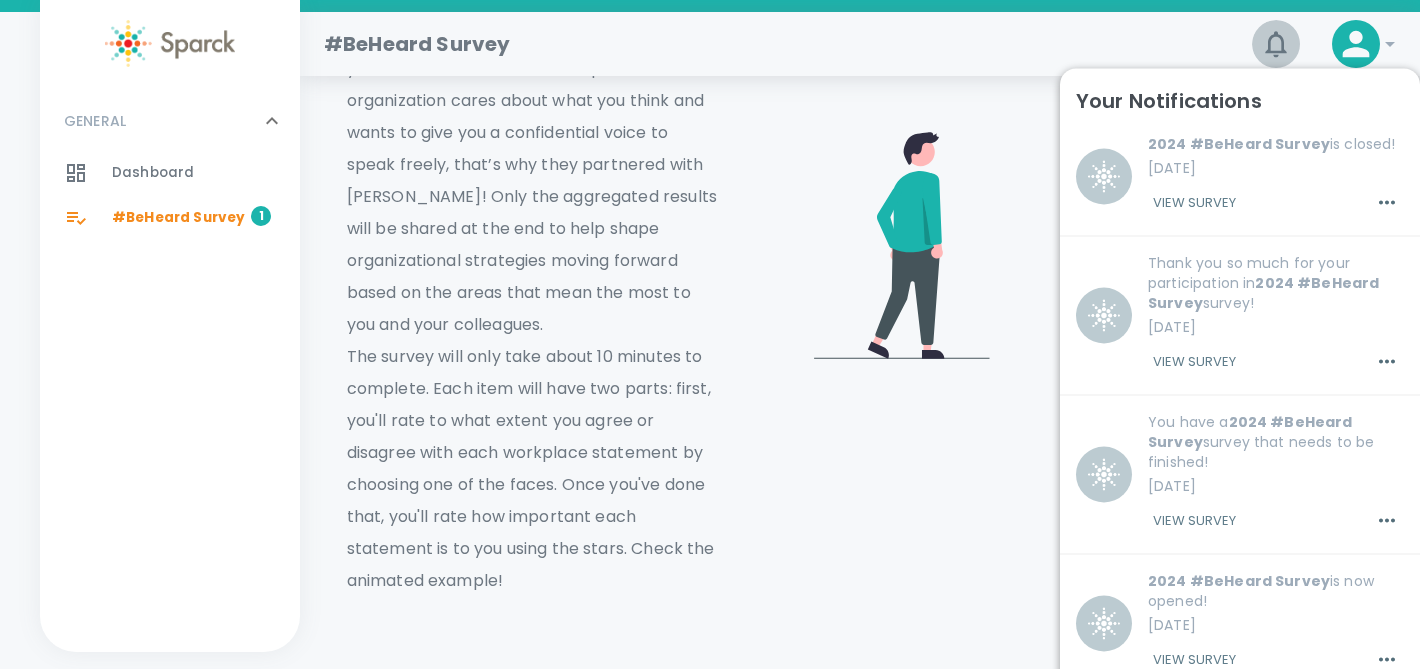 click 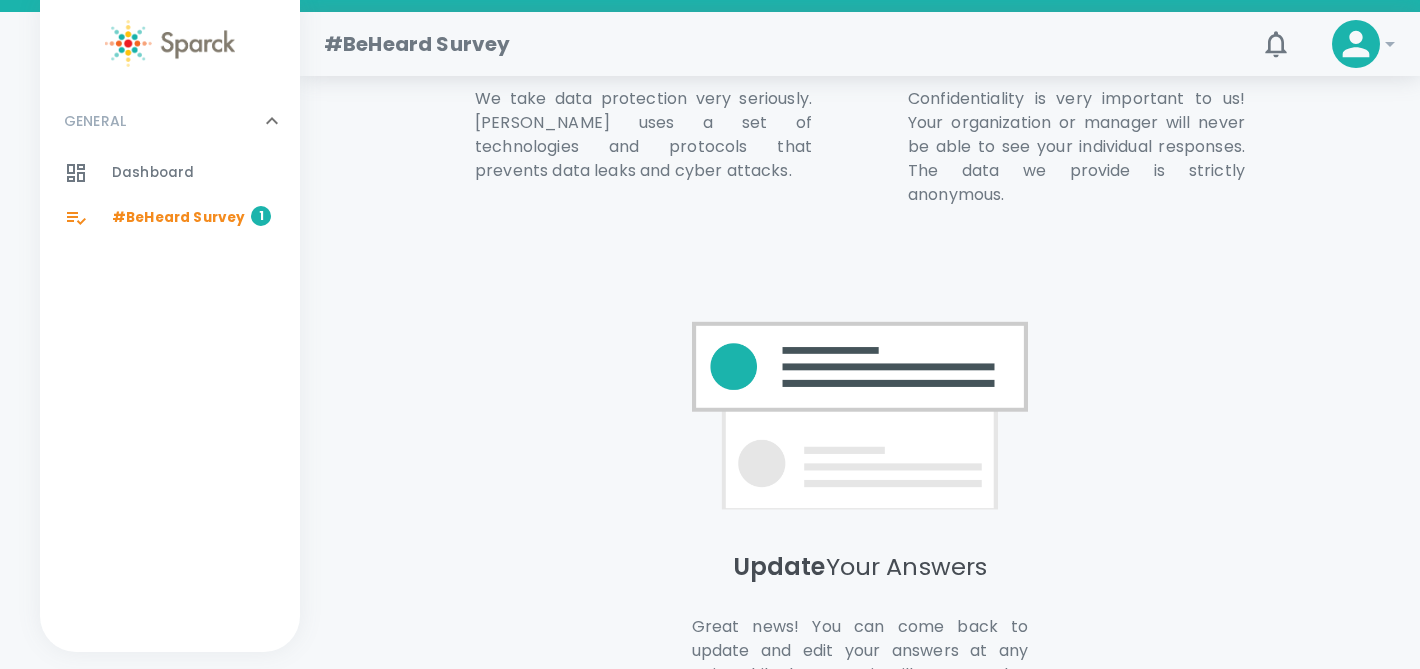 scroll, scrollTop: 1391, scrollLeft: 0, axis: vertical 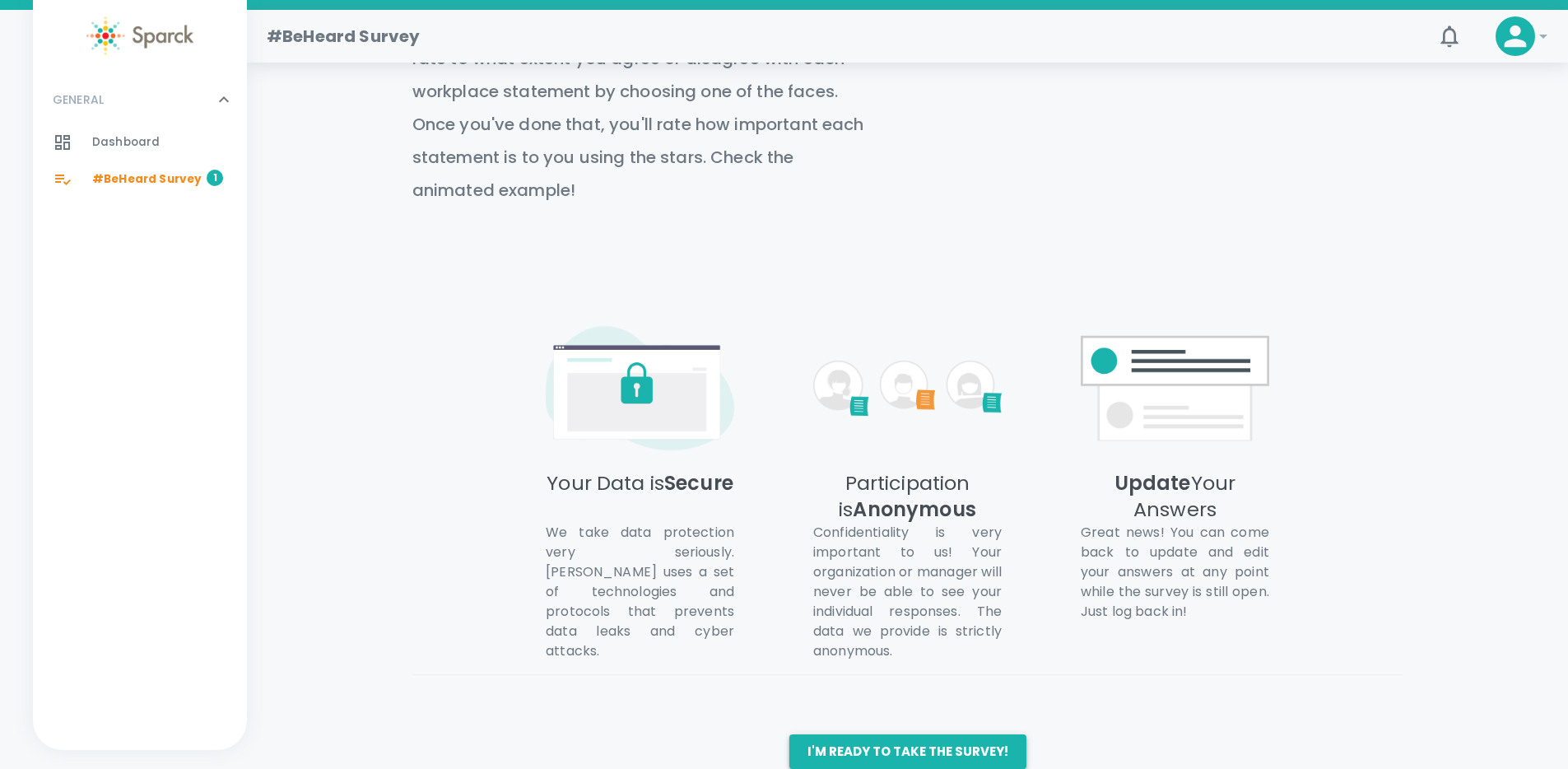 click on "I'm ready to take the survey!" at bounding box center [908, 752] 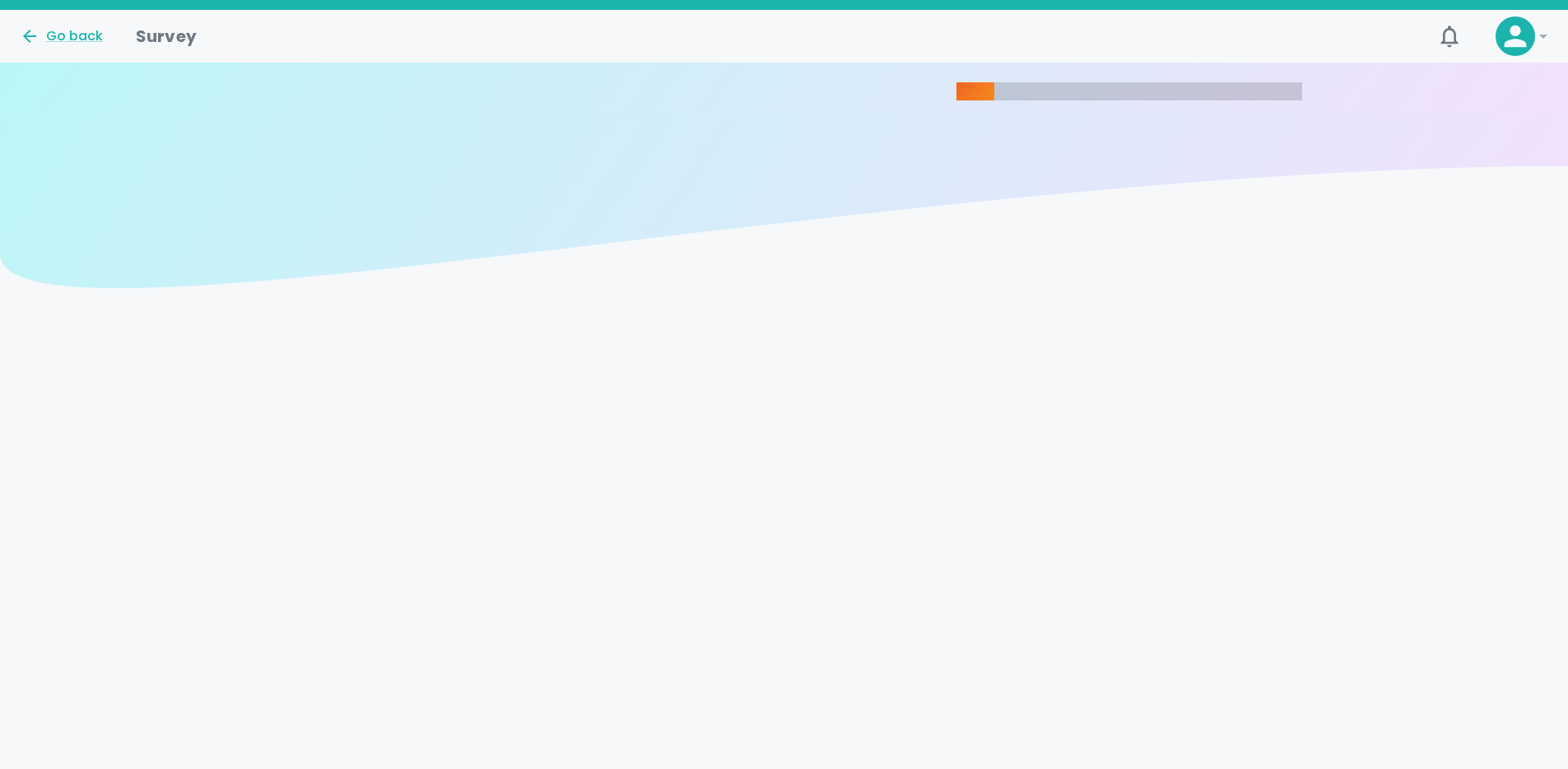 scroll, scrollTop: 0, scrollLeft: 0, axis: both 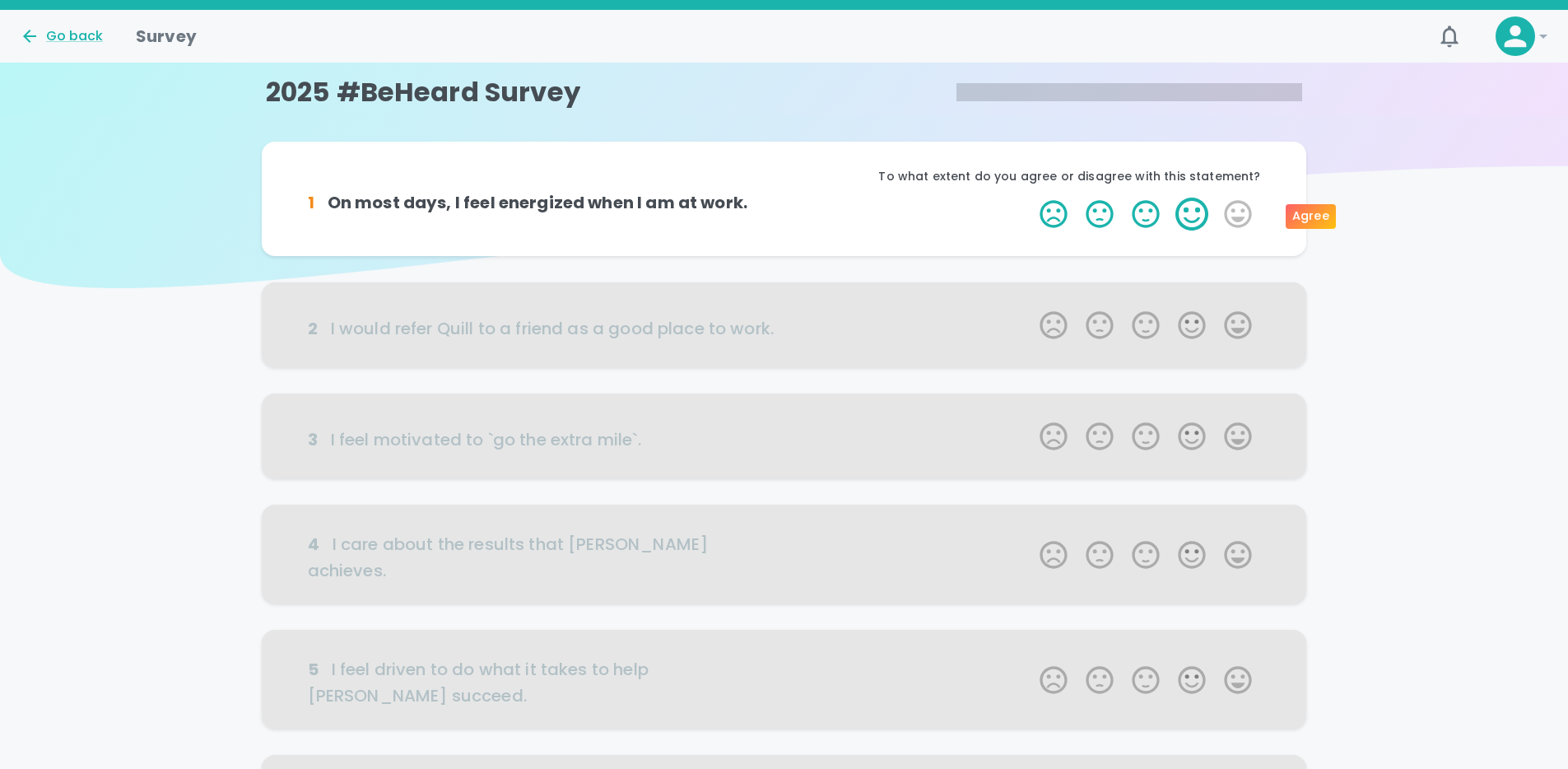 click on "4 Stars" at bounding box center (1192, 214) 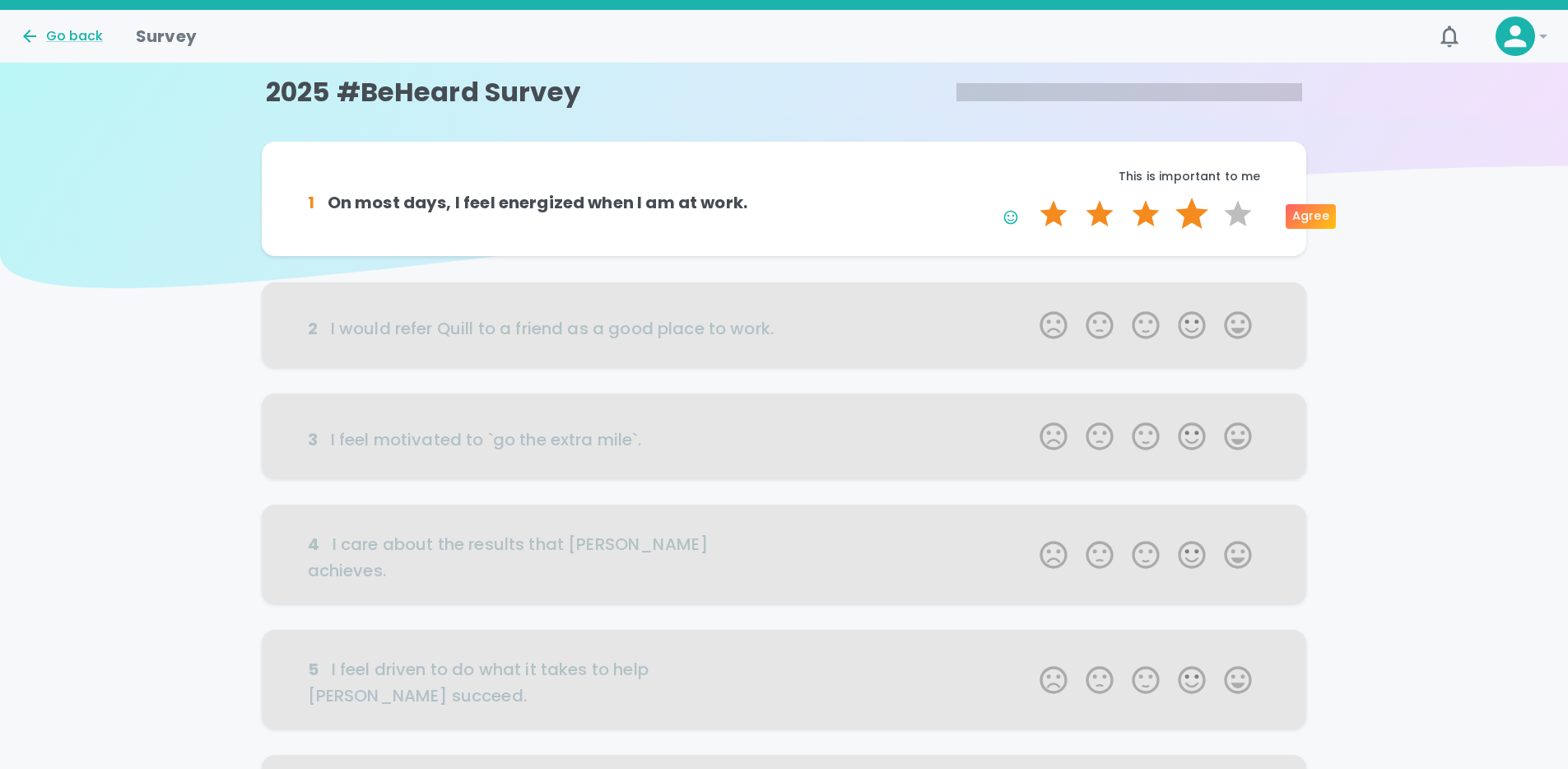 click on "4 Stars" at bounding box center [1192, 214] 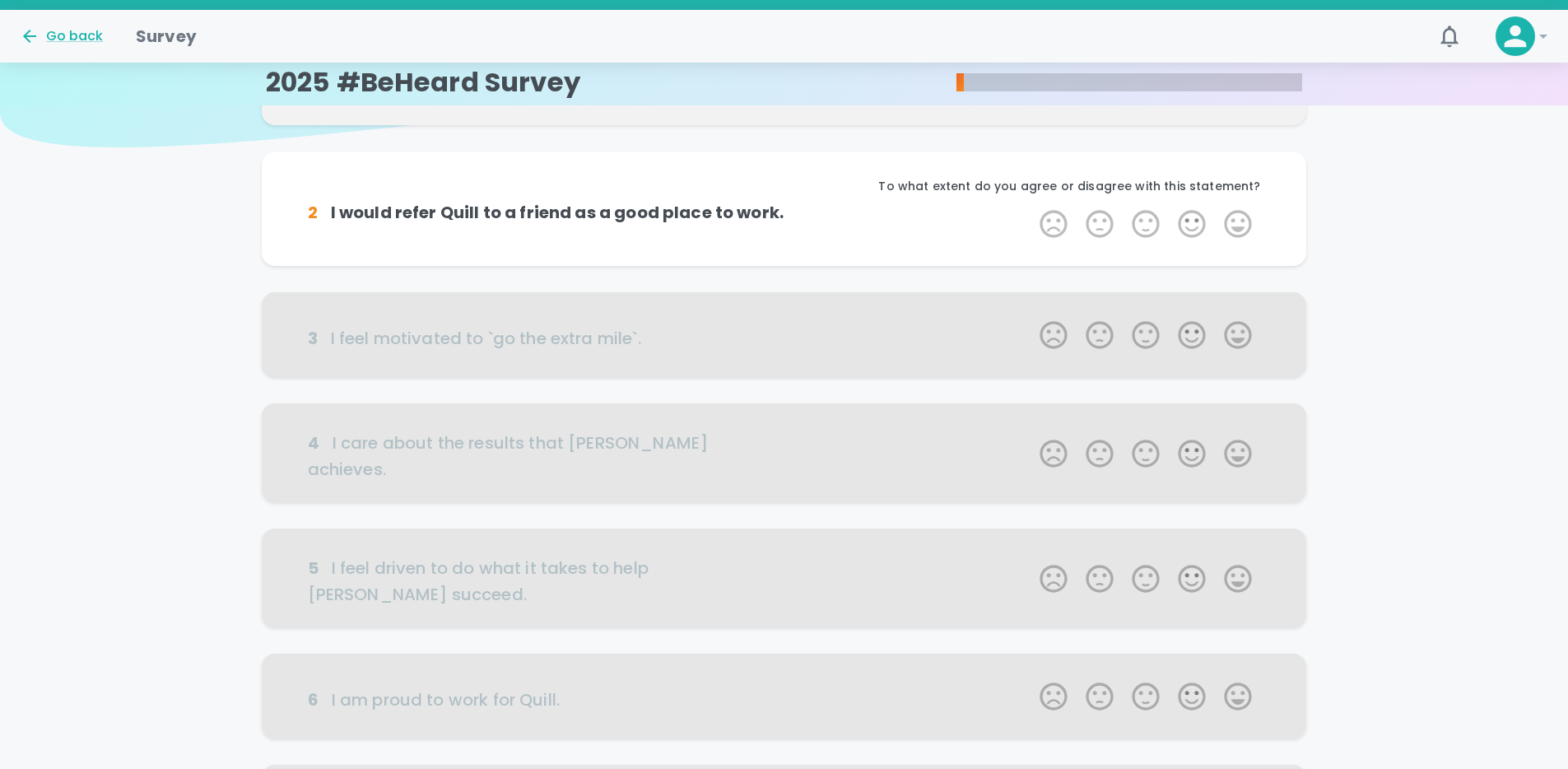 scroll, scrollTop: 145, scrollLeft: 0, axis: vertical 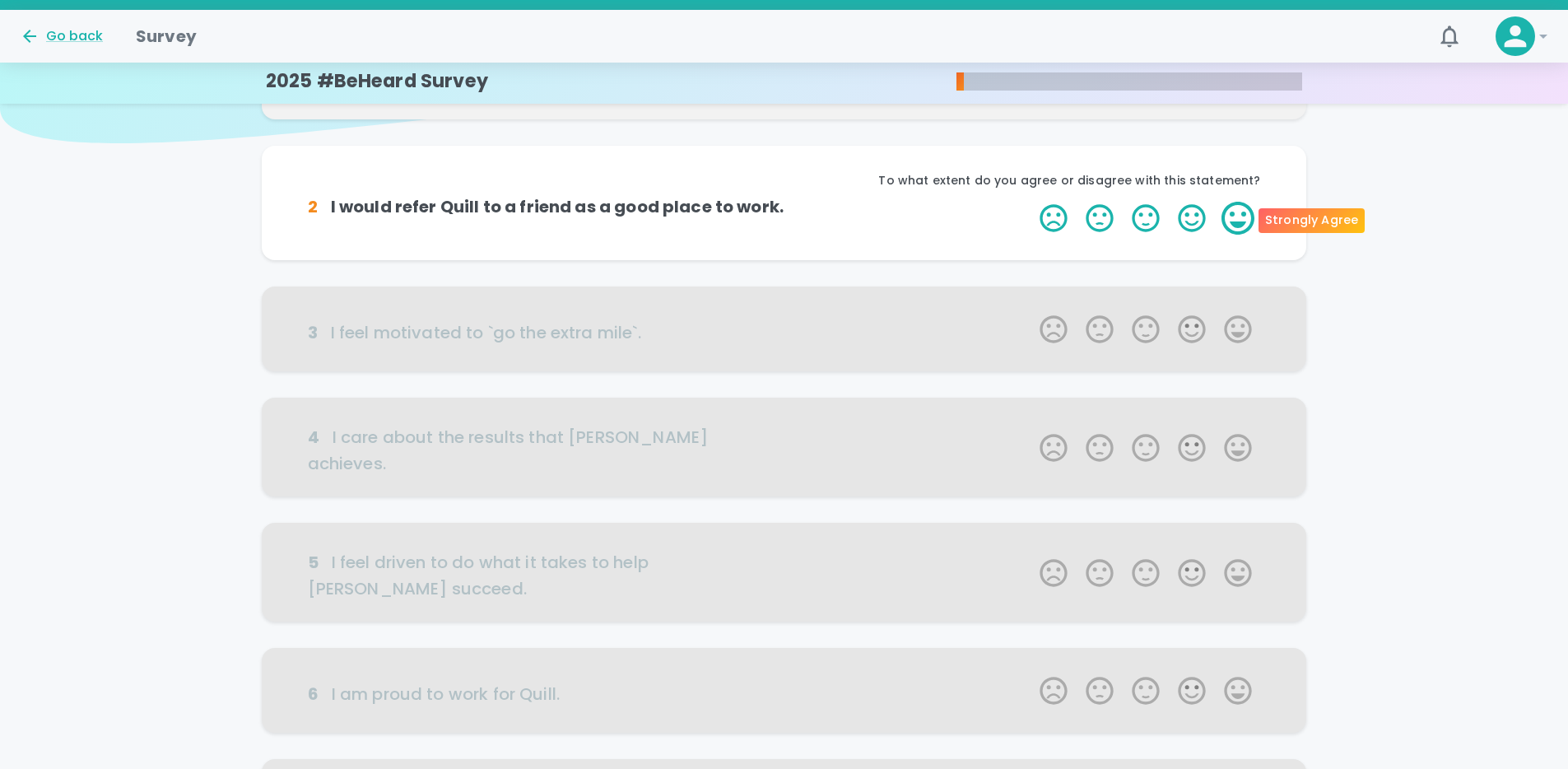 click on "5 Stars" at bounding box center (1238, 218) 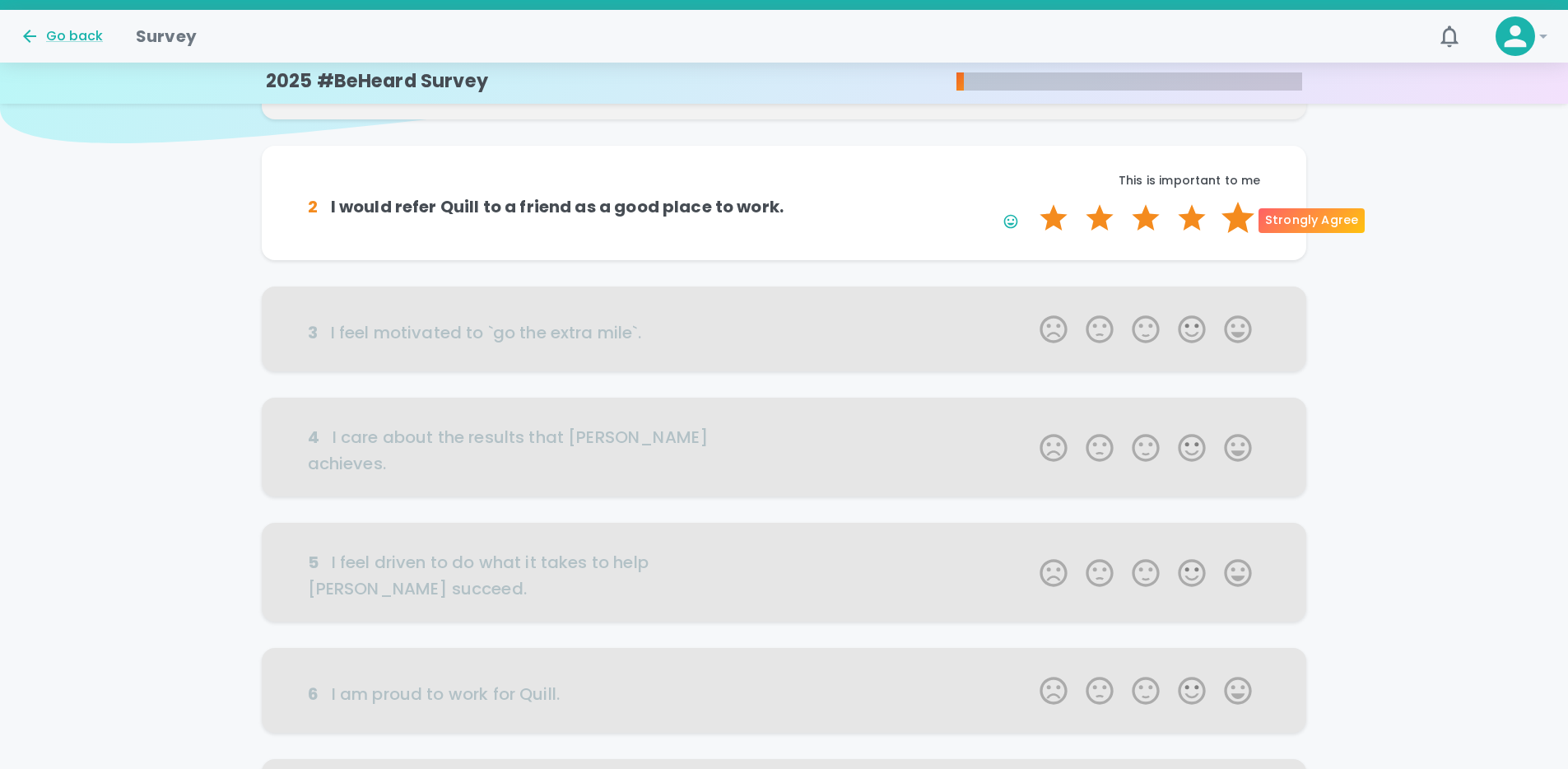 click on "5 Stars" at bounding box center [1238, 218] 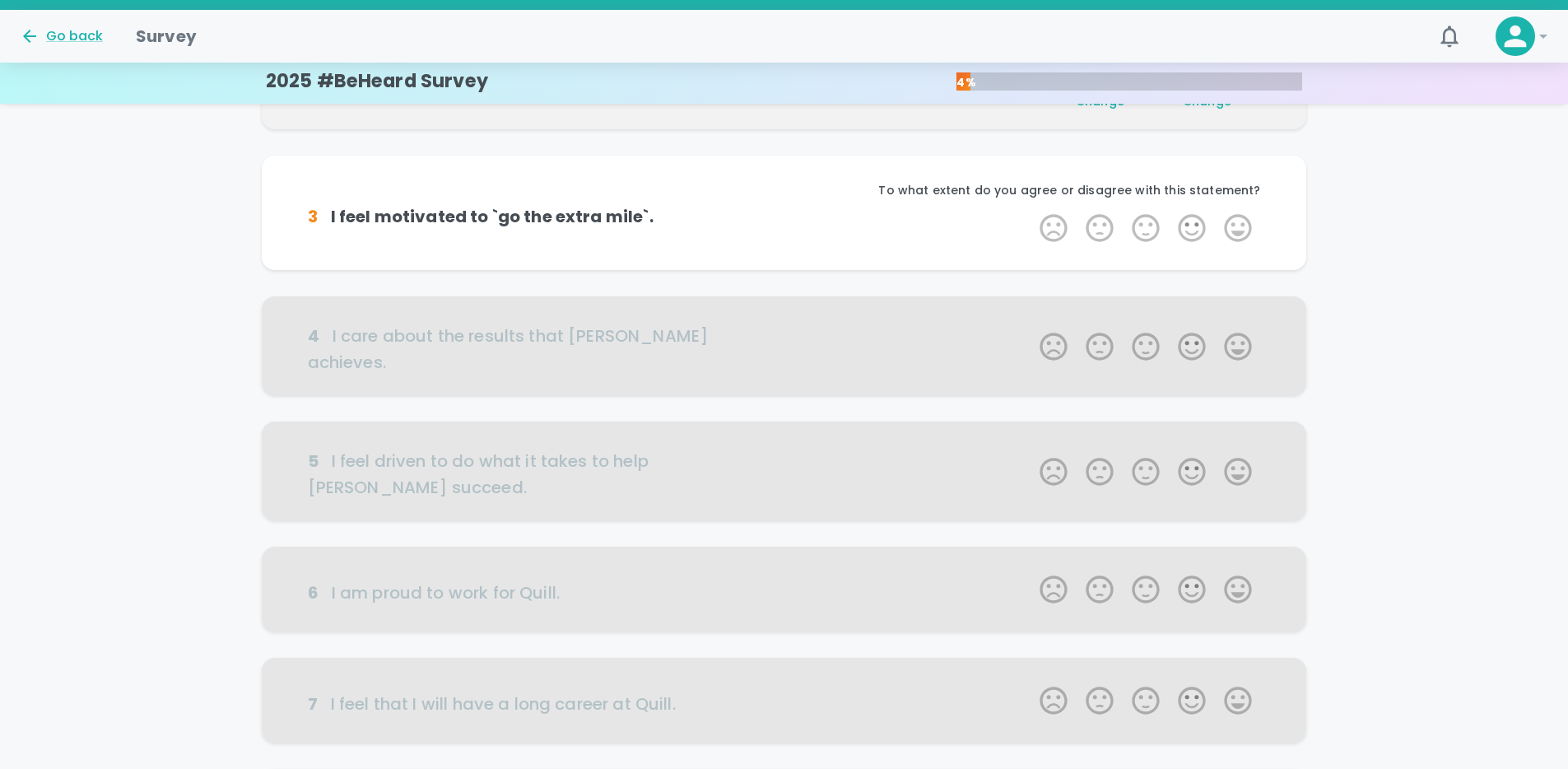 scroll, scrollTop: 290, scrollLeft: 0, axis: vertical 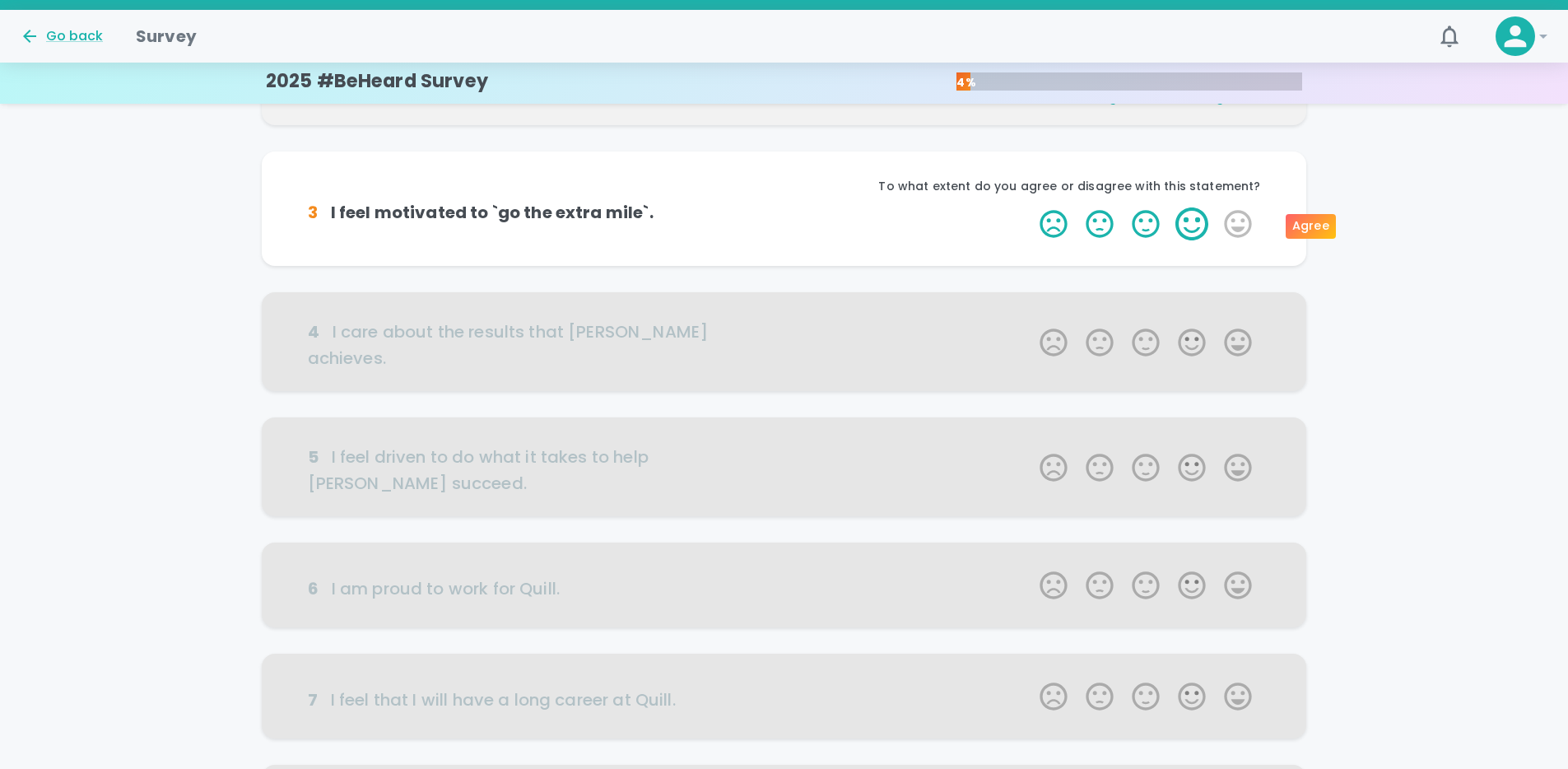 click on "4 Stars" at bounding box center [1192, 224] 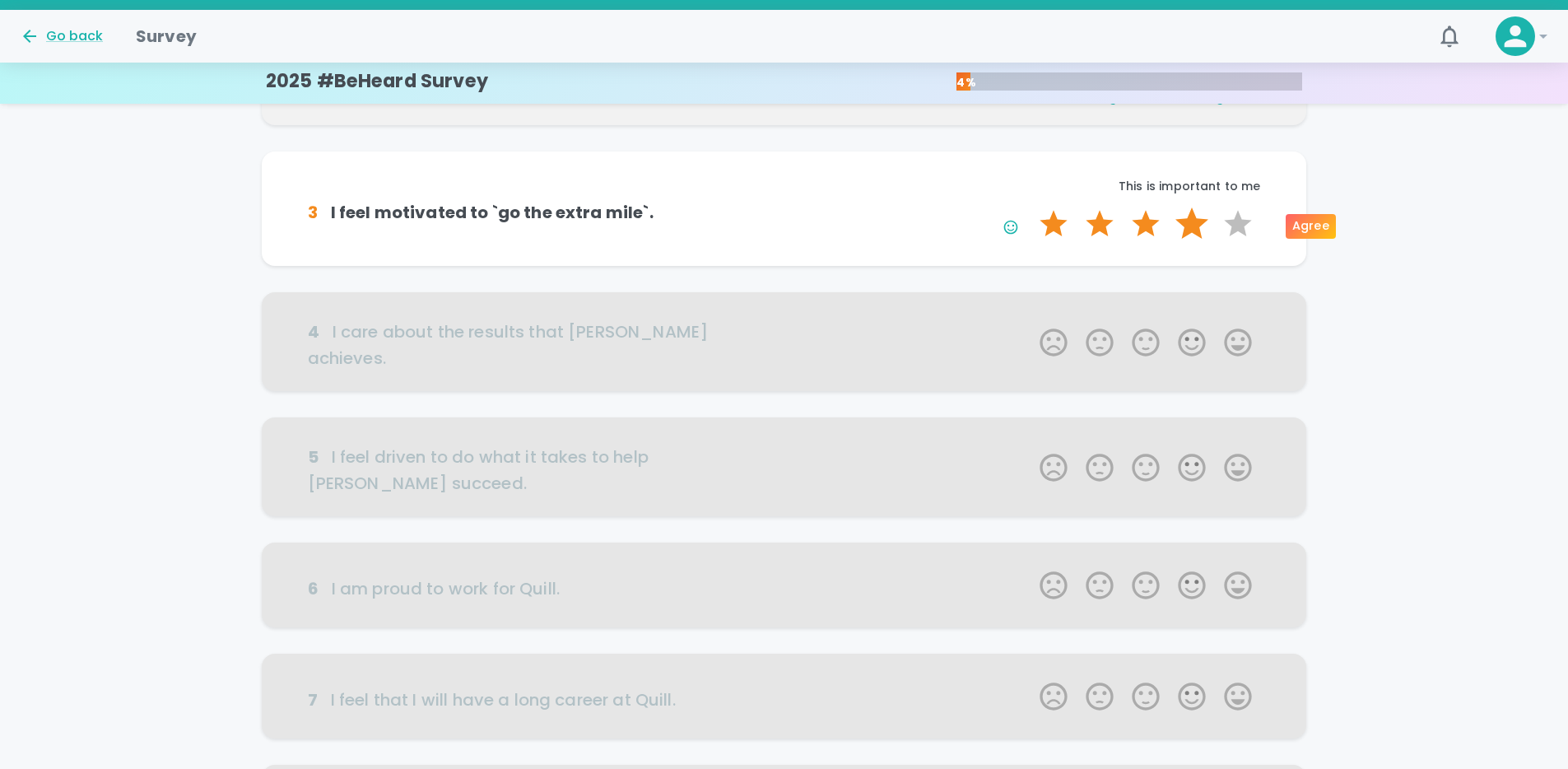 click on "4 Stars" at bounding box center [1192, 224] 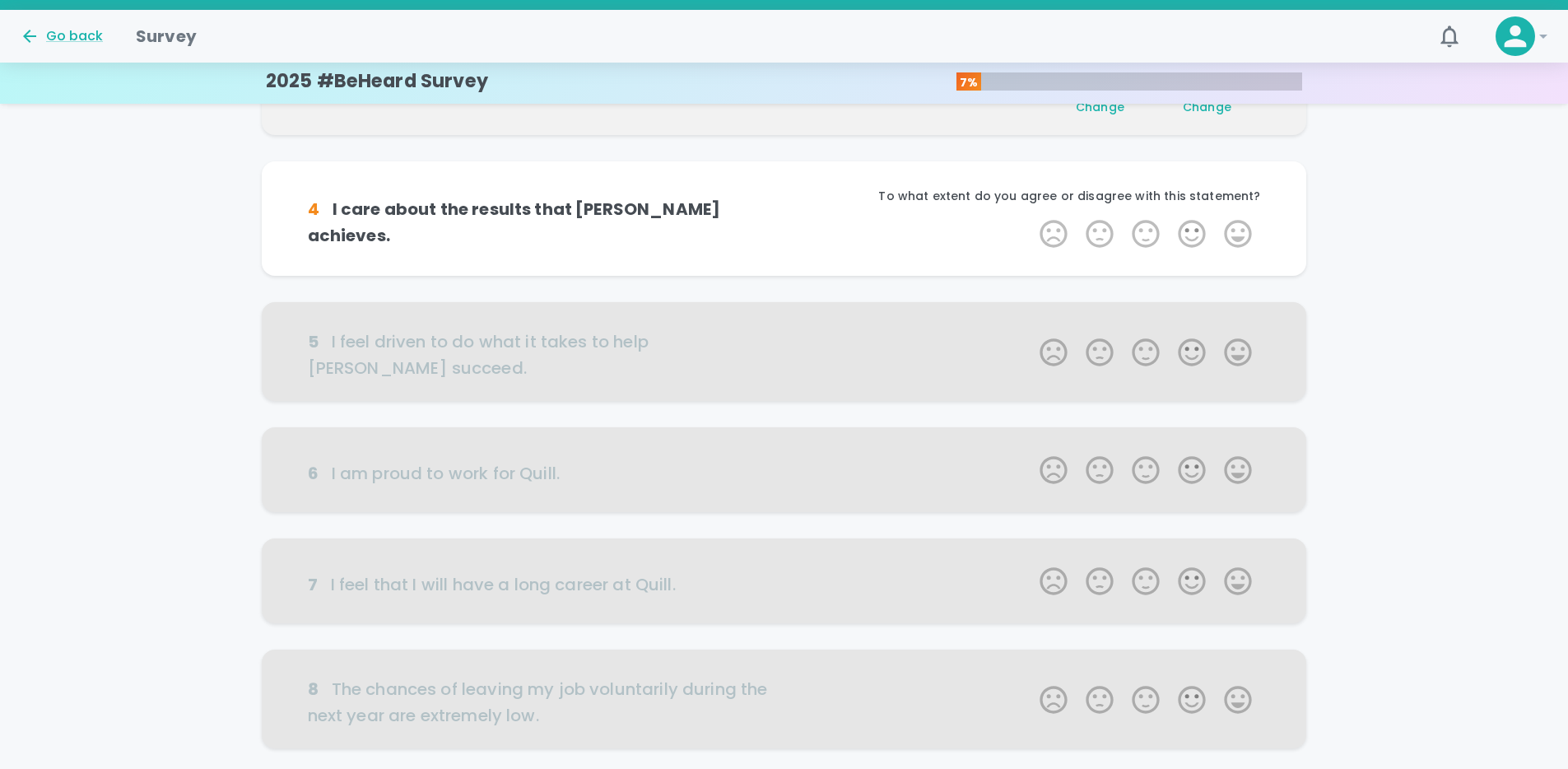 scroll, scrollTop: 435, scrollLeft: 0, axis: vertical 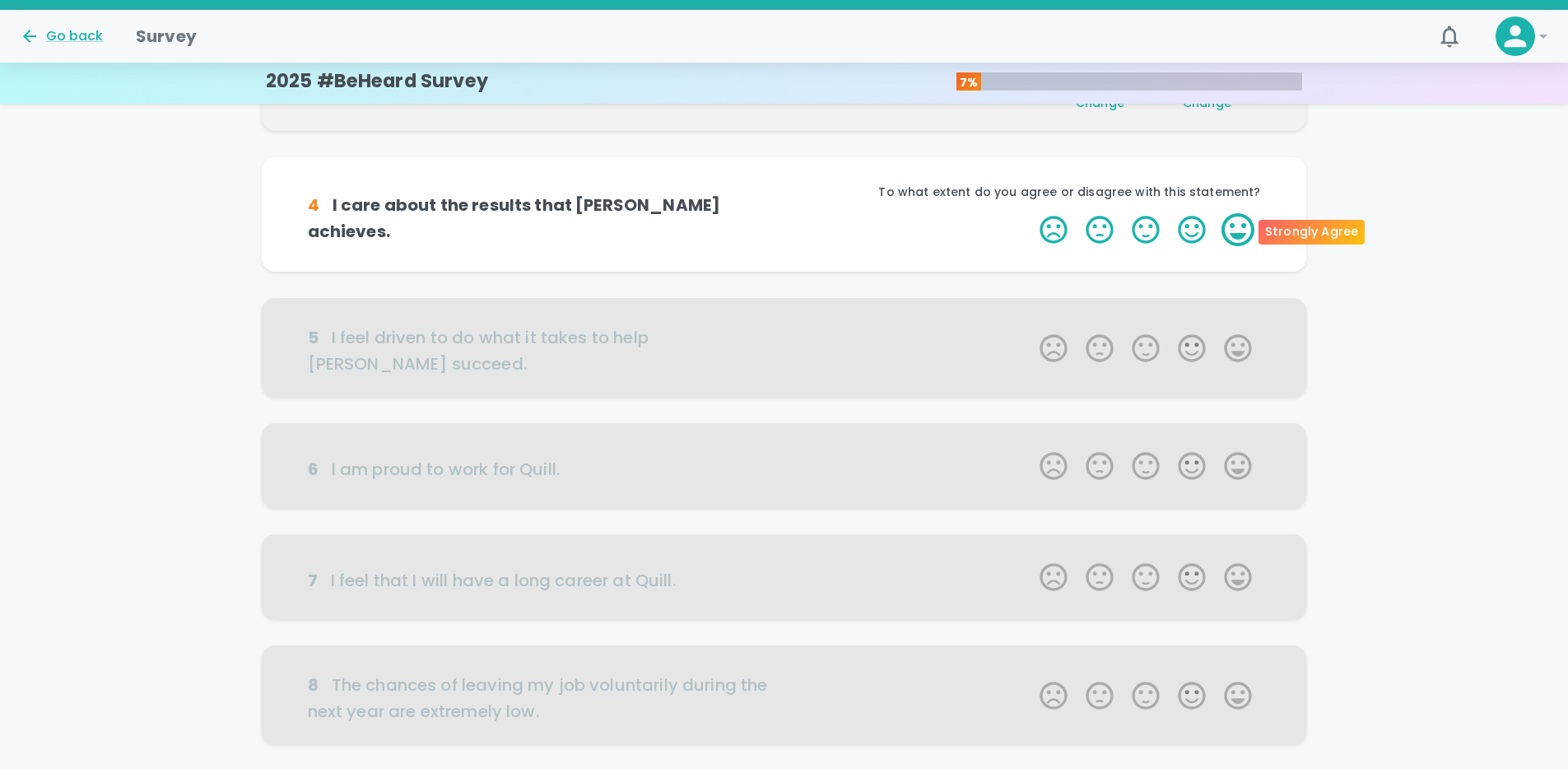 click on "5 Stars" at bounding box center [1238, 230] 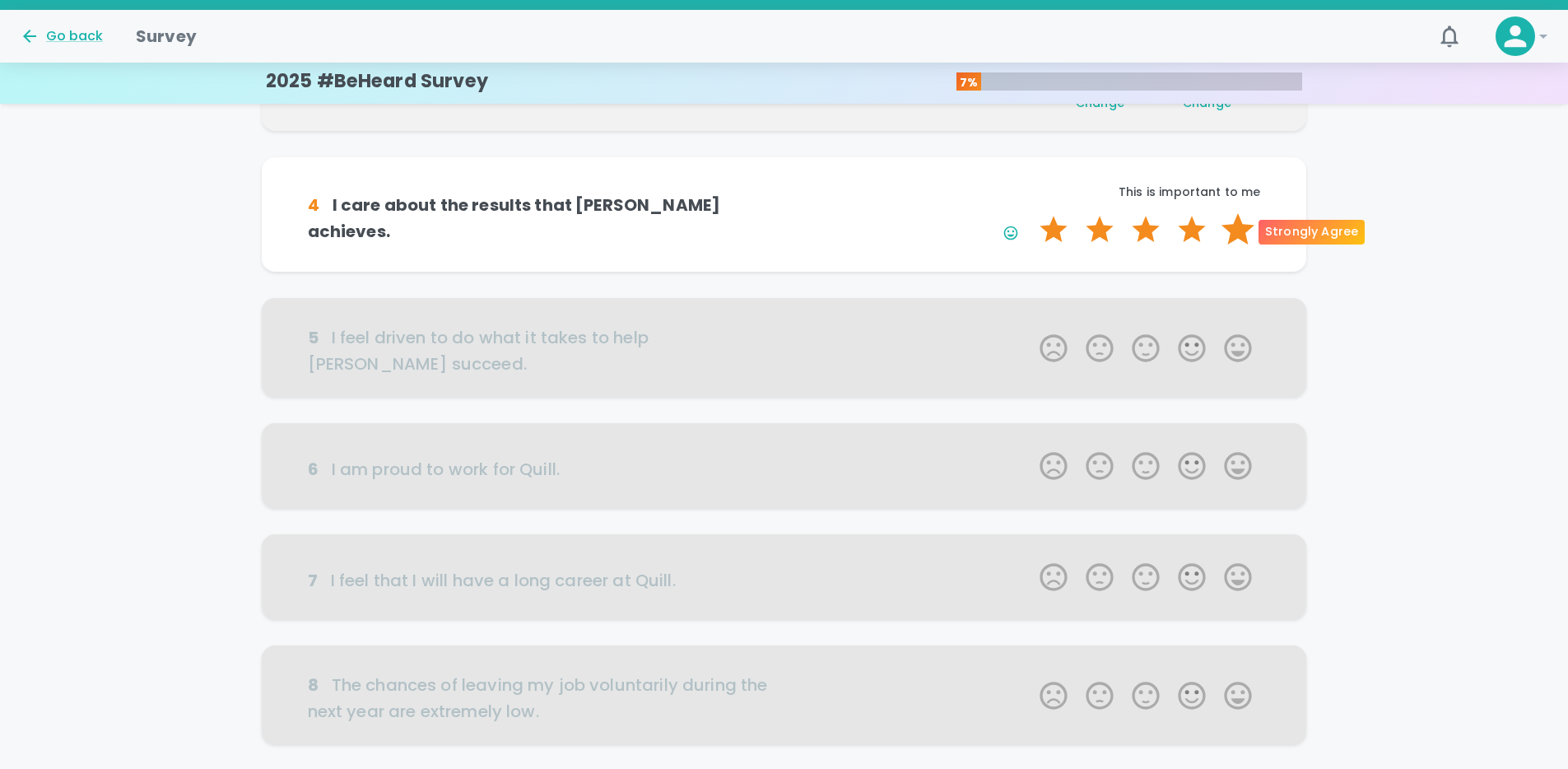 click on "5 Stars" at bounding box center (1238, 230) 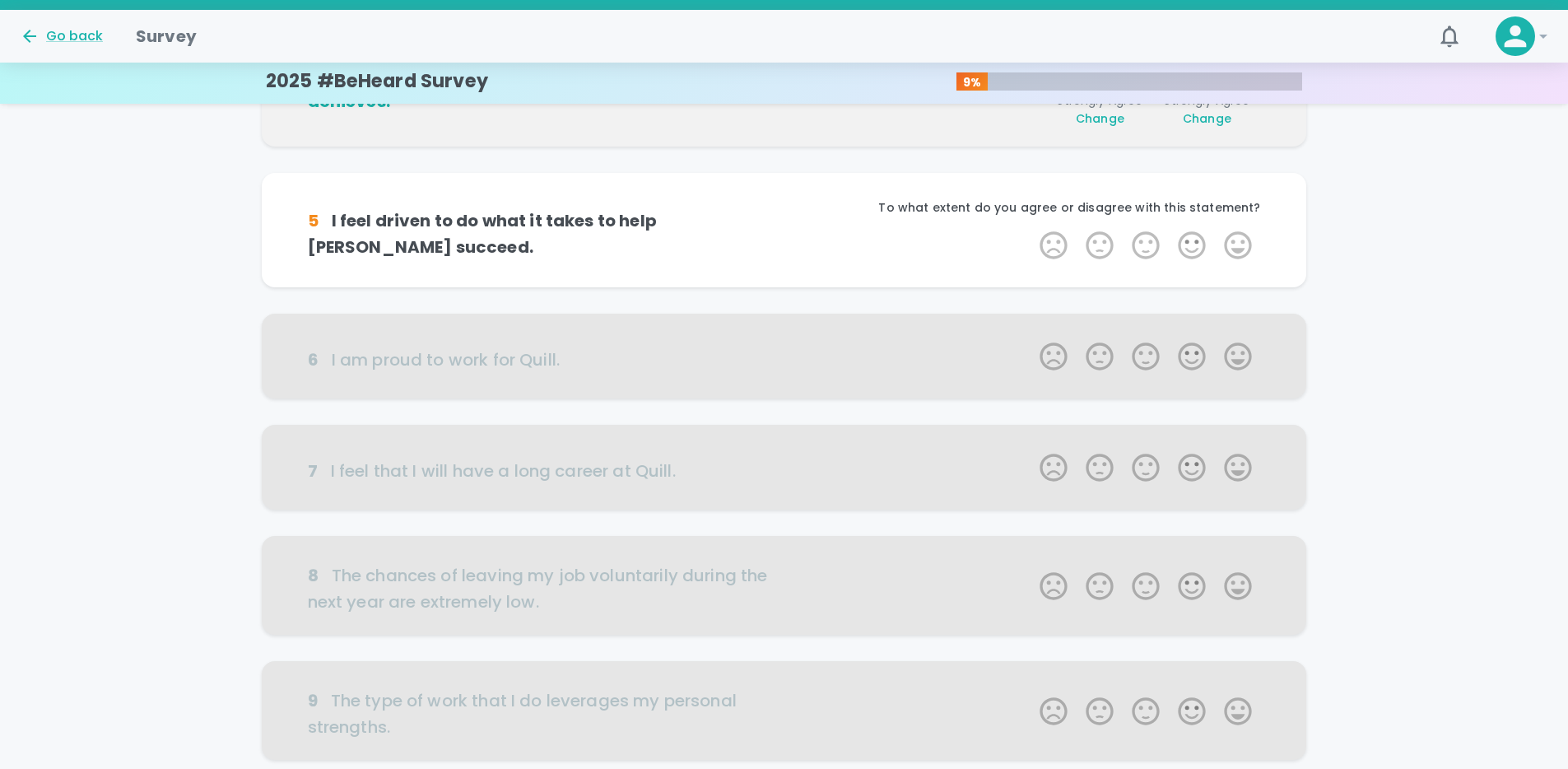 scroll, scrollTop: 580, scrollLeft: 0, axis: vertical 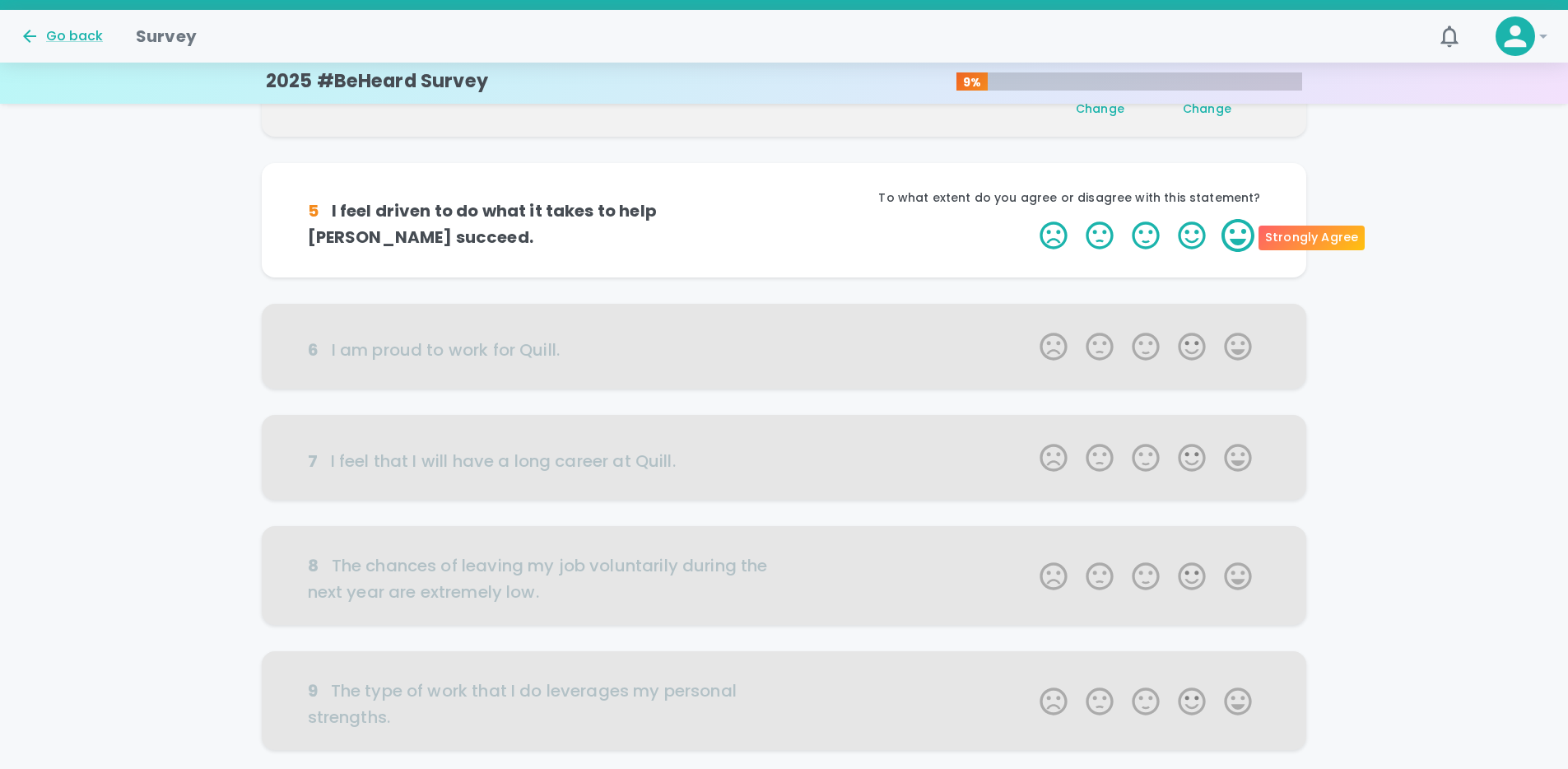 click on "5 Stars" at bounding box center [1238, 235] 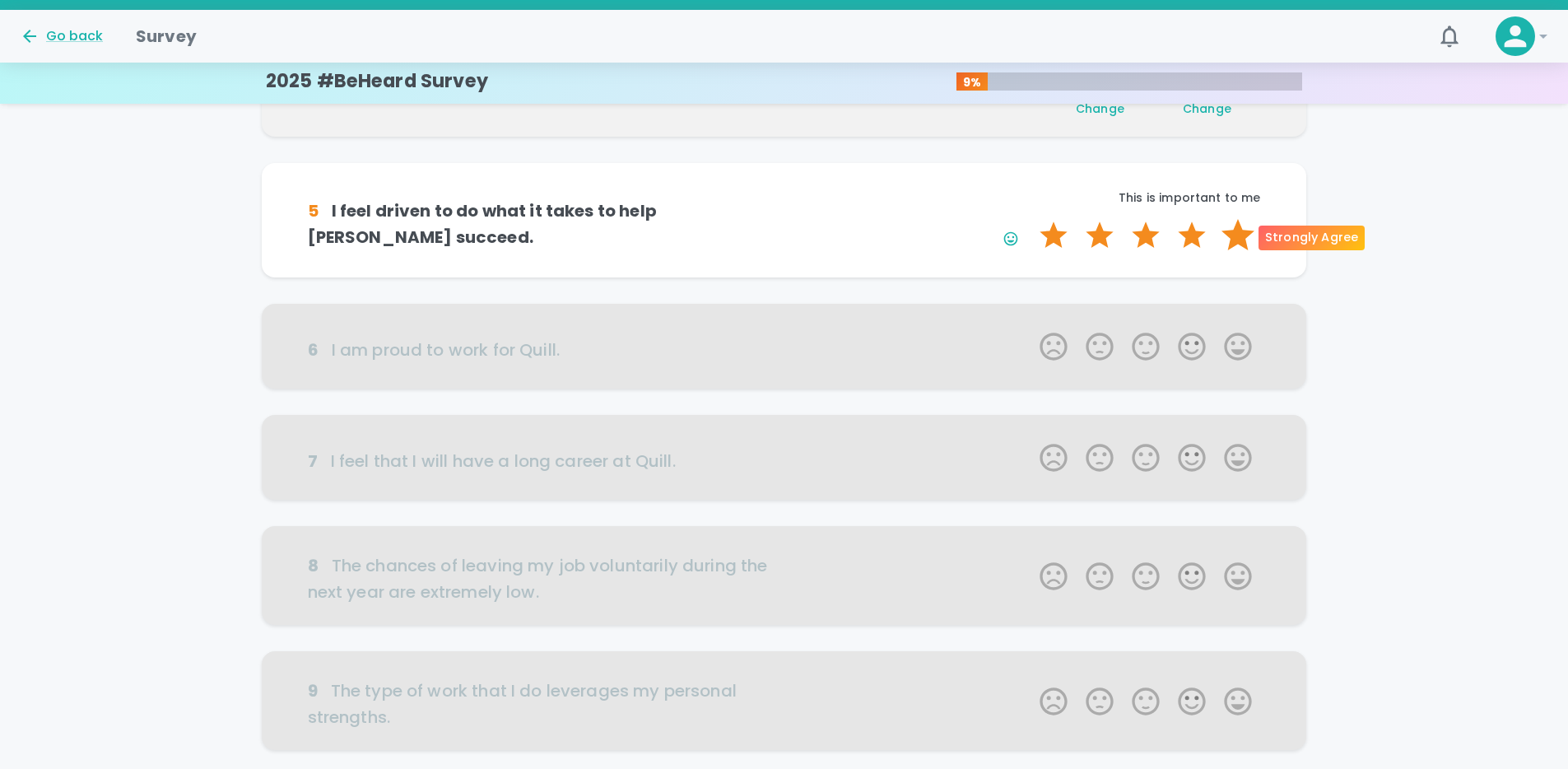 click on "5 Stars" at bounding box center (1238, 235) 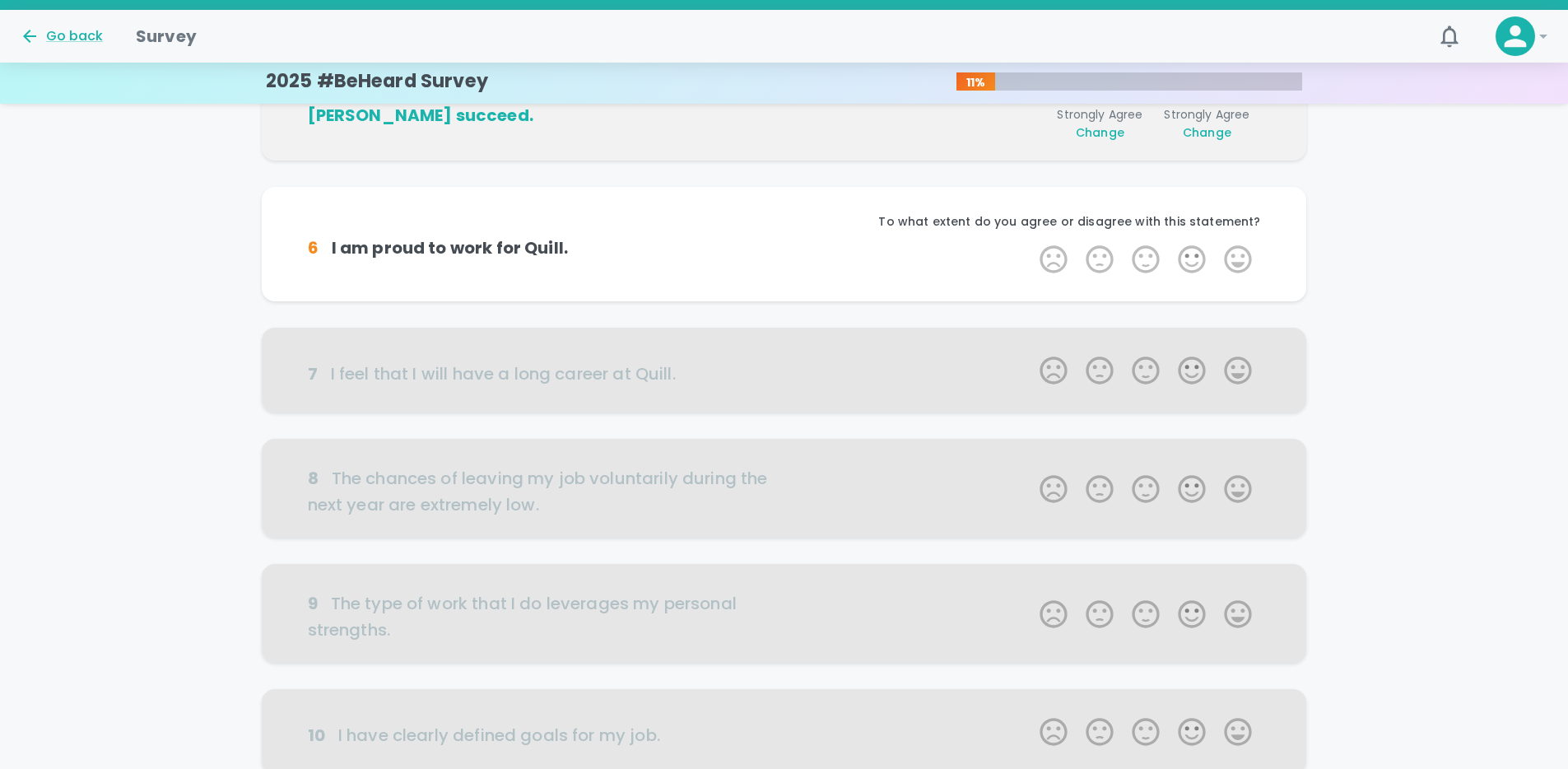 scroll, scrollTop: 725, scrollLeft: 0, axis: vertical 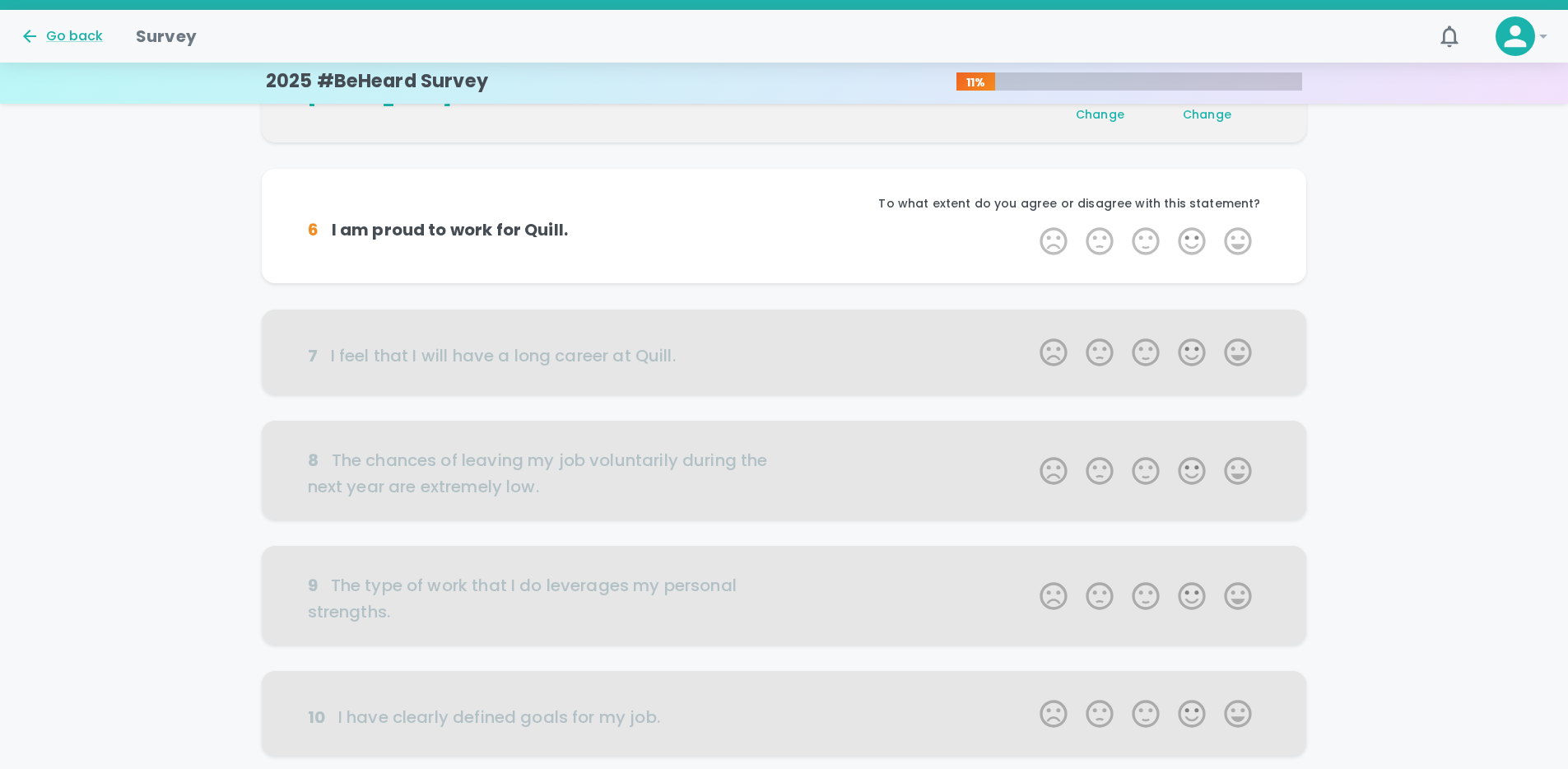 click on "5 Stars" at bounding box center [1238, 241] 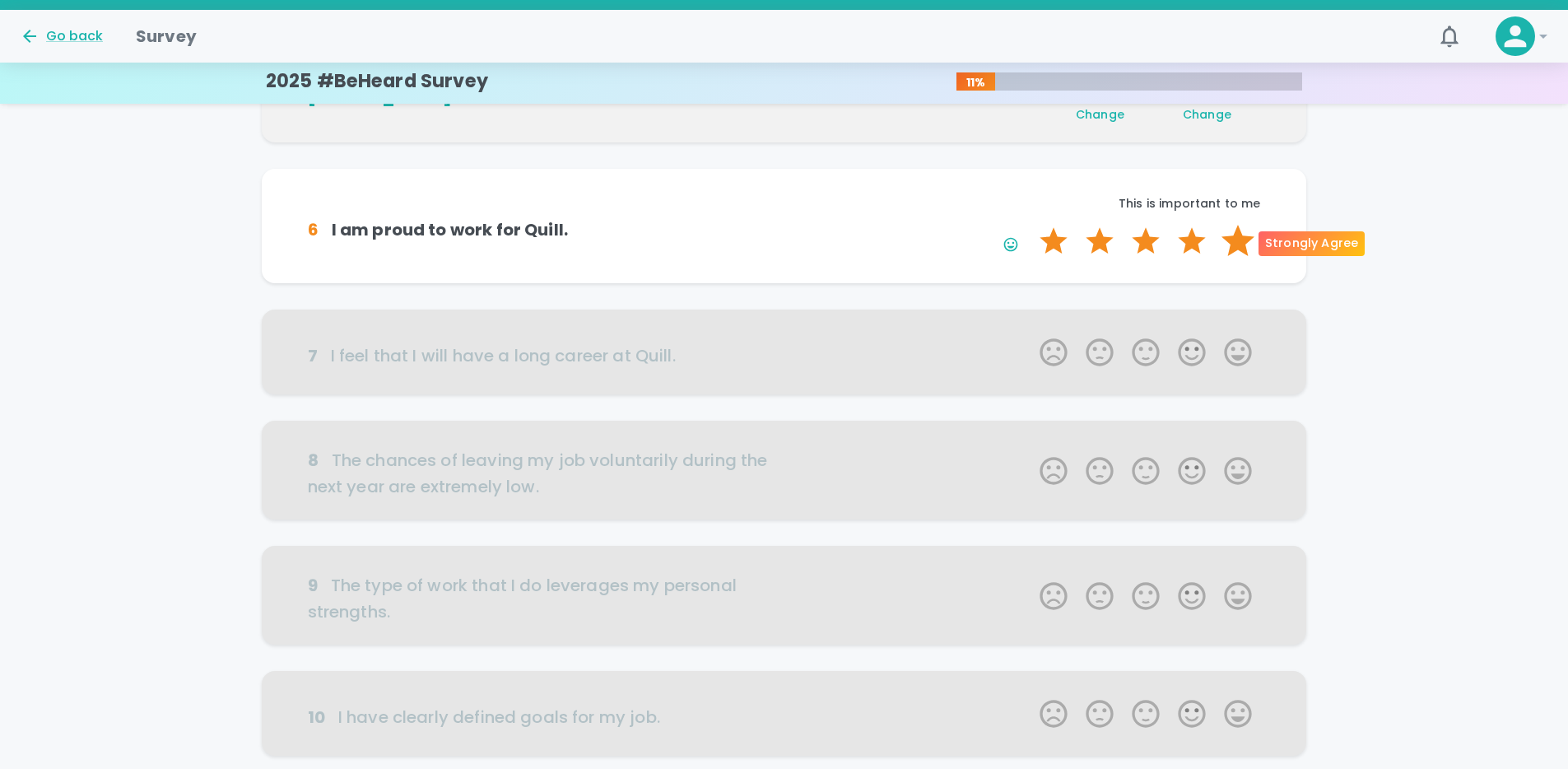 click on "5 Stars" at bounding box center [1238, 241] 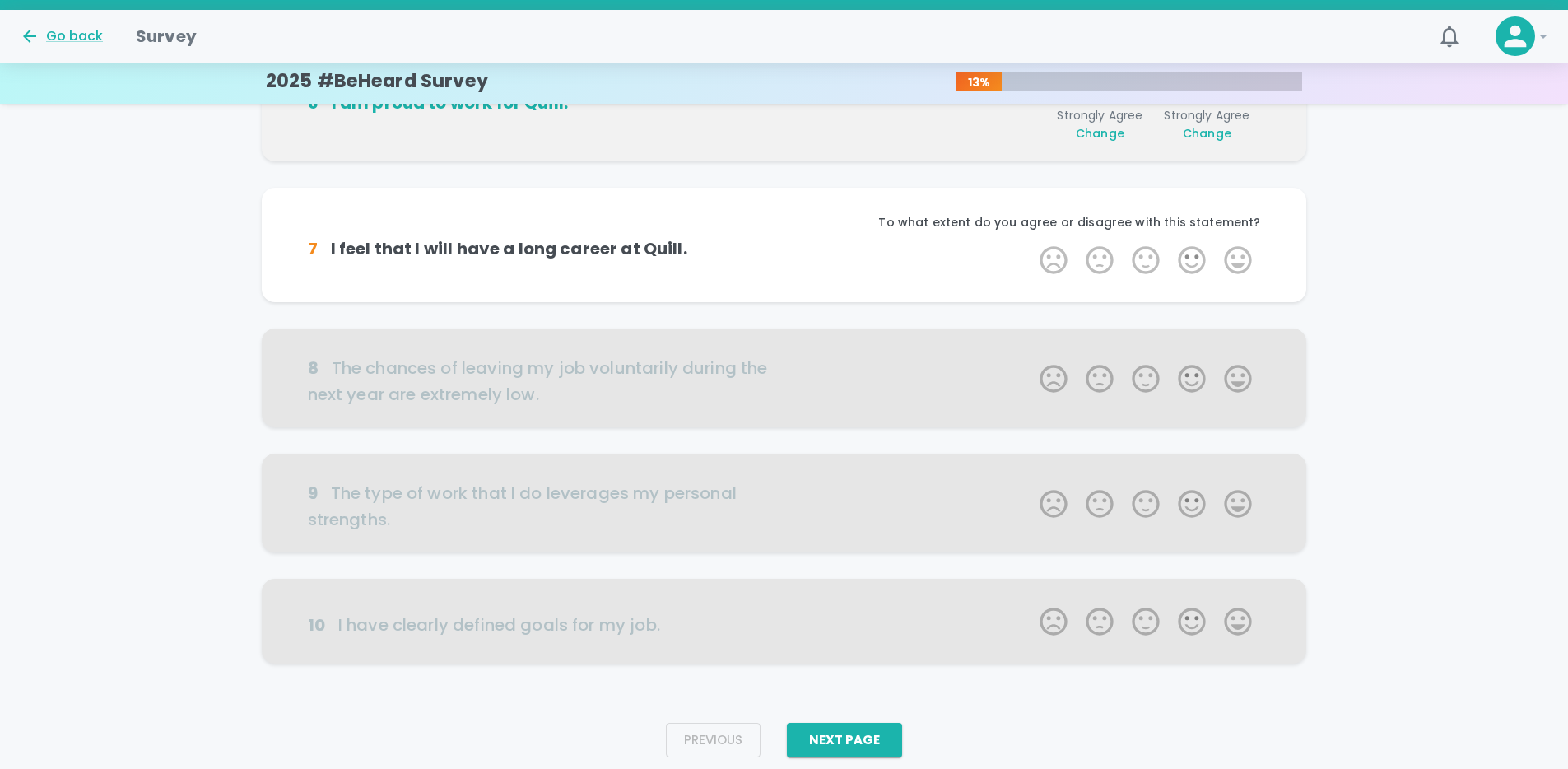 scroll, scrollTop: 841, scrollLeft: 0, axis: vertical 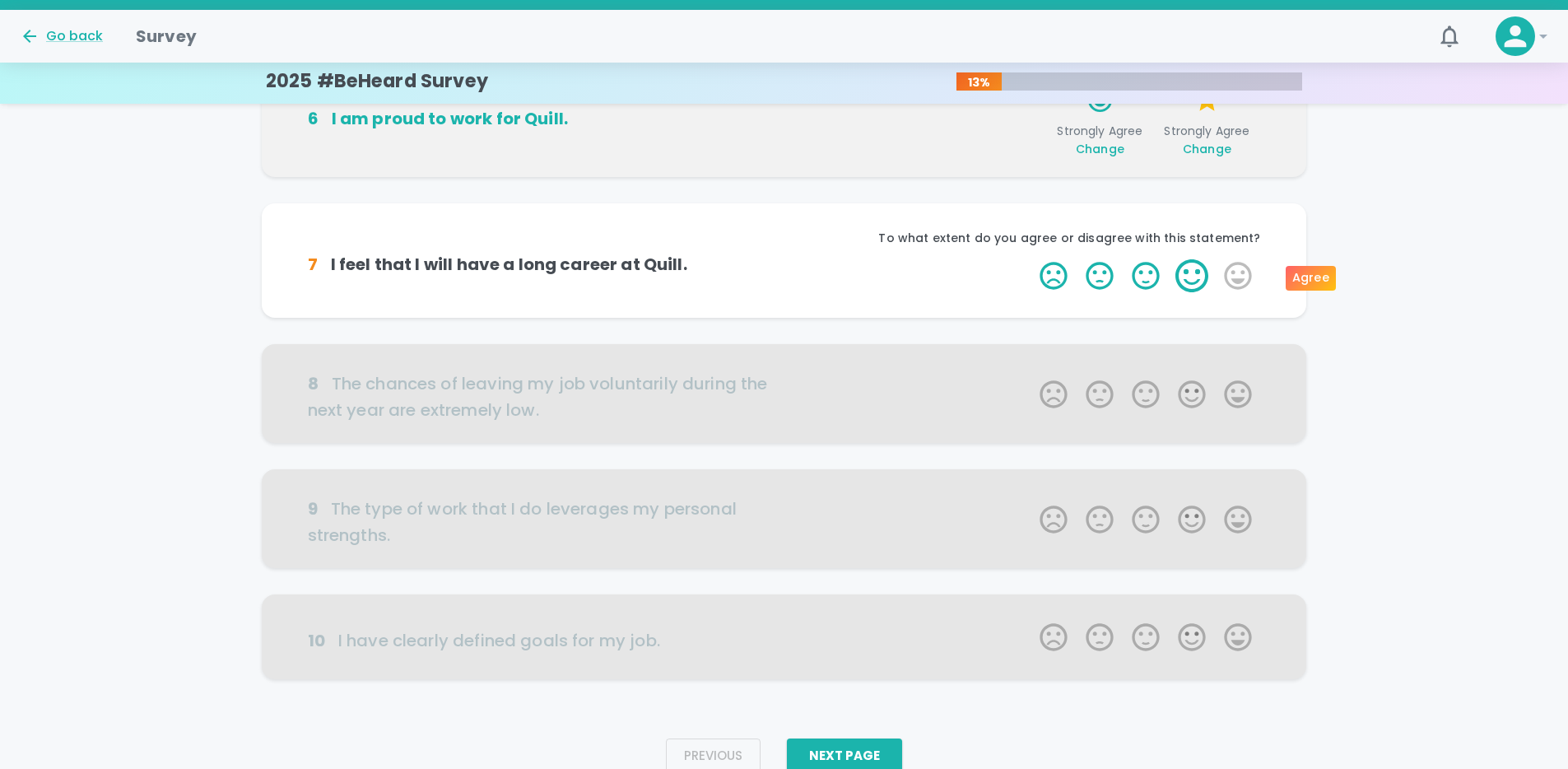 click on "4 Stars" at bounding box center [1192, 276] 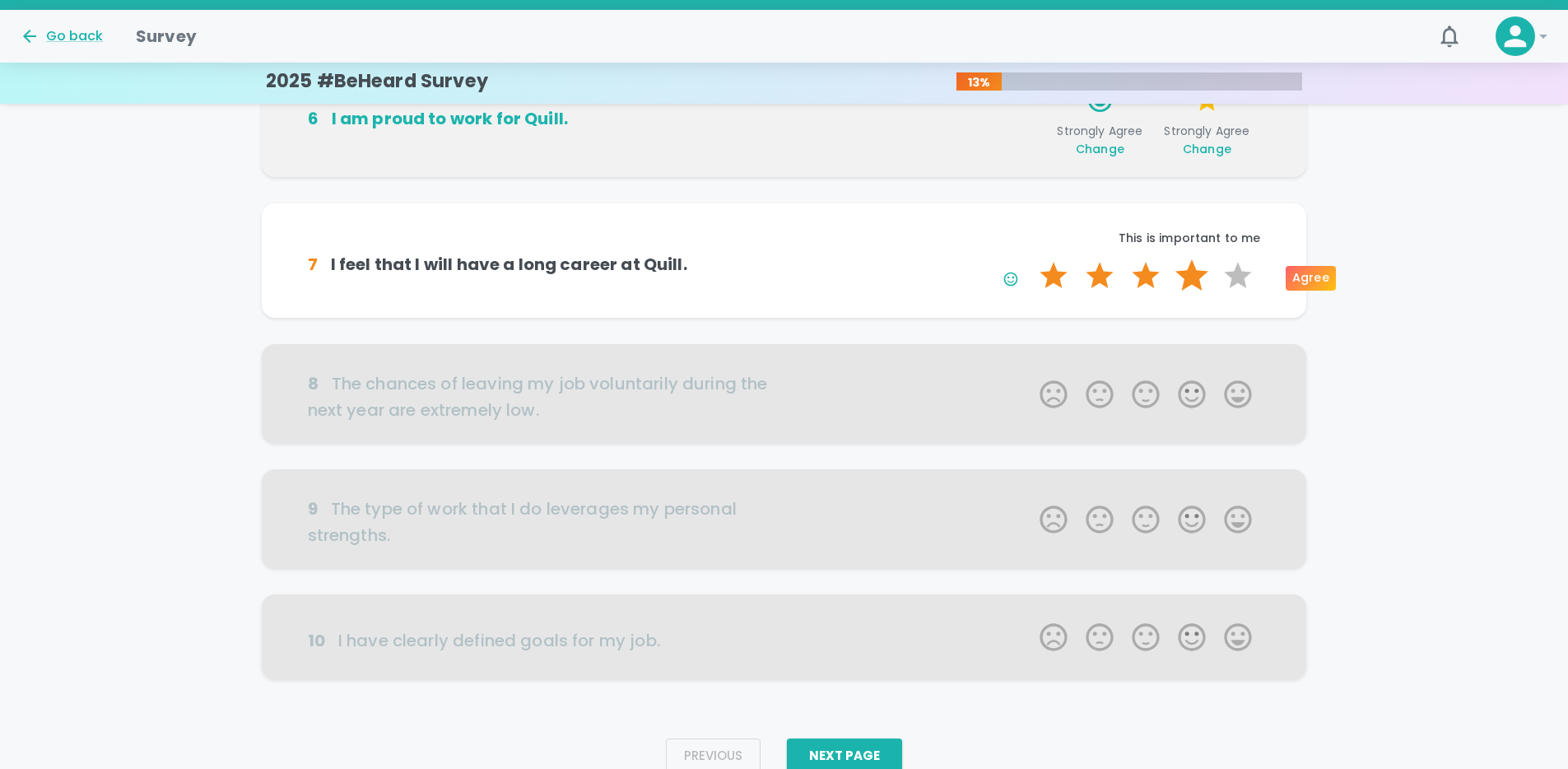 click on "4 Stars" at bounding box center (1192, 276) 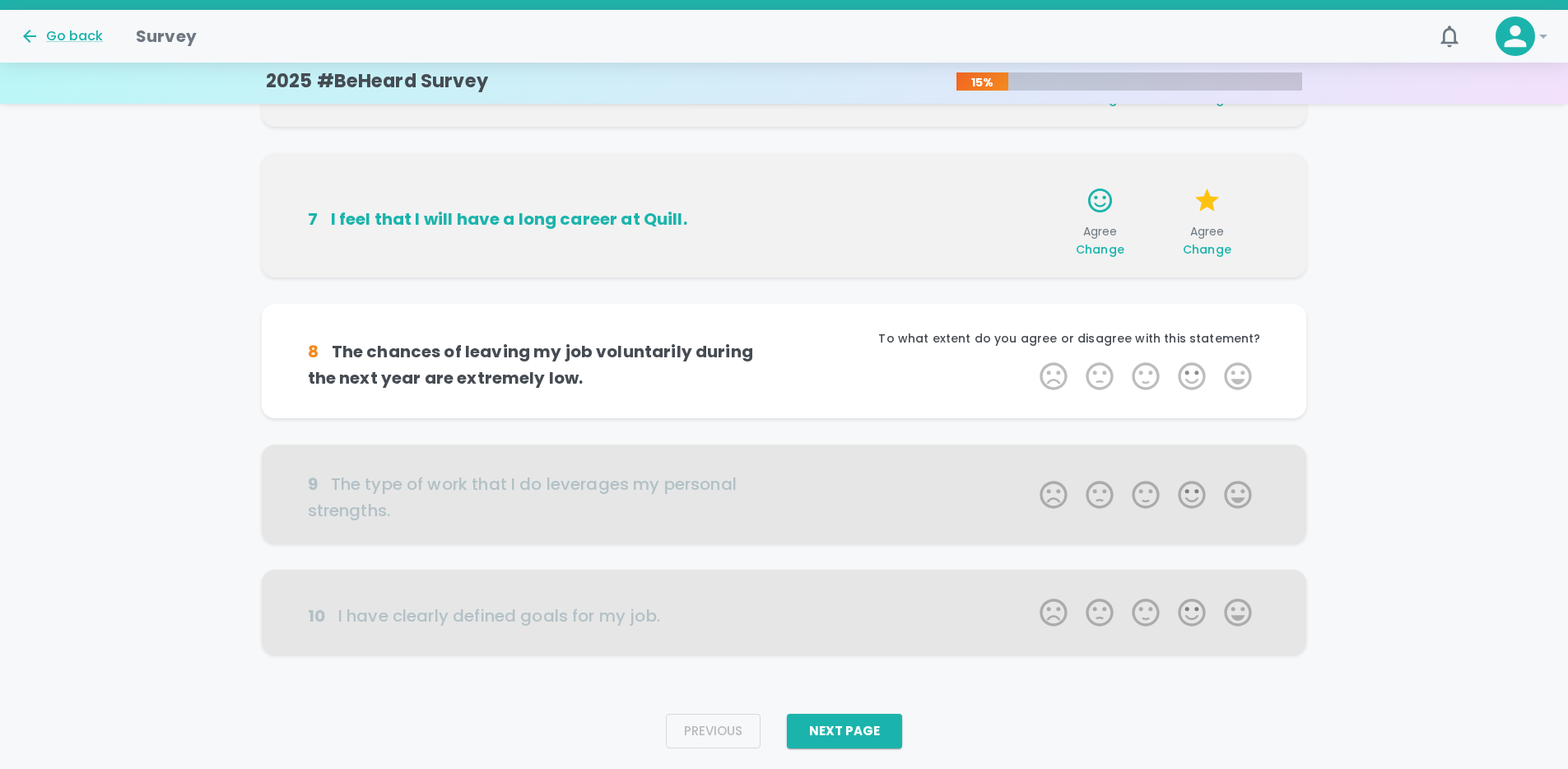 scroll, scrollTop: 911, scrollLeft: 0, axis: vertical 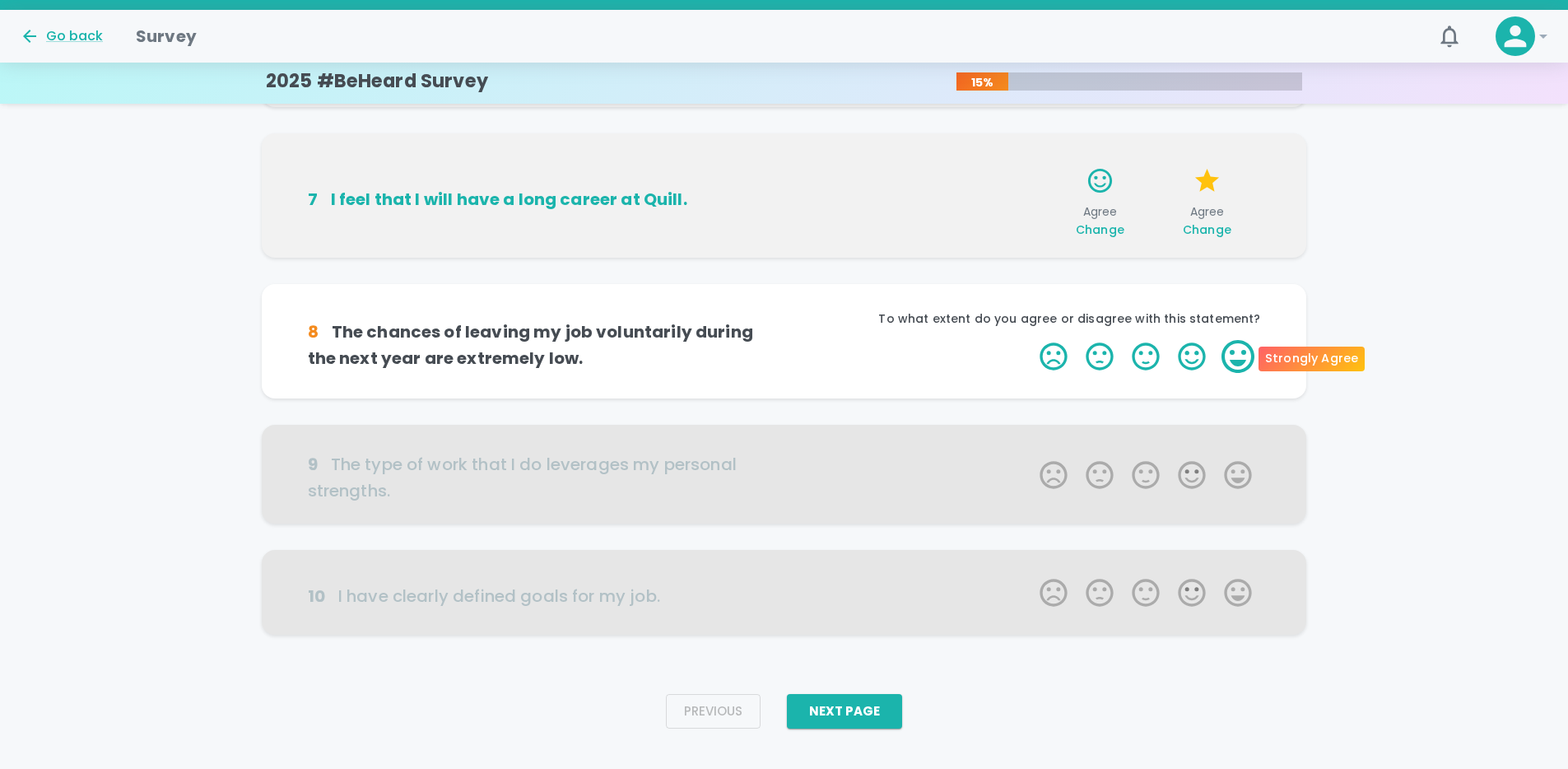 click on "5 Stars" at bounding box center (1238, 357) 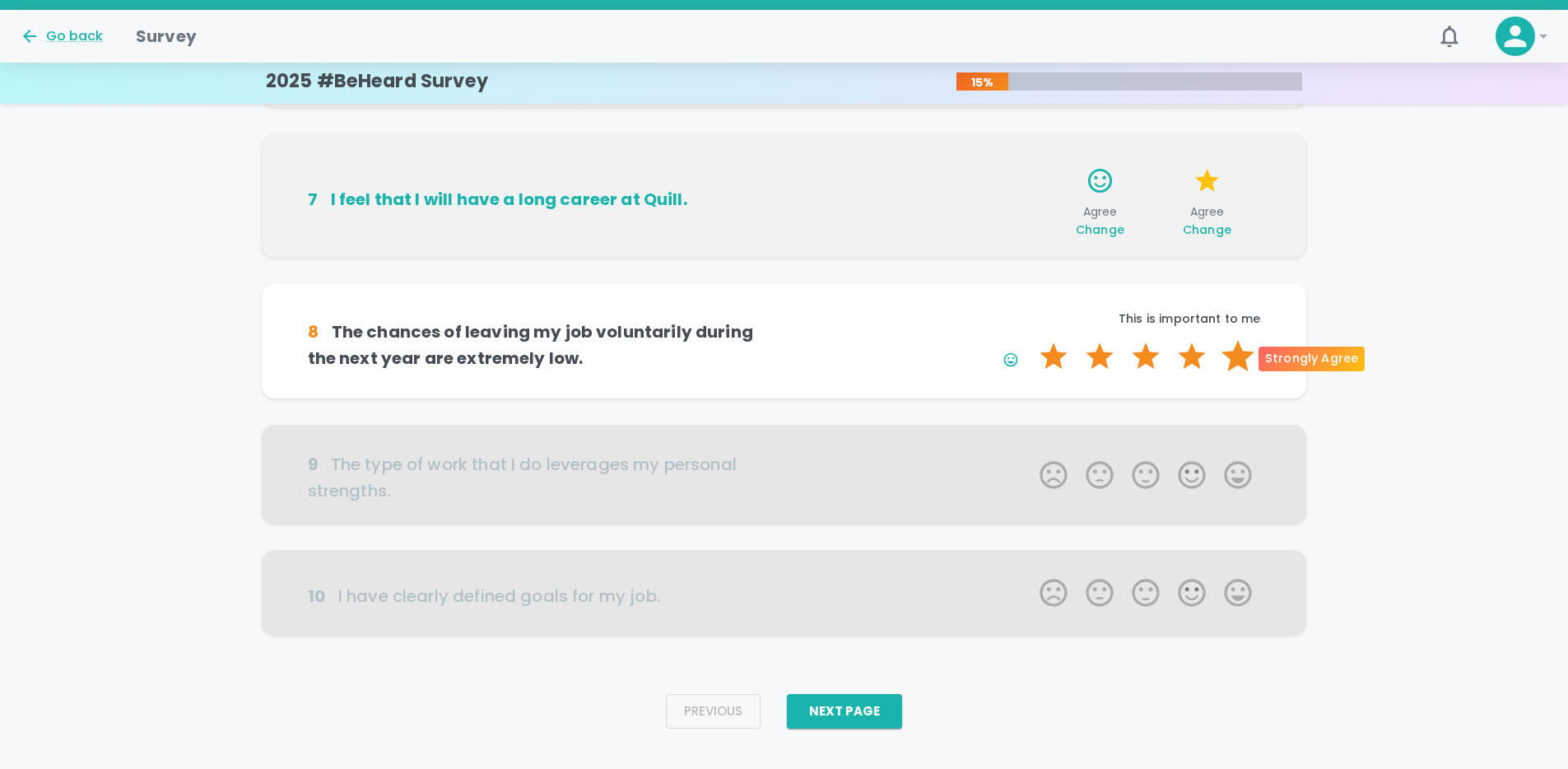 click on "5 Stars" at bounding box center (1238, 357) 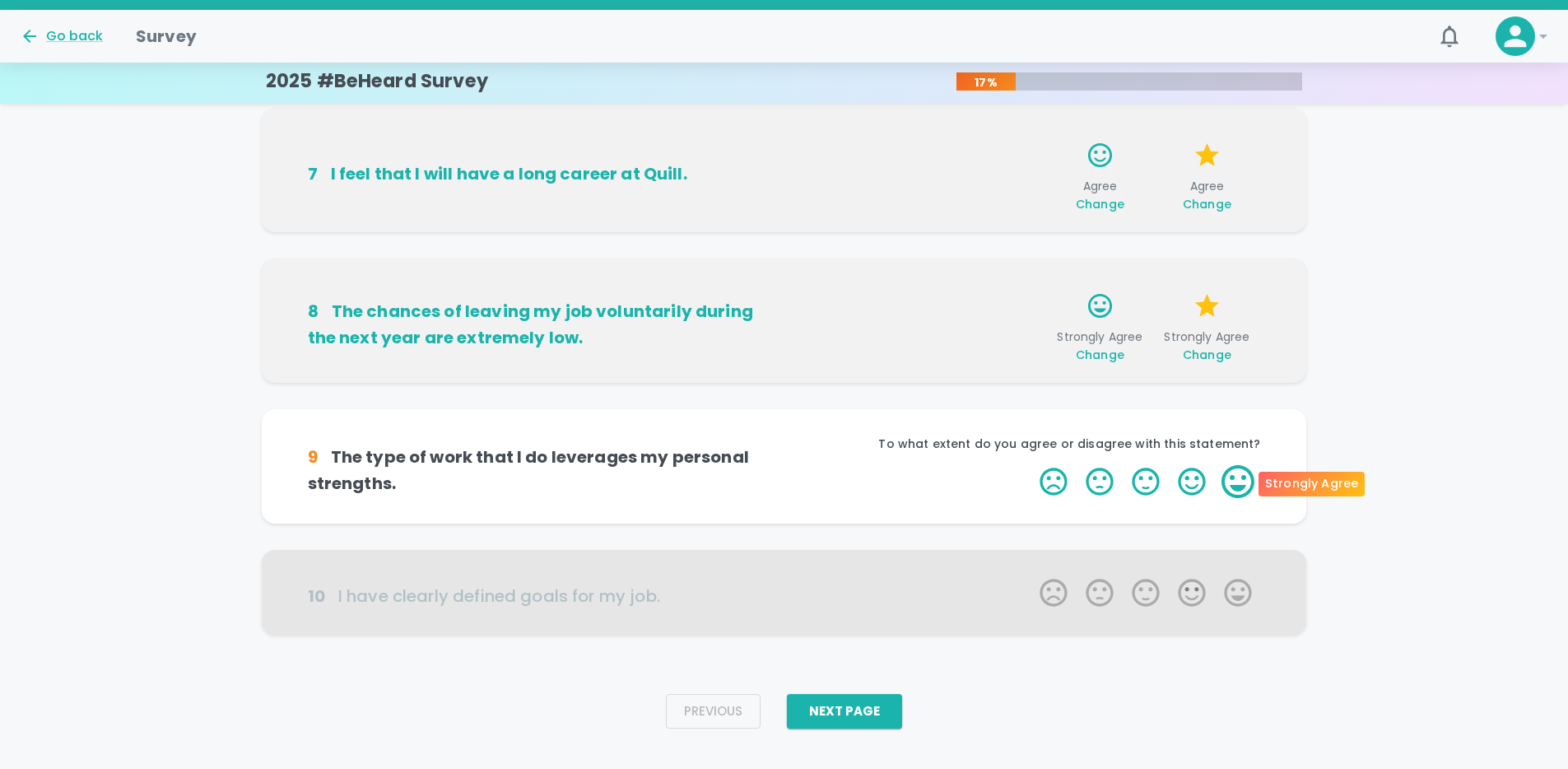 click on "5 Stars" at bounding box center (1238, 482) 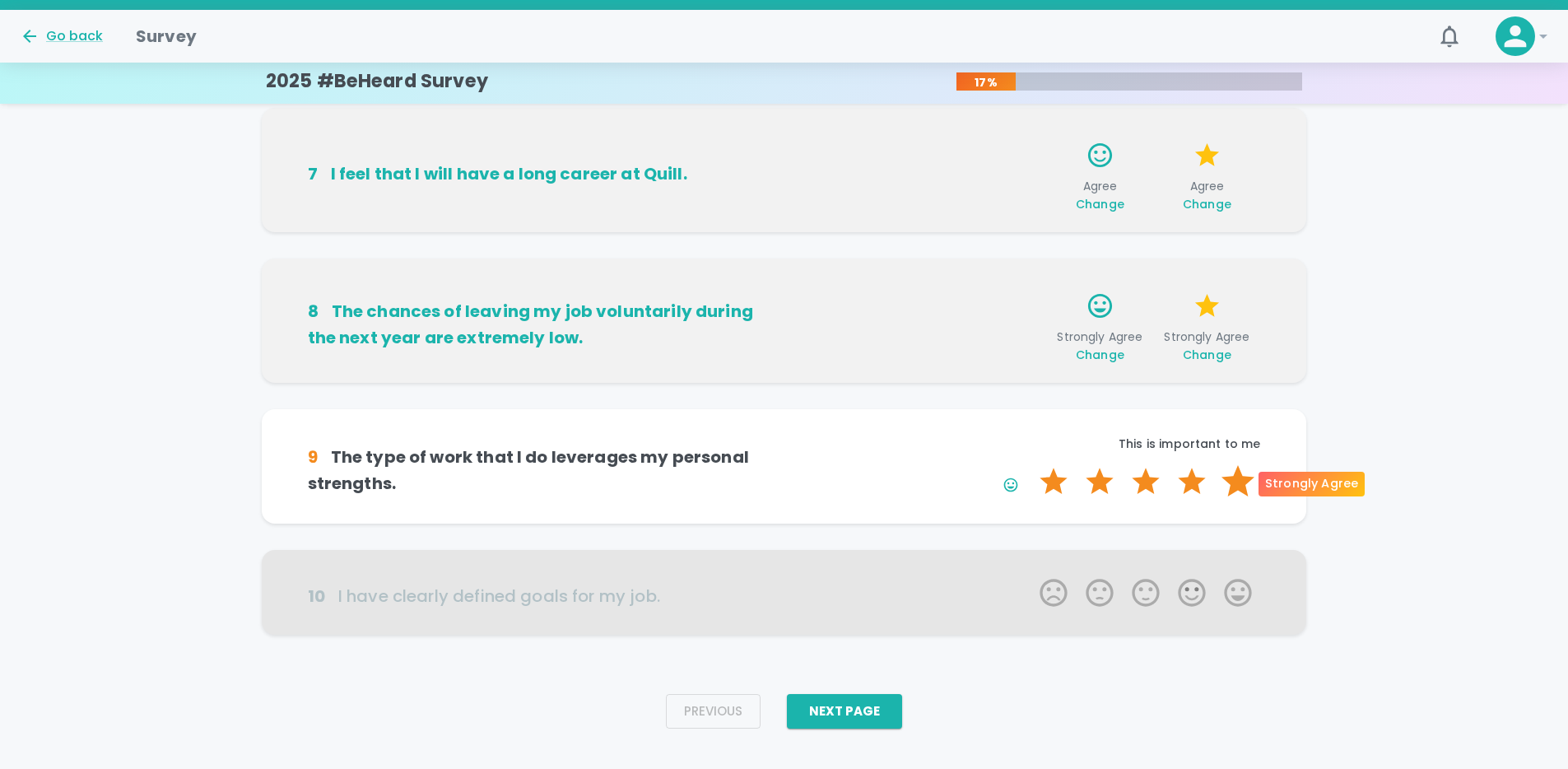 click on "5 Stars" at bounding box center (1238, 482) 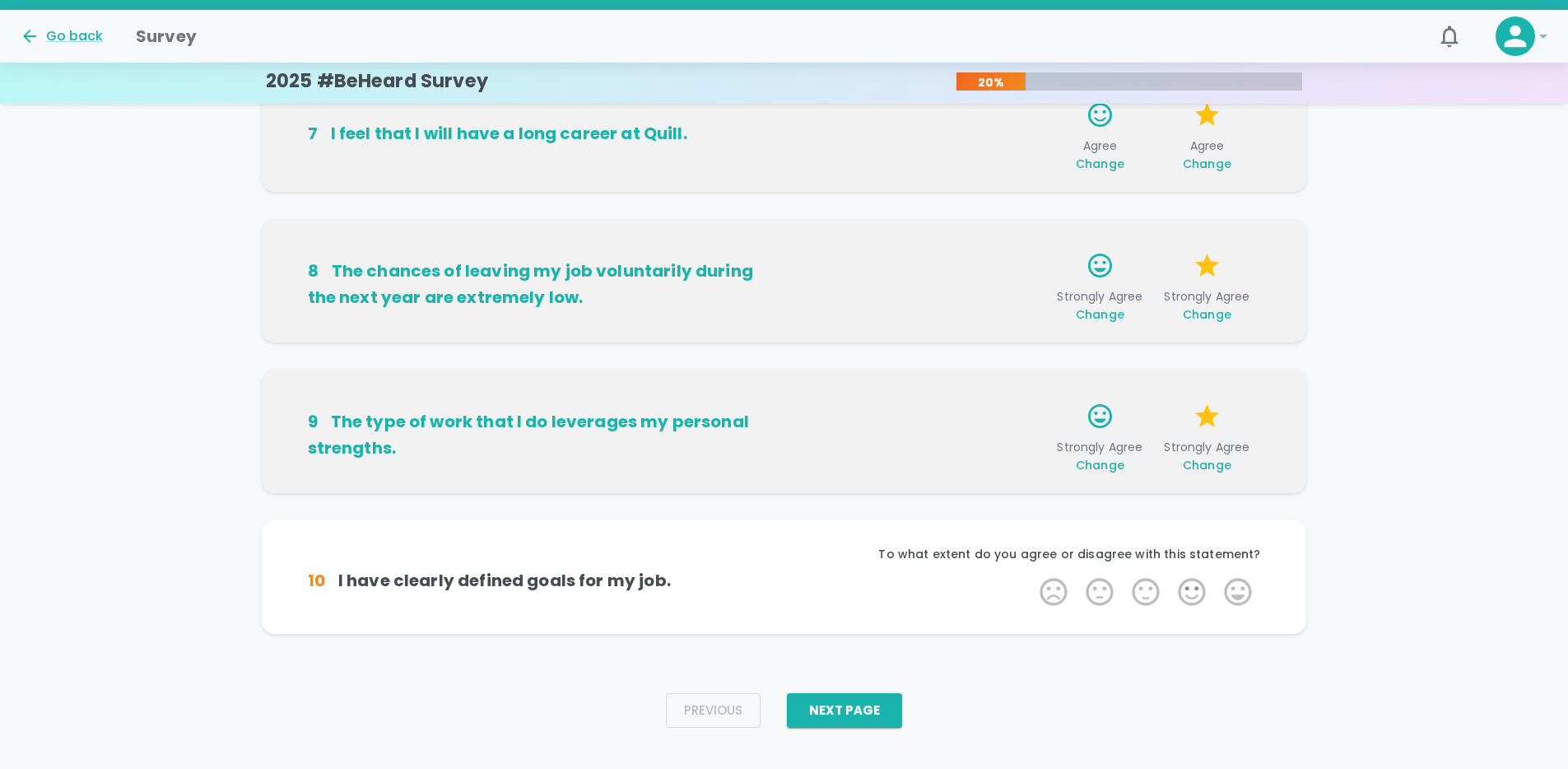 scroll, scrollTop: 978, scrollLeft: 0, axis: vertical 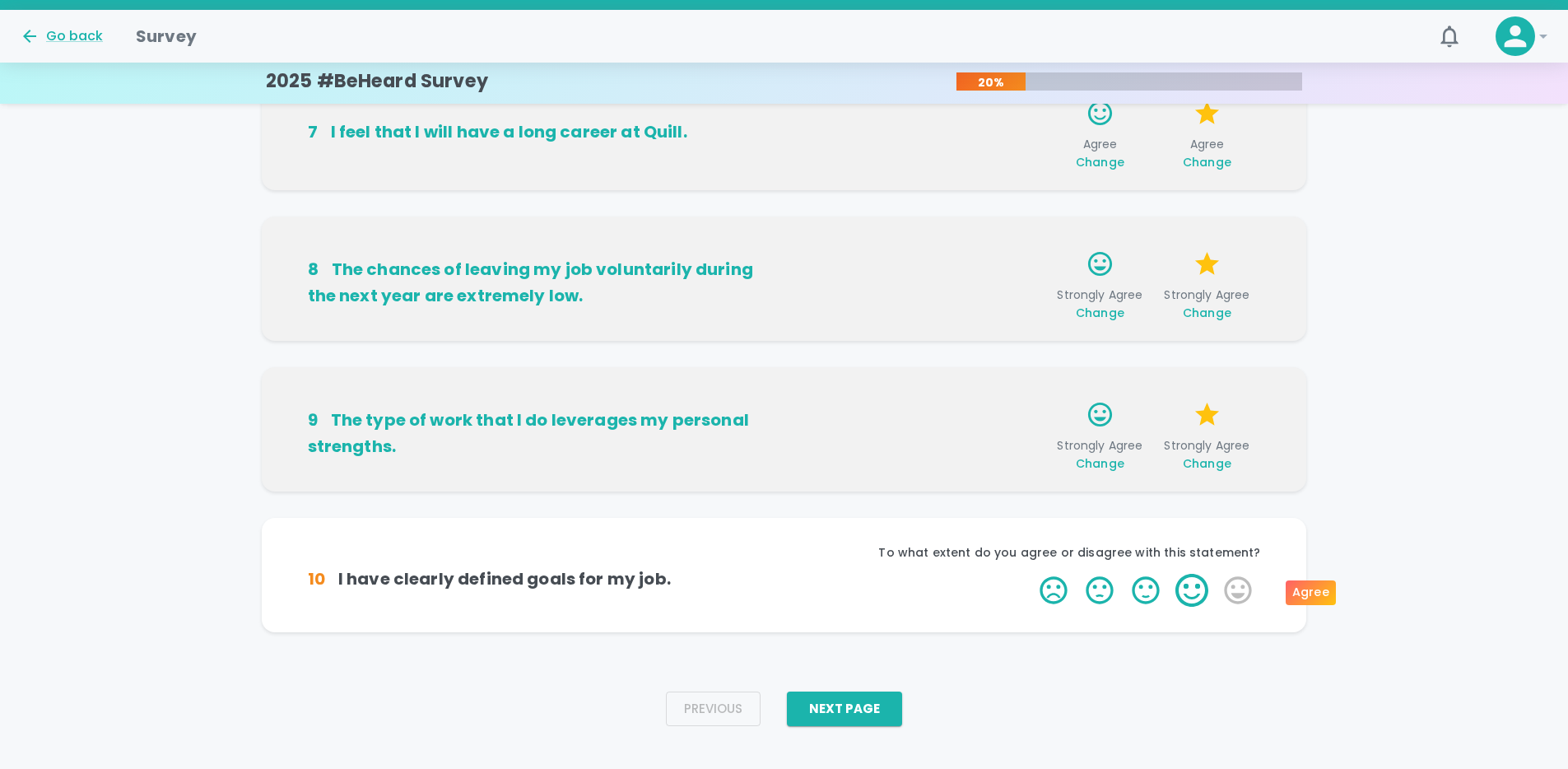 click on "4 Stars" at bounding box center [1192, 590] 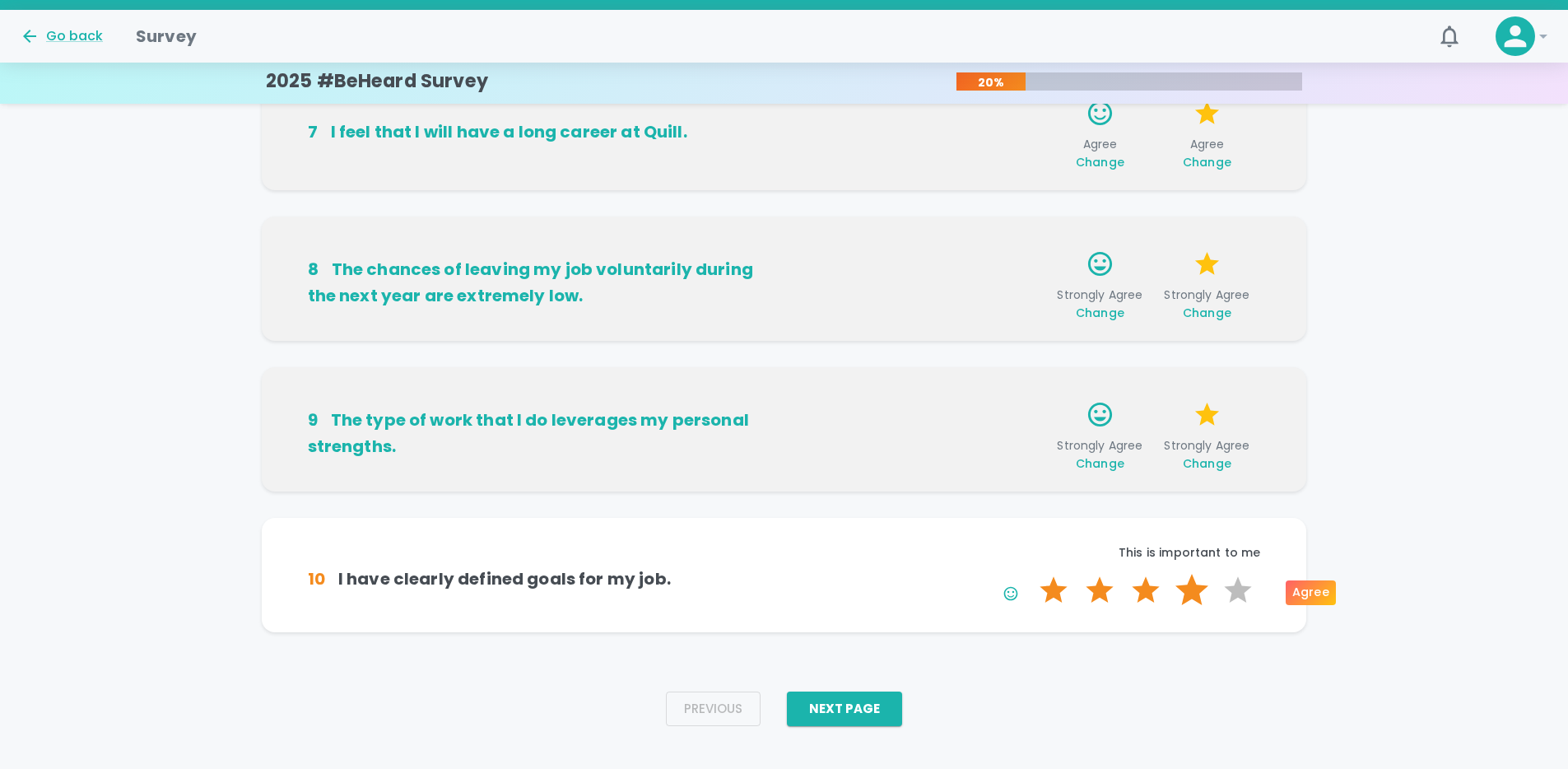 click on "4 Stars" at bounding box center [1192, 590] 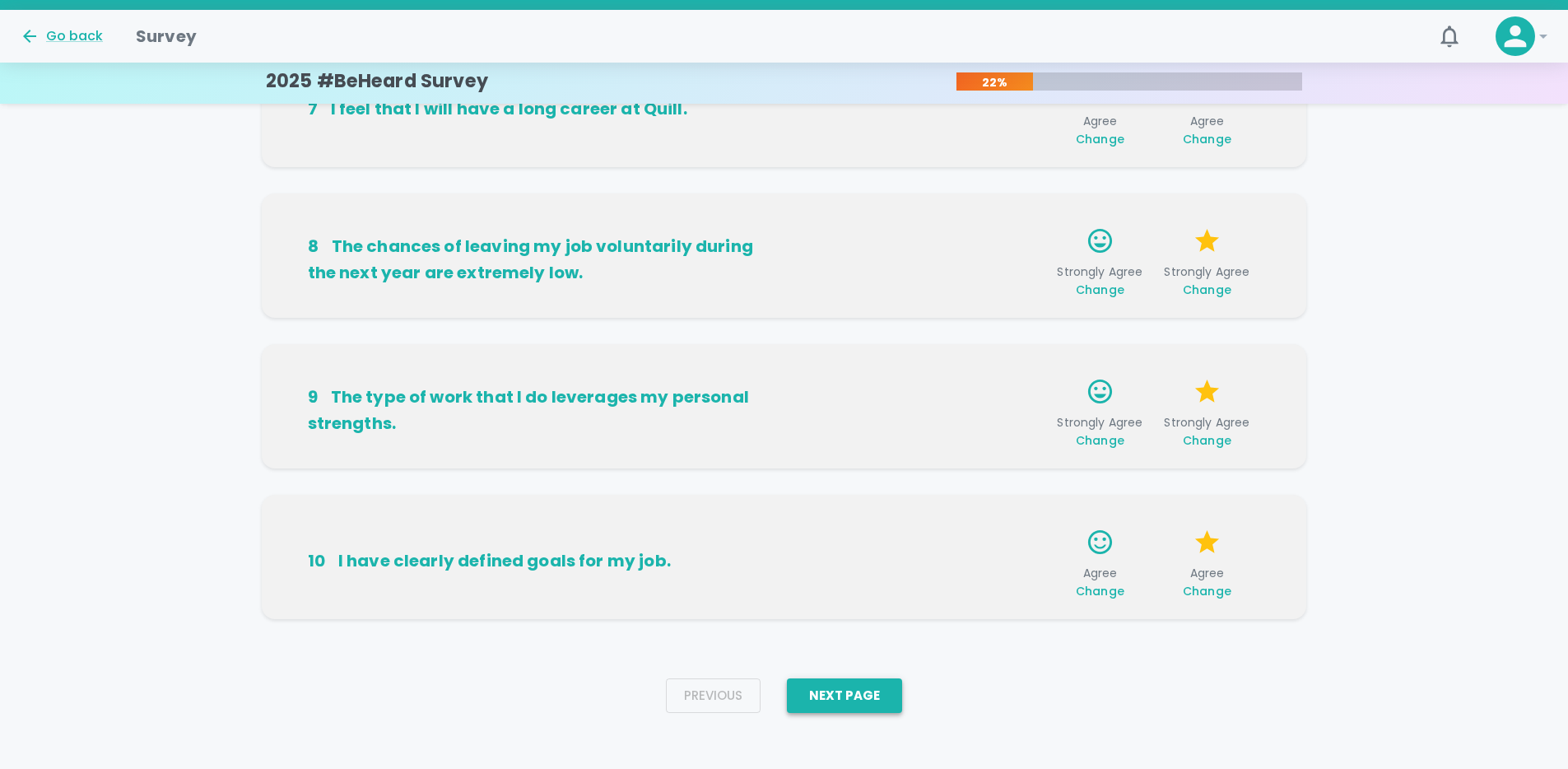 click on "Next Page" at bounding box center (844, 696) 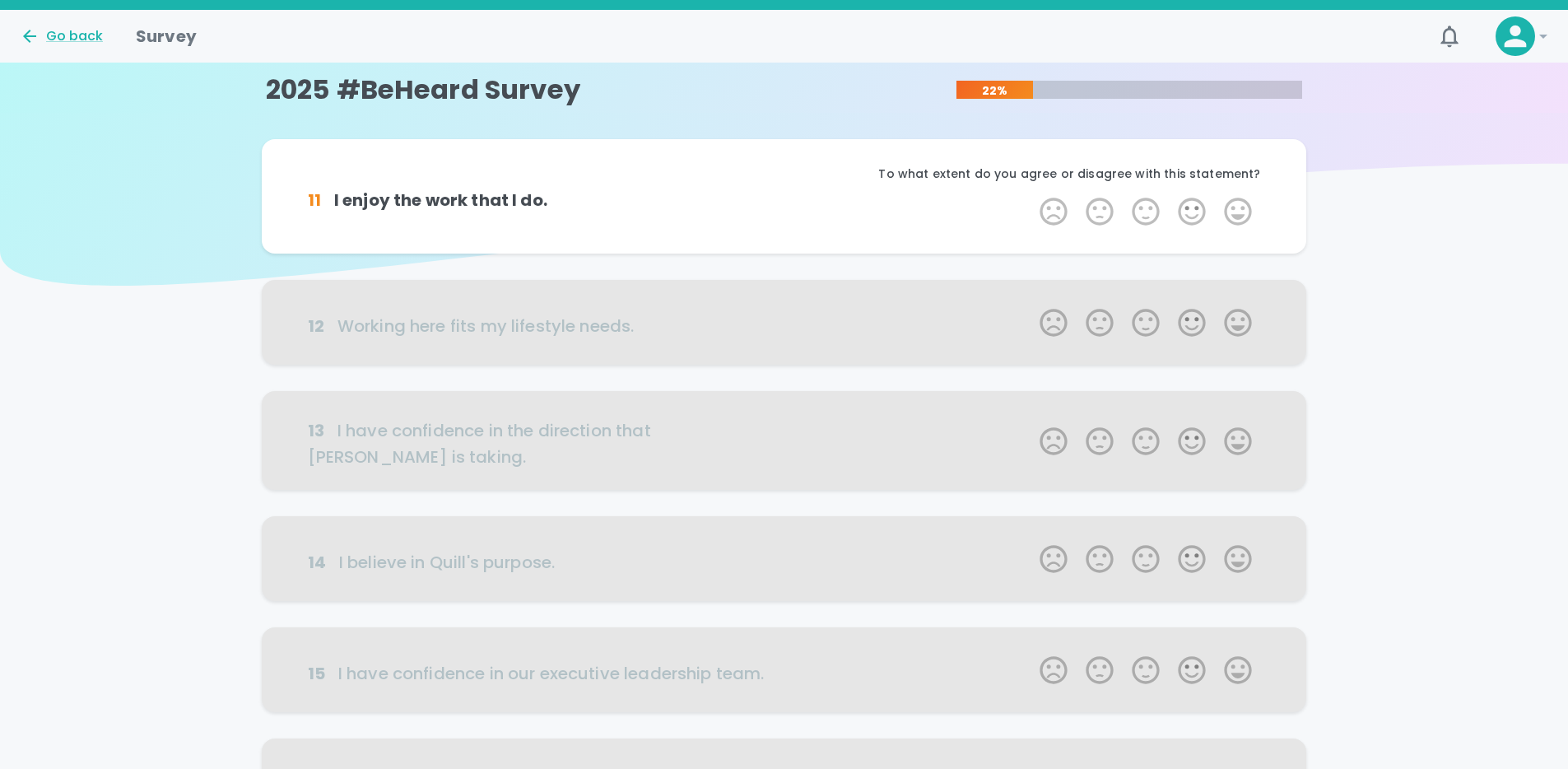 scroll, scrollTop: 0, scrollLeft: 0, axis: both 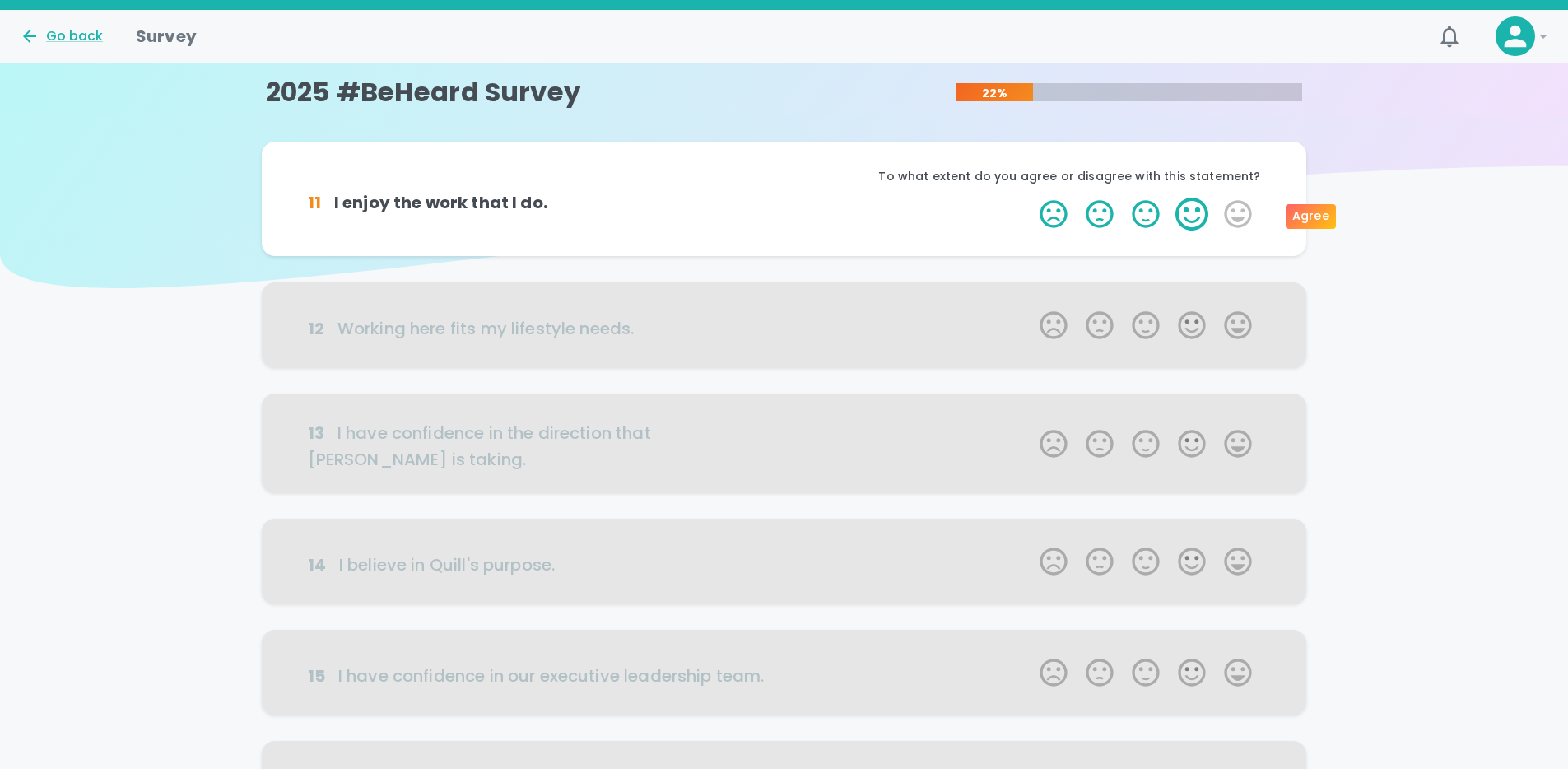 click on "4 Stars" at bounding box center [1192, 214] 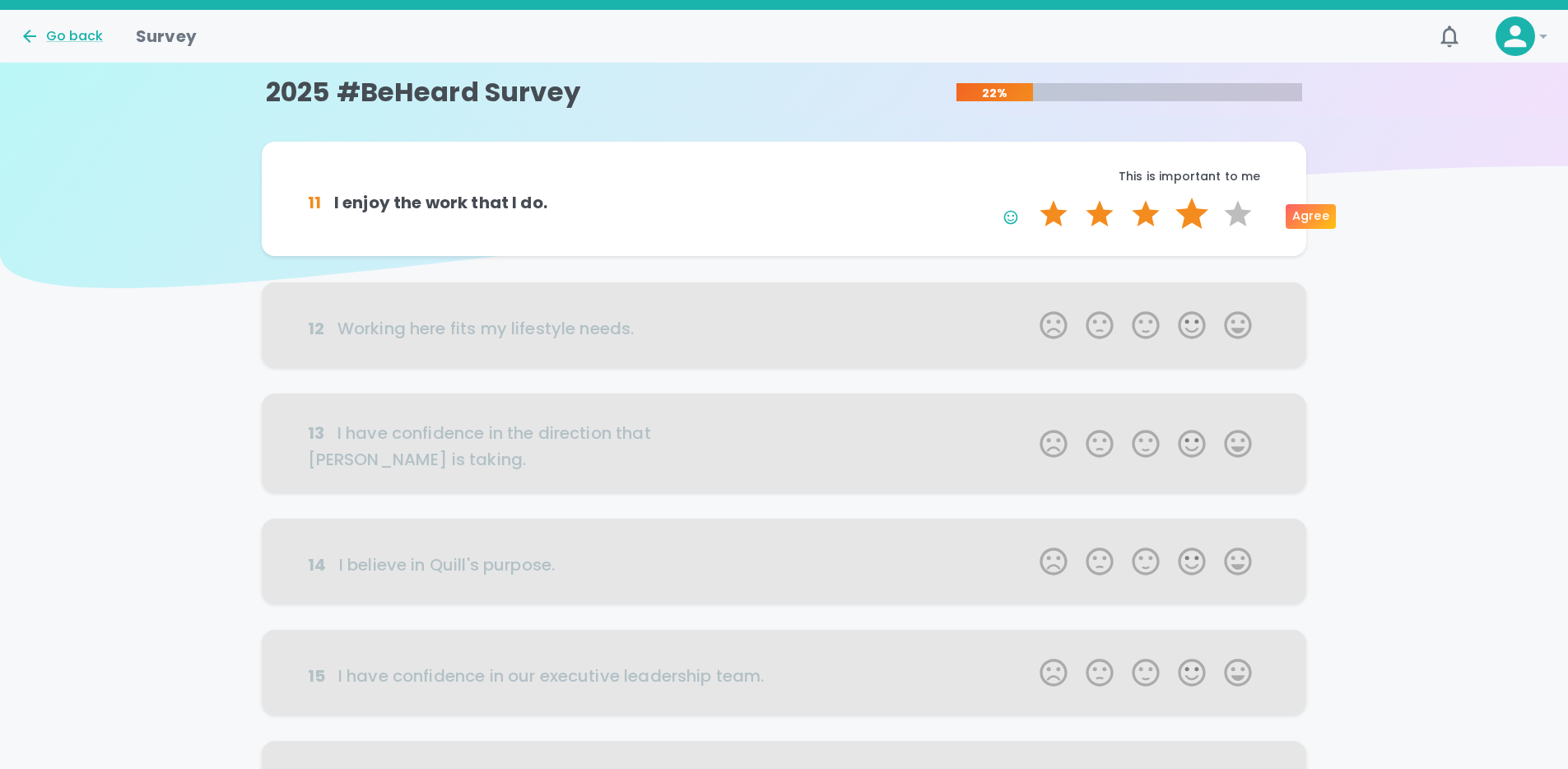 click on "4 Stars" at bounding box center [1192, 214] 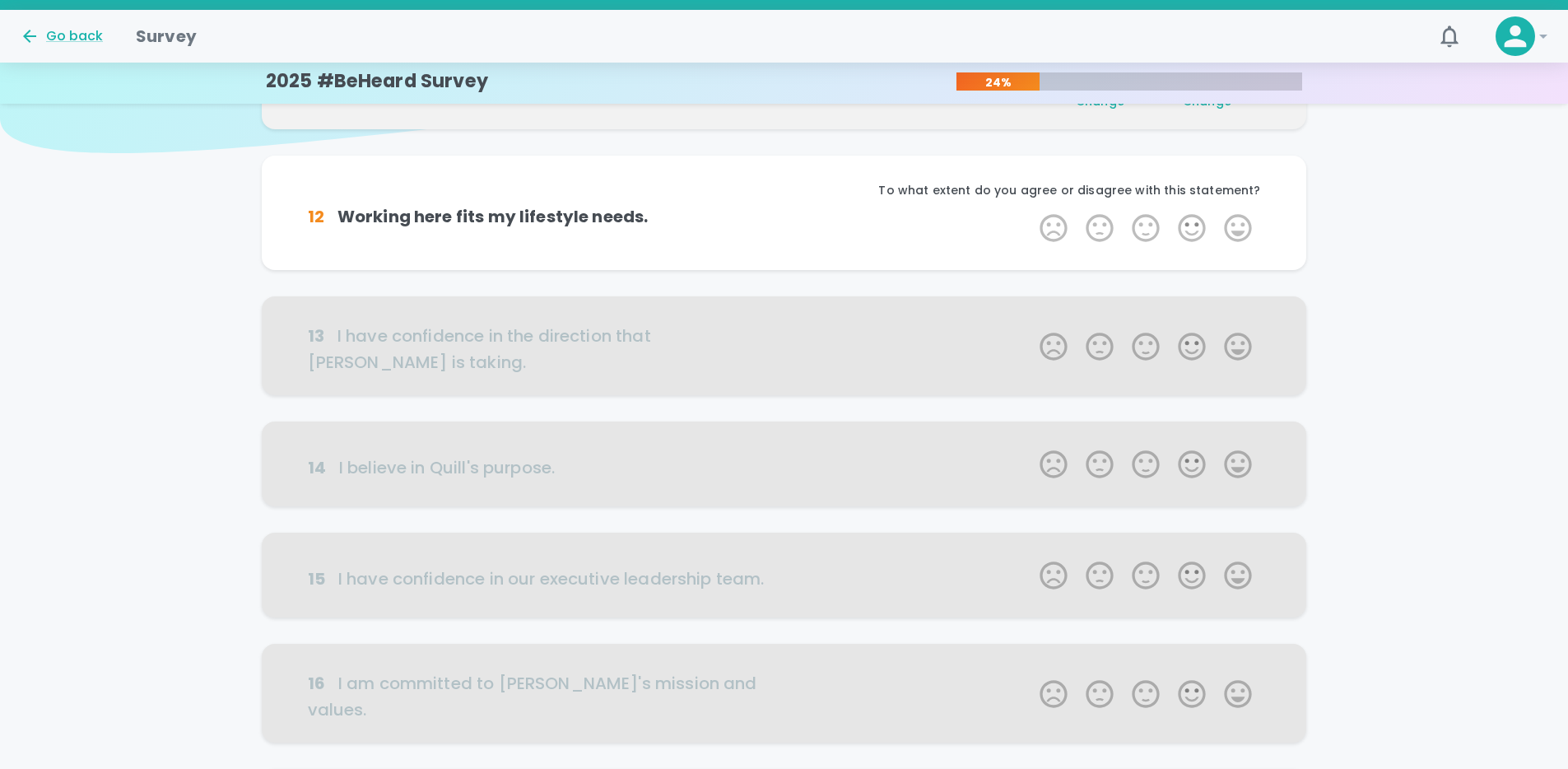 scroll, scrollTop: 145, scrollLeft: 0, axis: vertical 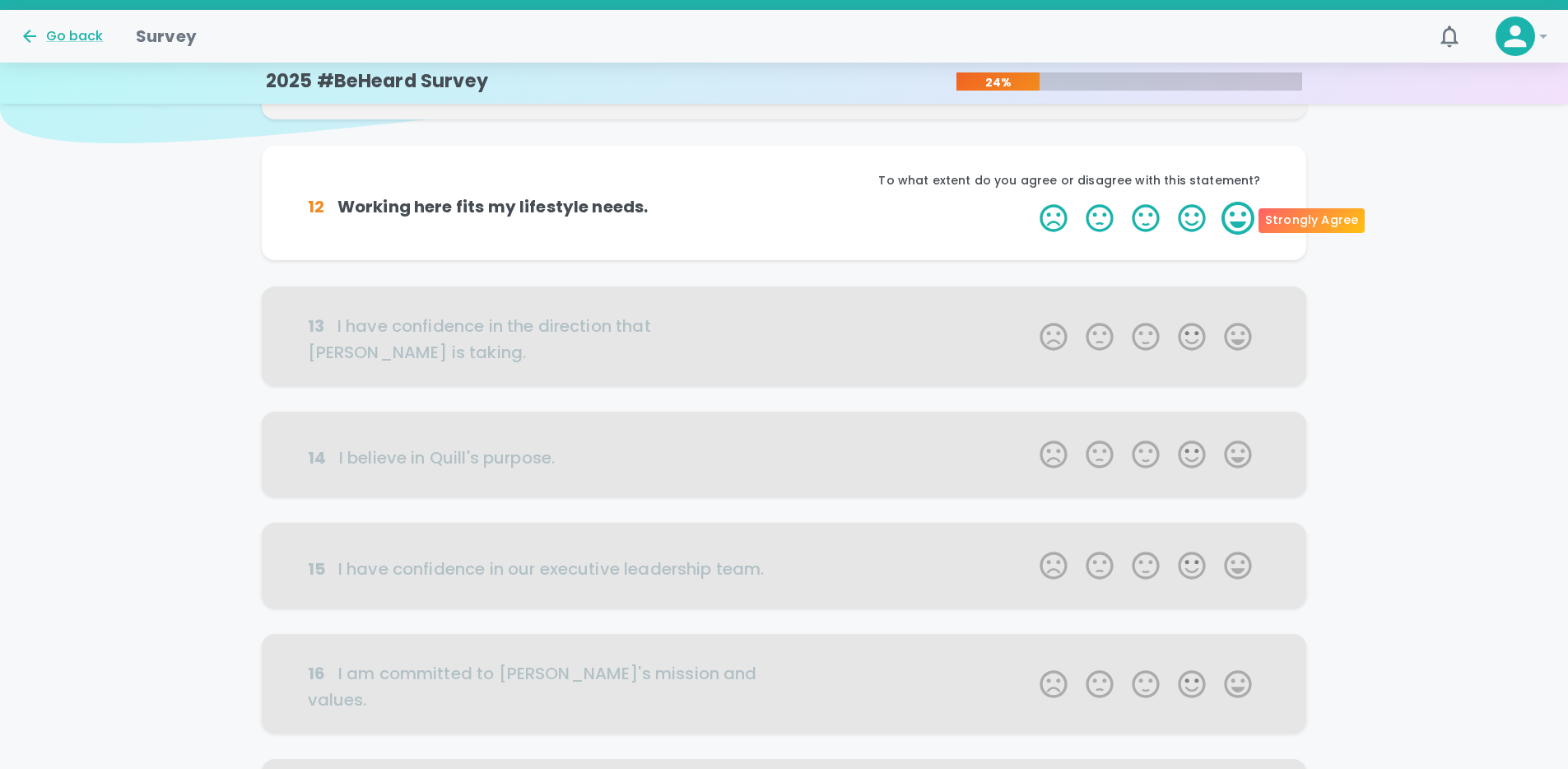 click on "5 Stars" at bounding box center (1238, 218) 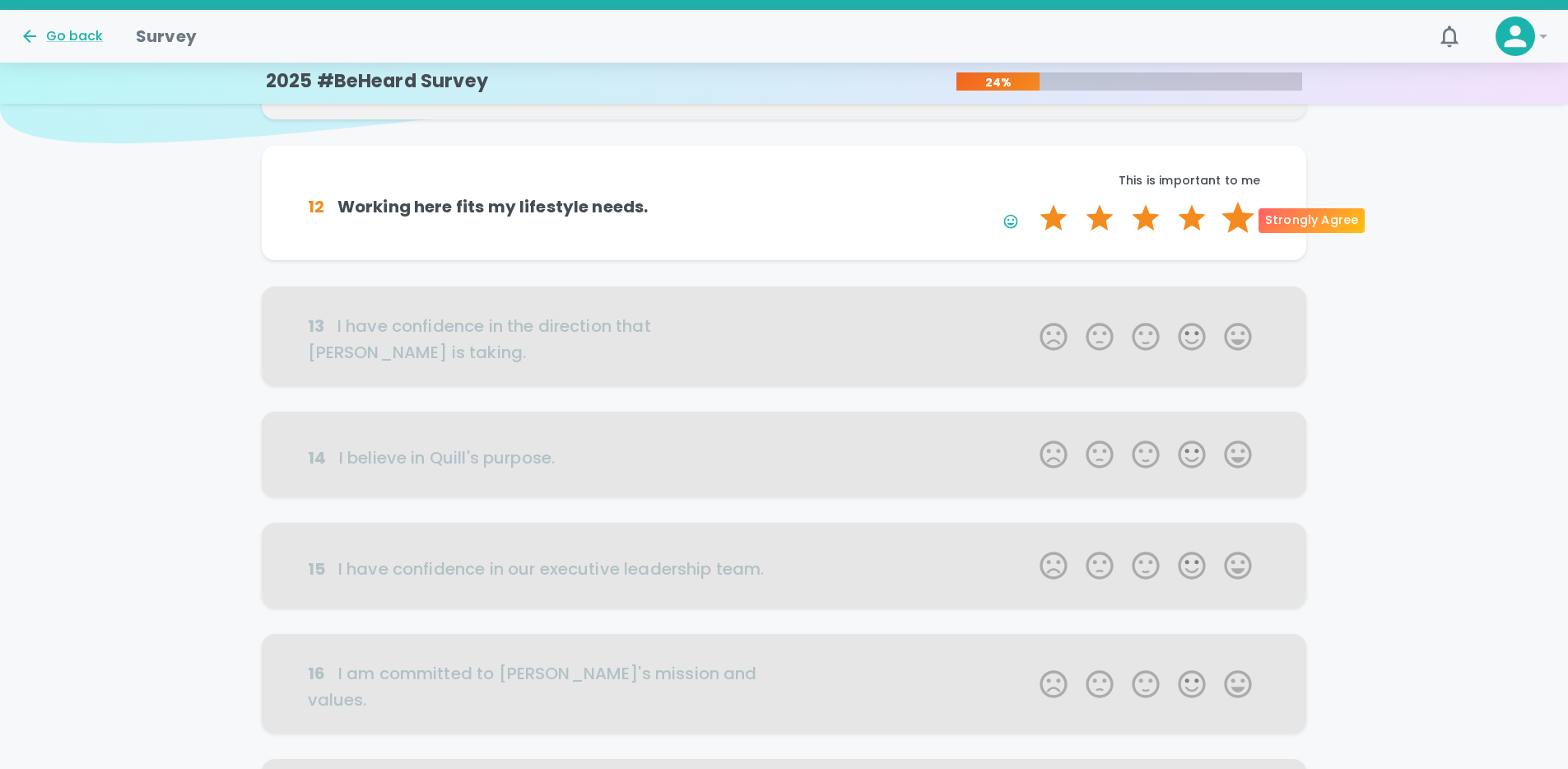 click on "5 Stars" at bounding box center [1238, 218] 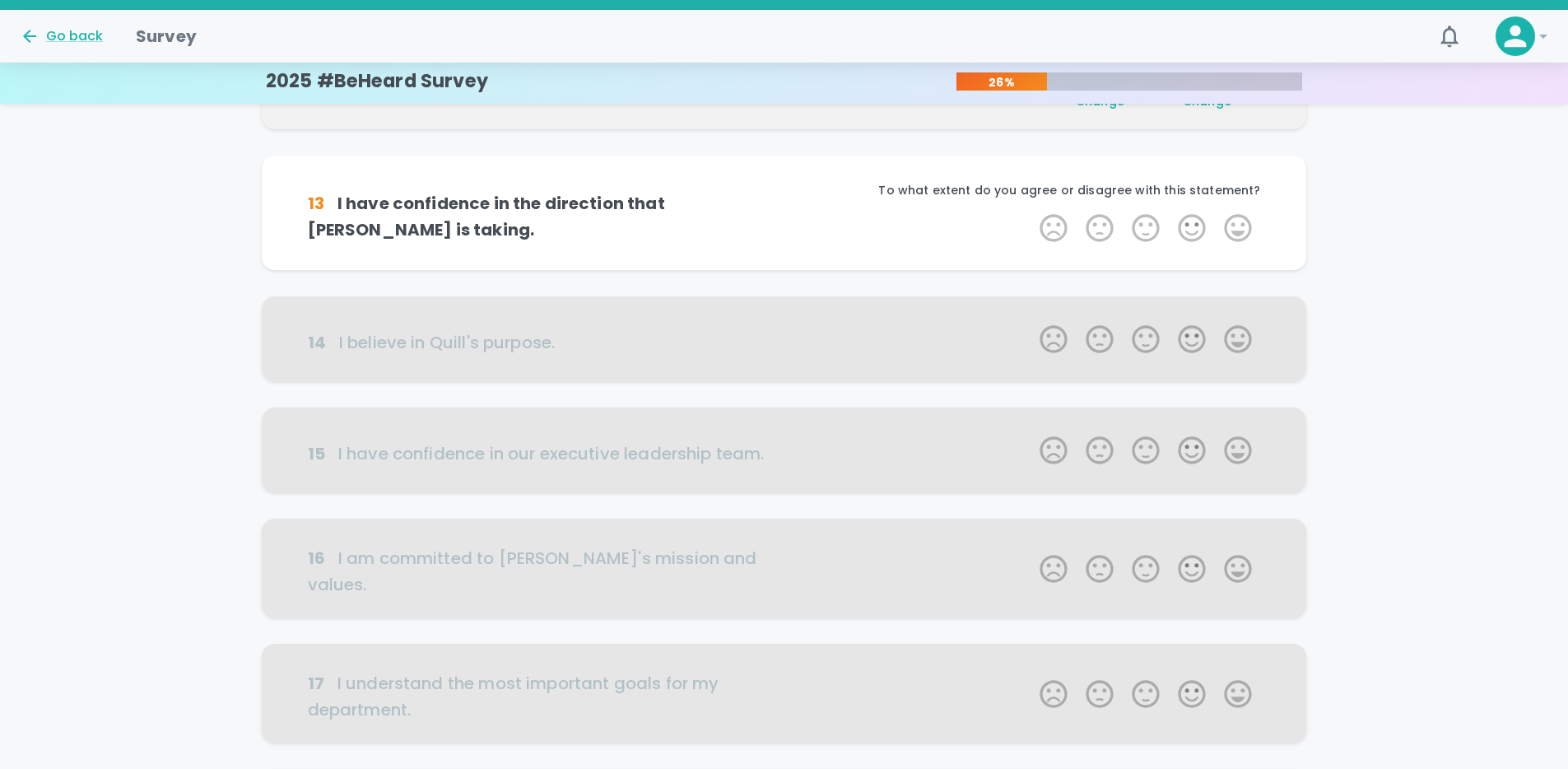 scroll, scrollTop: 290, scrollLeft: 0, axis: vertical 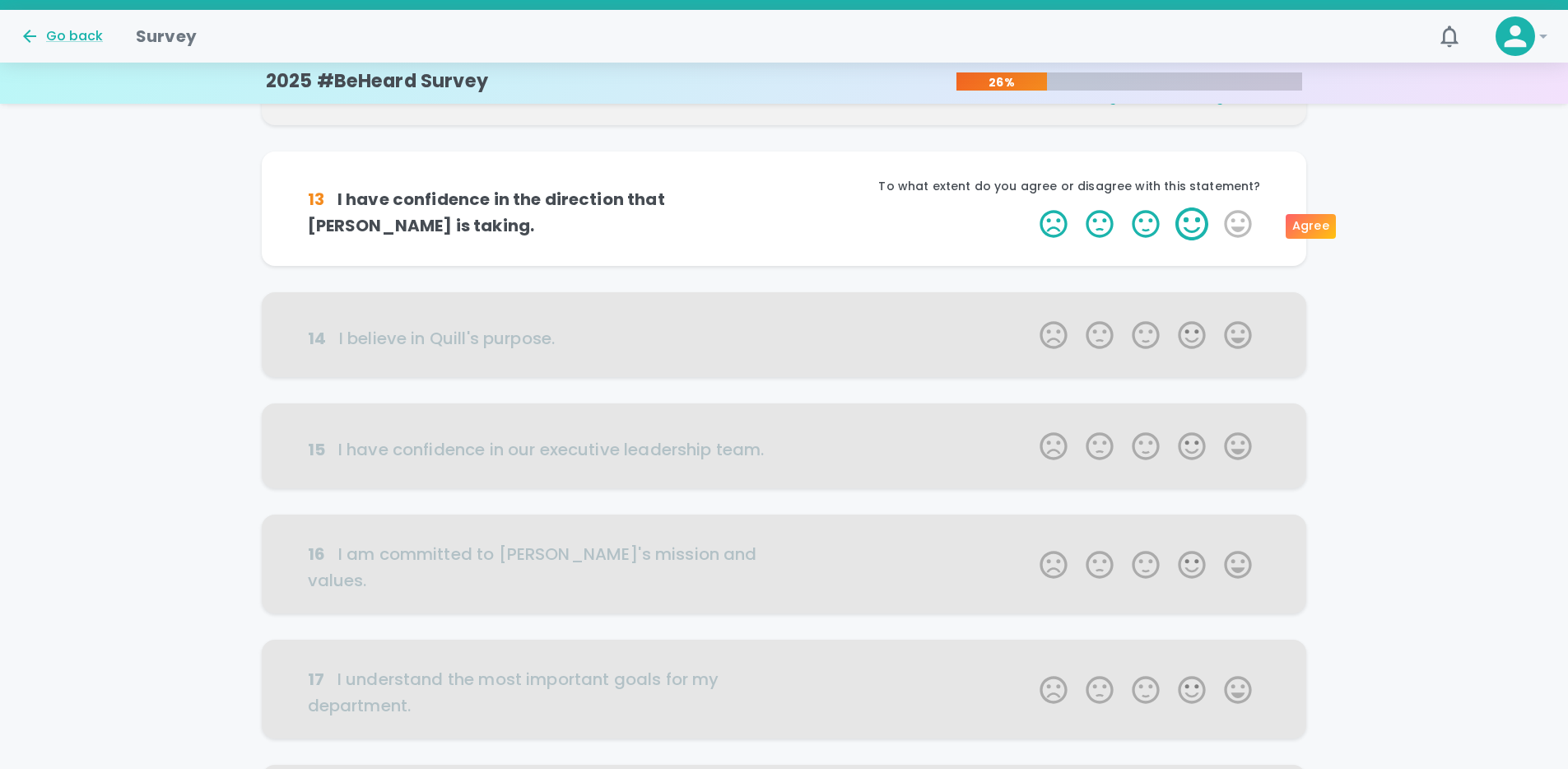 click on "4 Stars" at bounding box center [1192, 224] 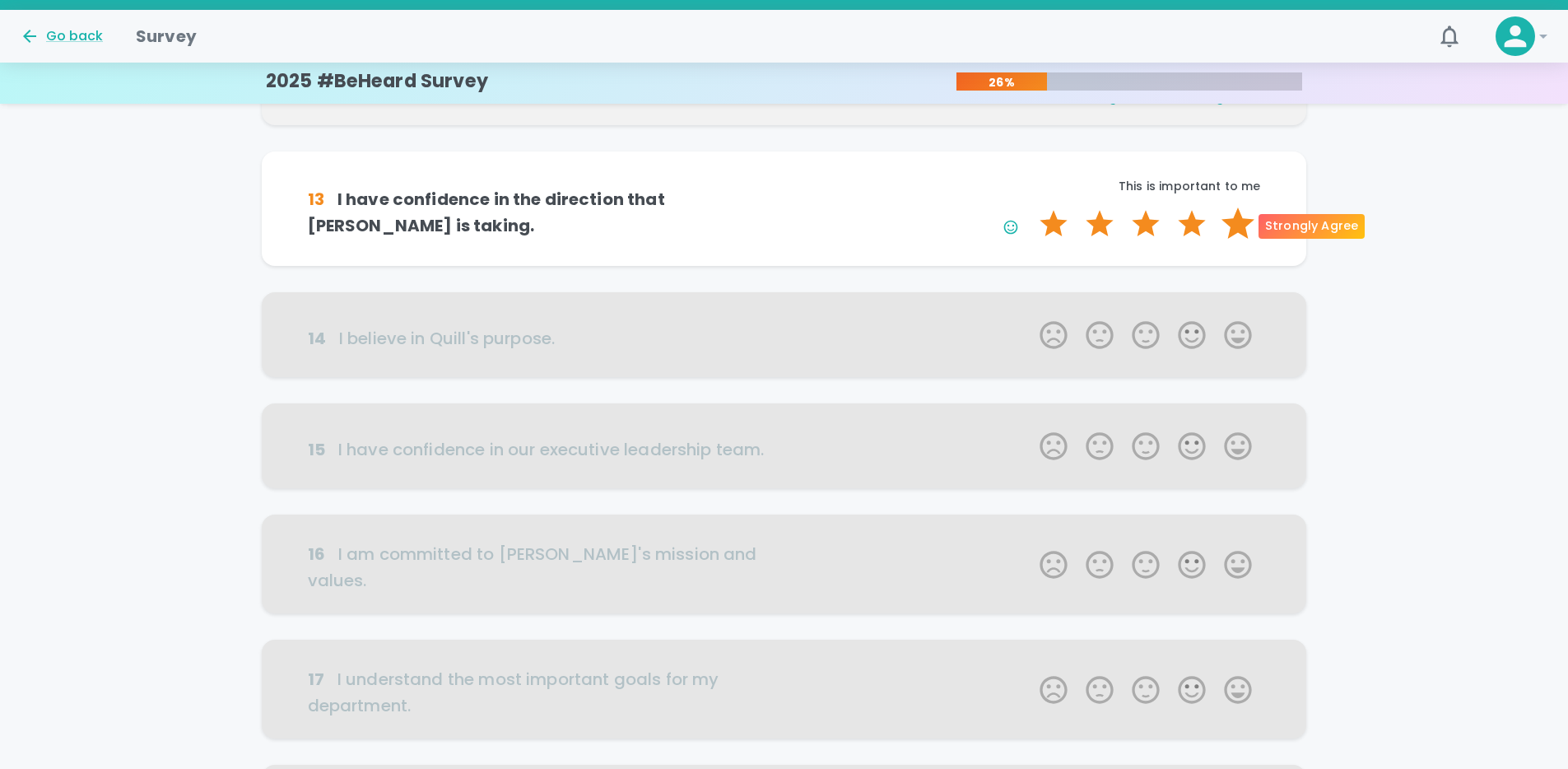 click on "5 Stars" at bounding box center (1238, 224) 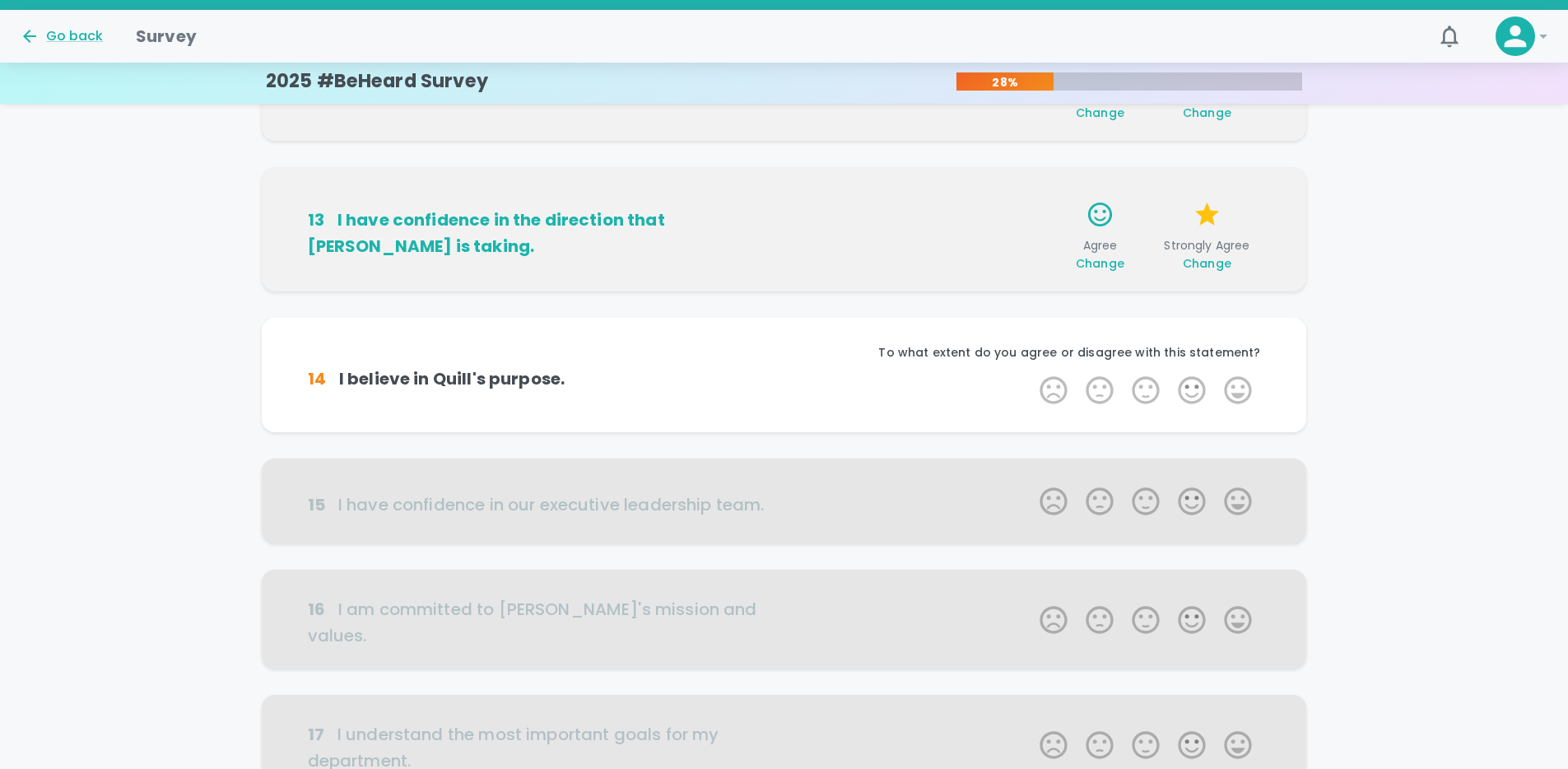 scroll, scrollTop: 269, scrollLeft: 0, axis: vertical 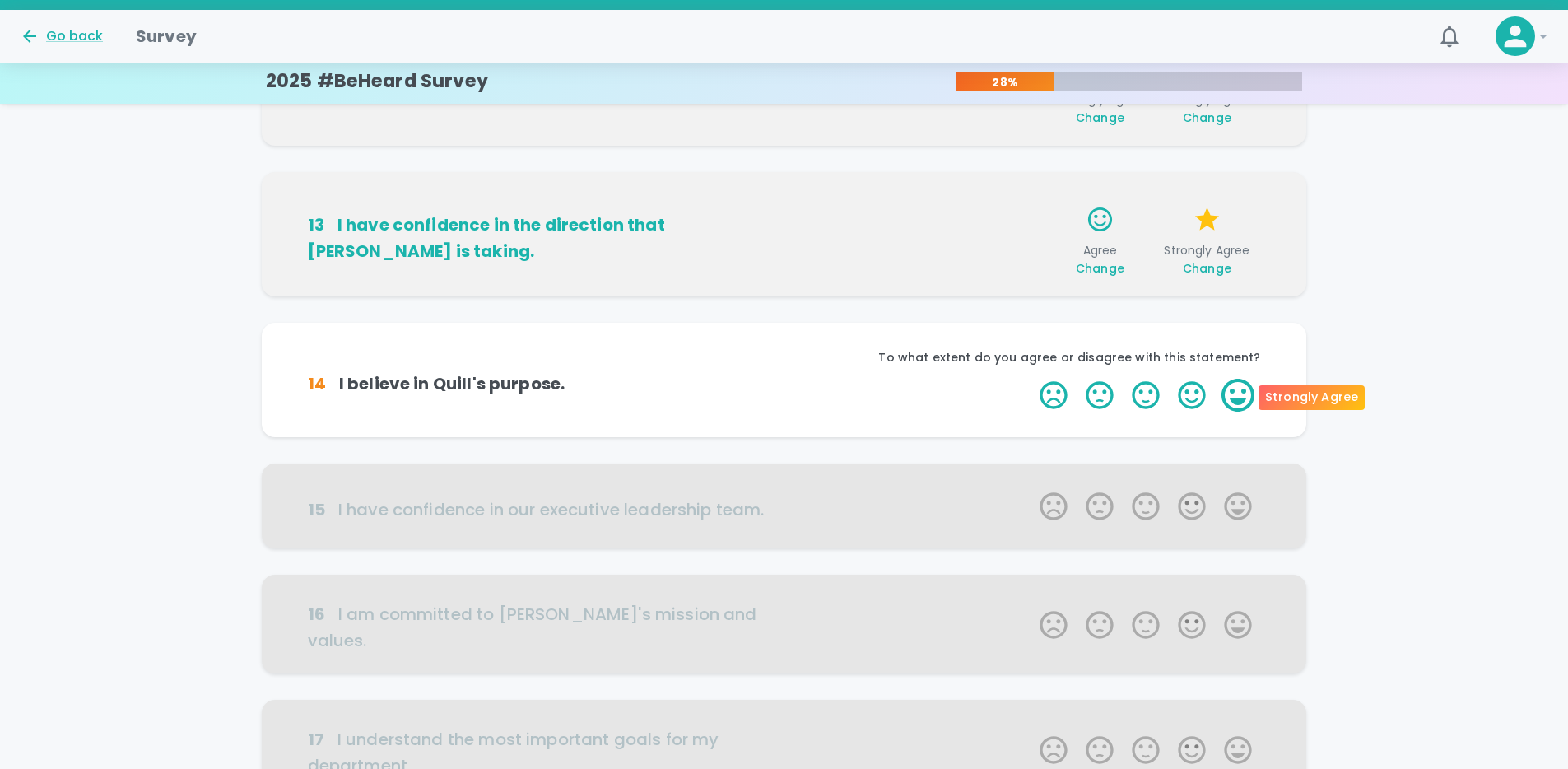 click on "5 Stars" at bounding box center (1238, 395) 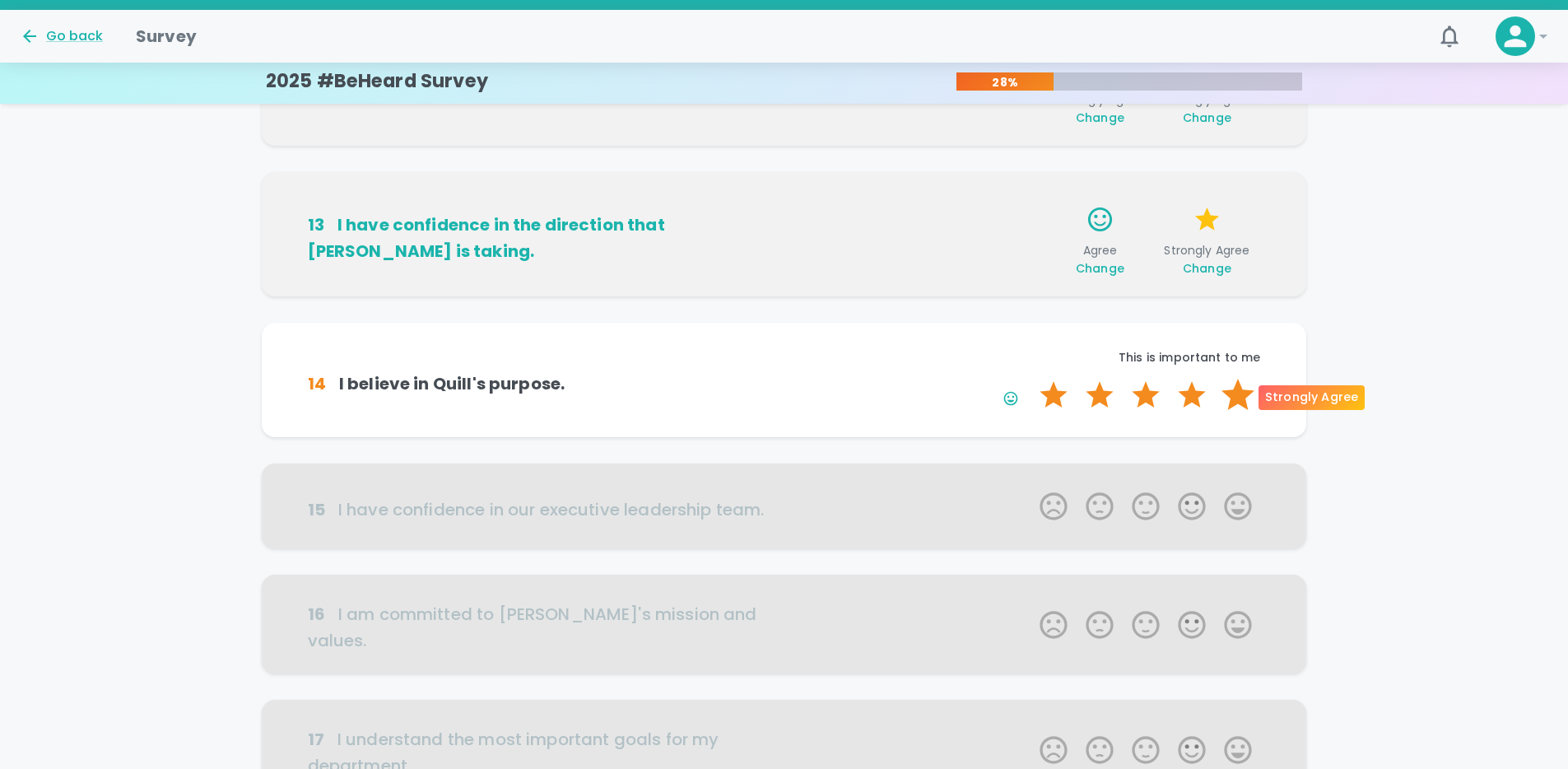 click on "5 Stars" at bounding box center (1238, 395) 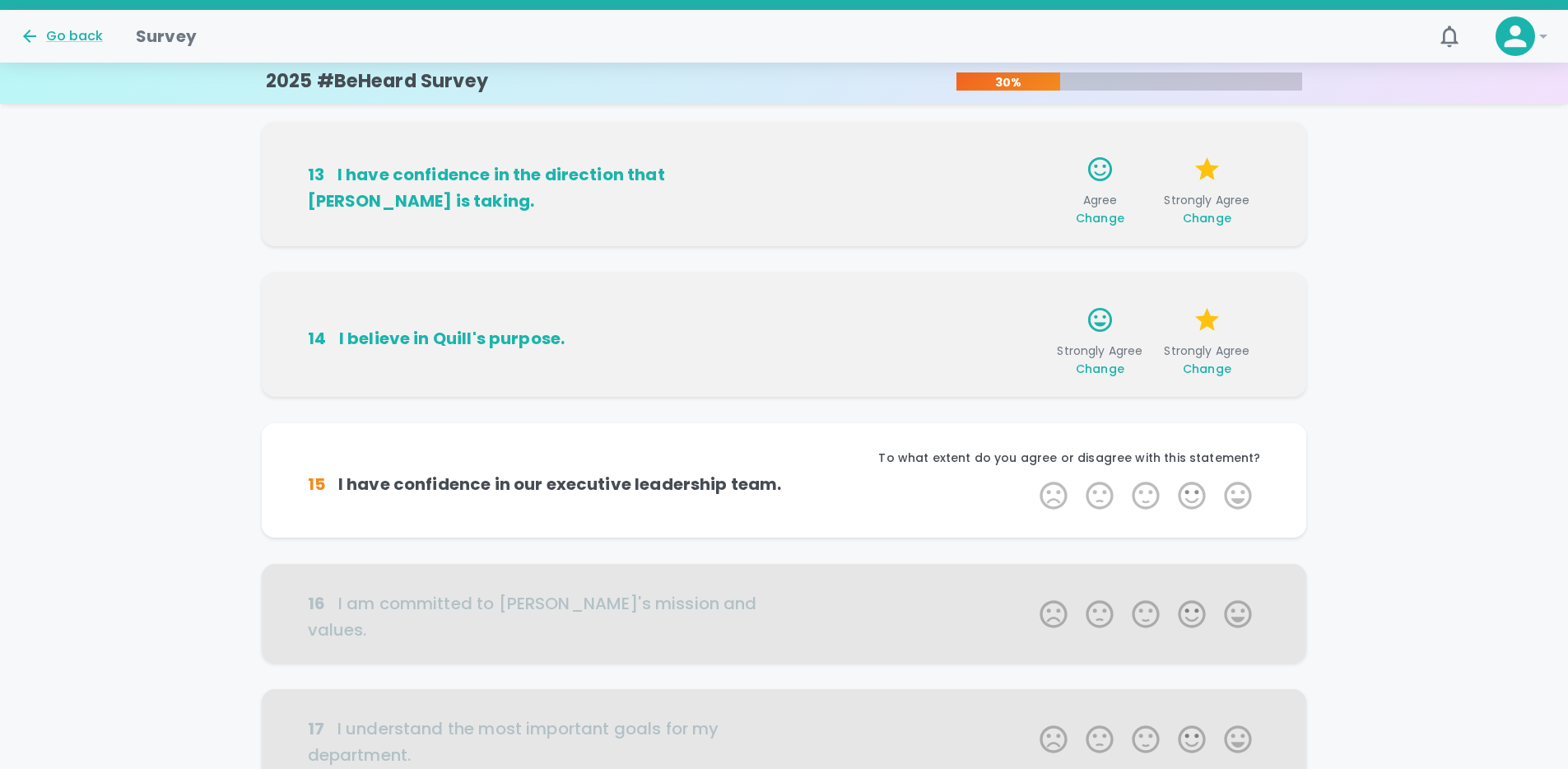 scroll, scrollTop: 296, scrollLeft: 0, axis: vertical 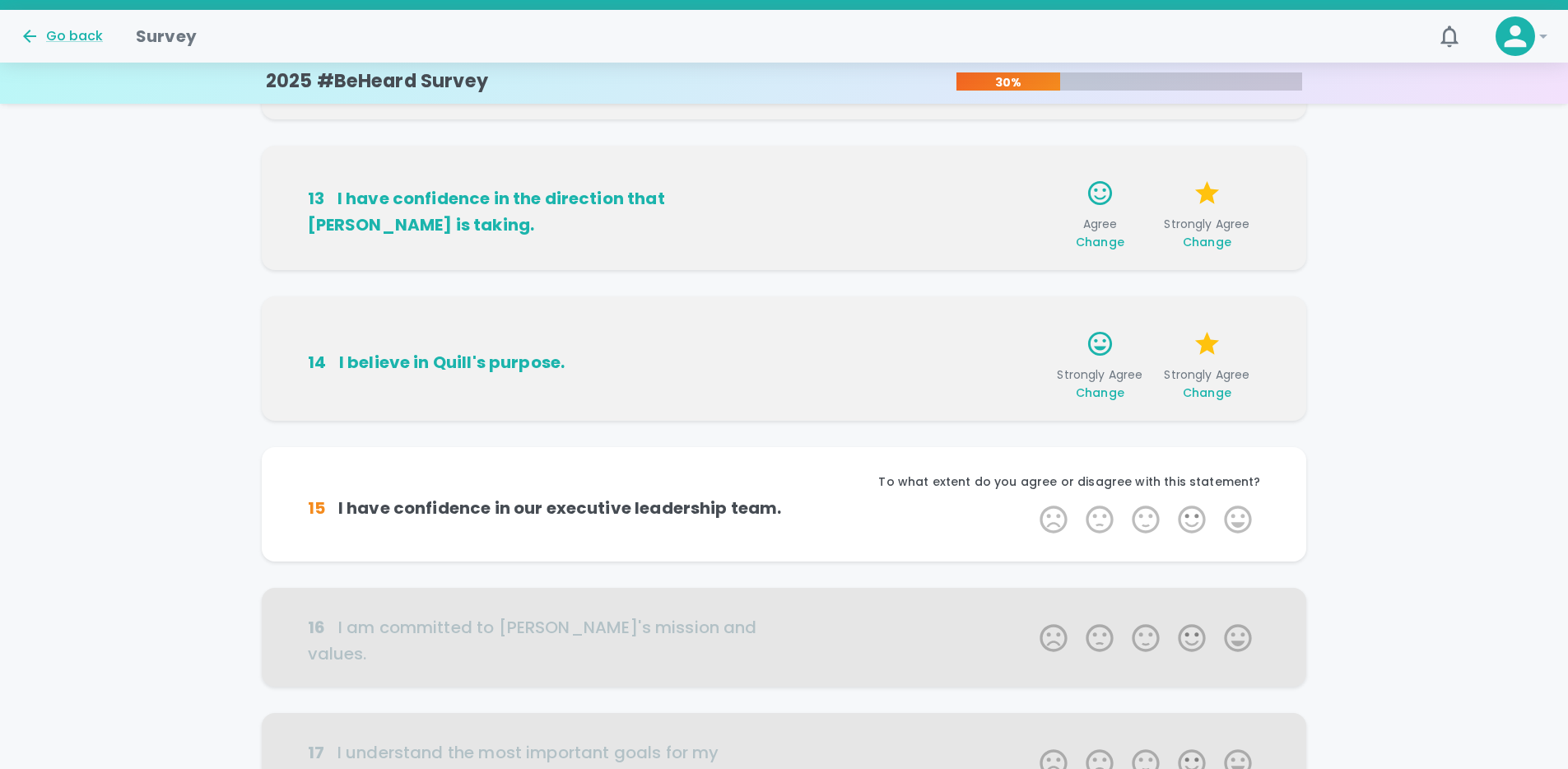 click on "Change" at bounding box center (1100, 242) 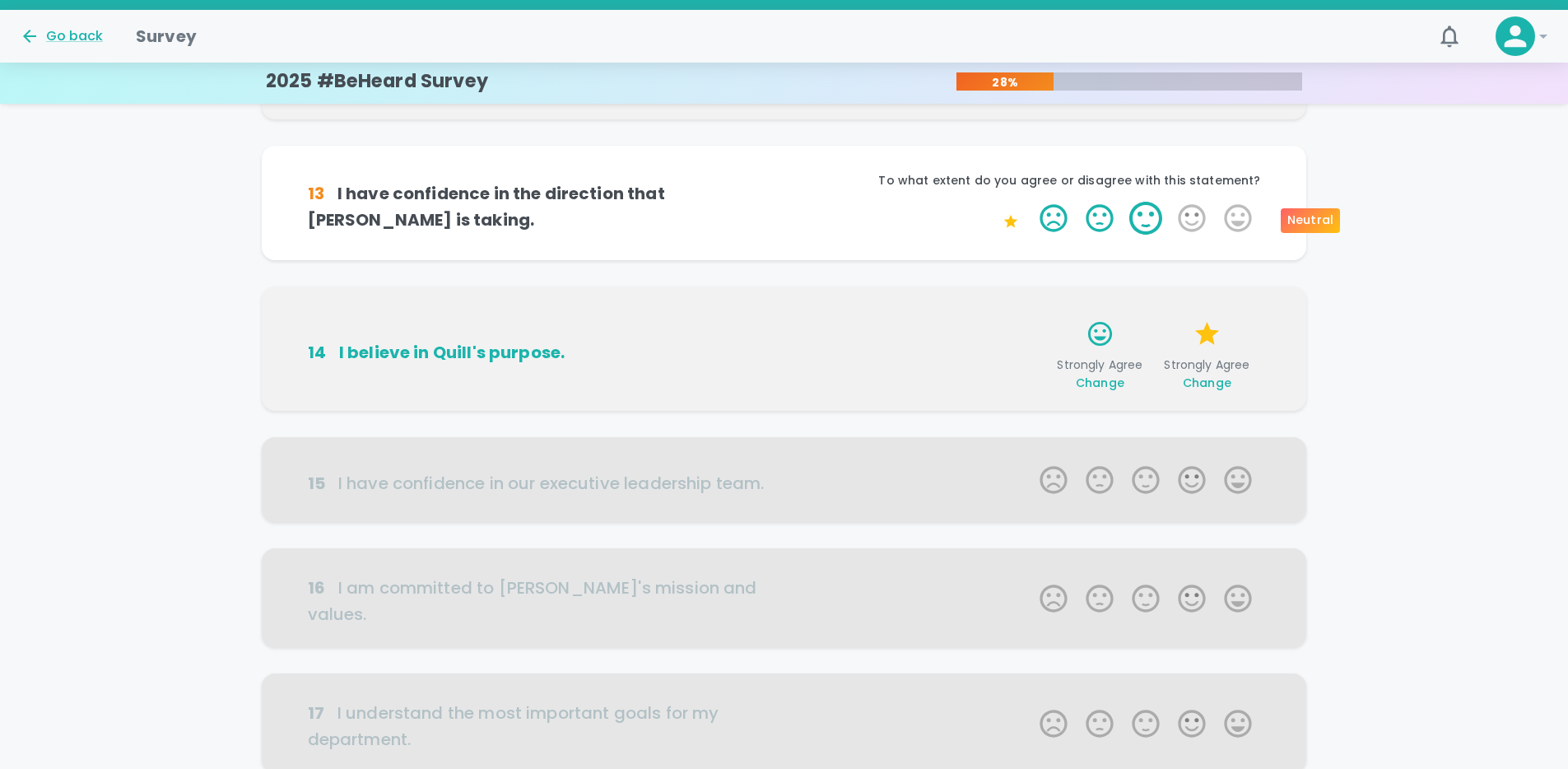 click on "3 Stars" at bounding box center (1146, 218) 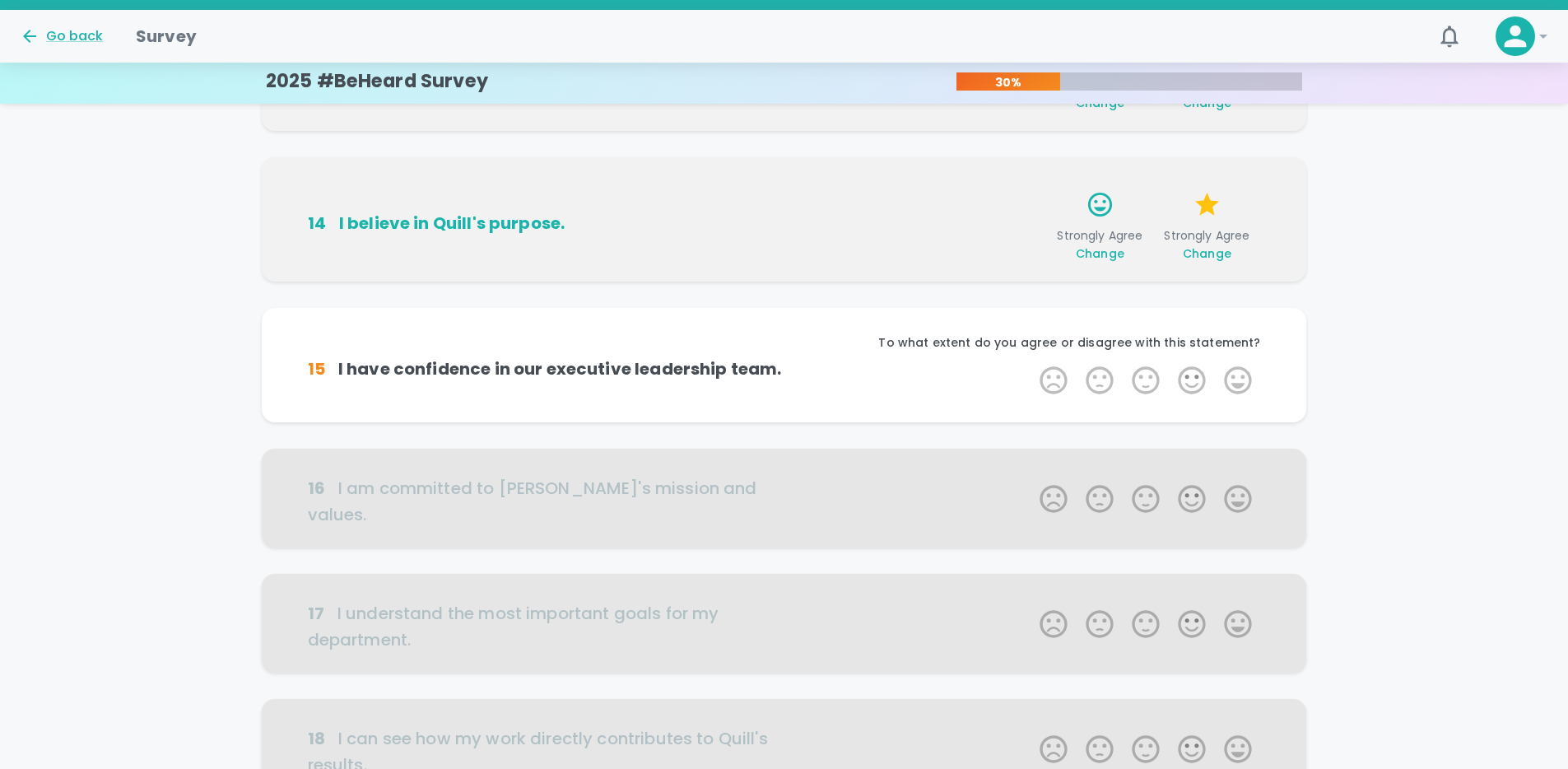 scroll, scrollTop: 436, scrollLeft: 0, axis: vertical 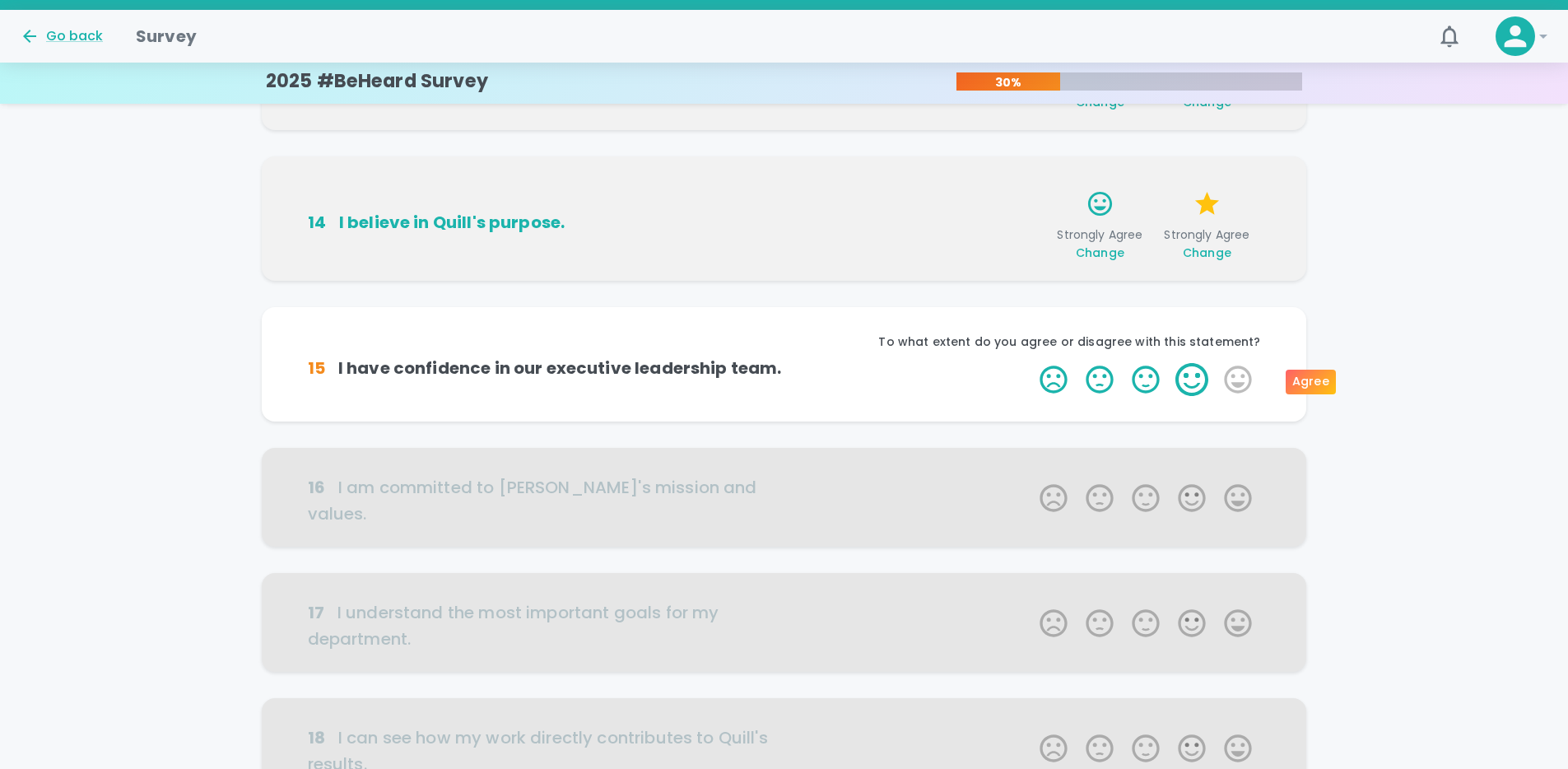 click on "4 Stars" at bounding box center (1192, 380) 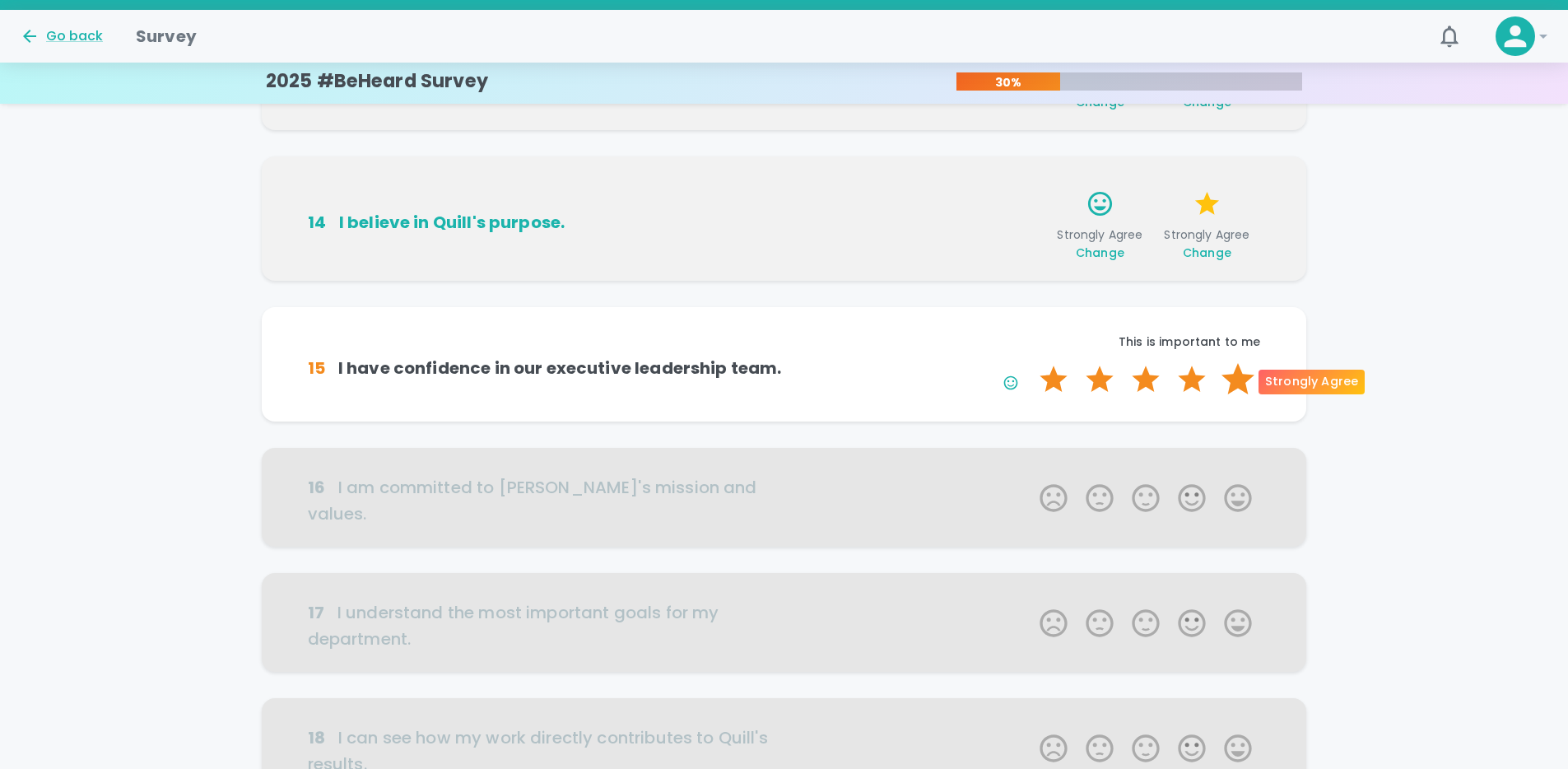 click on "5 Stars" at bounding box center [1238, 380] 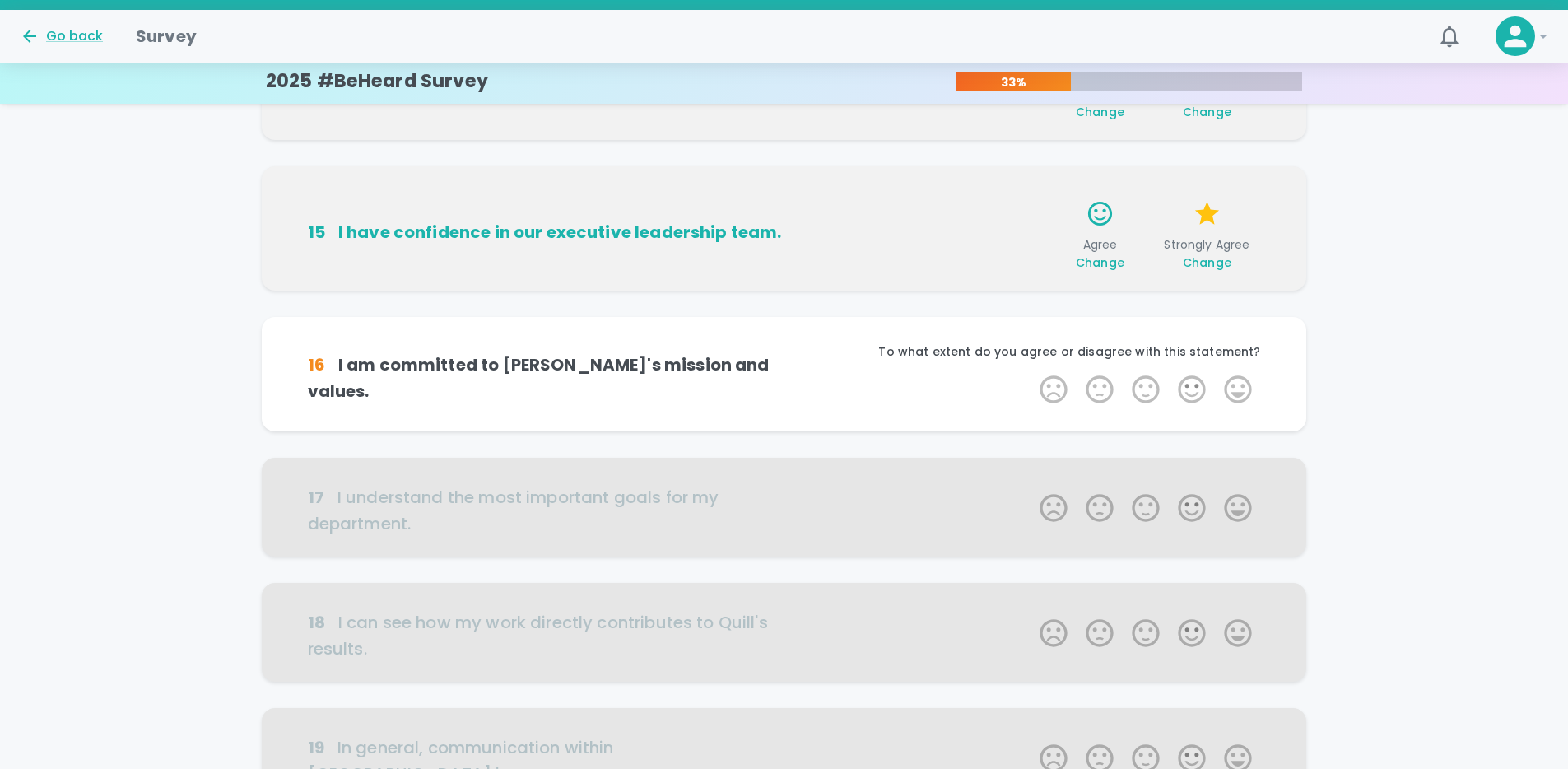 scroll, scrollTop: 580, scrollLeft: 0, axis: vertical 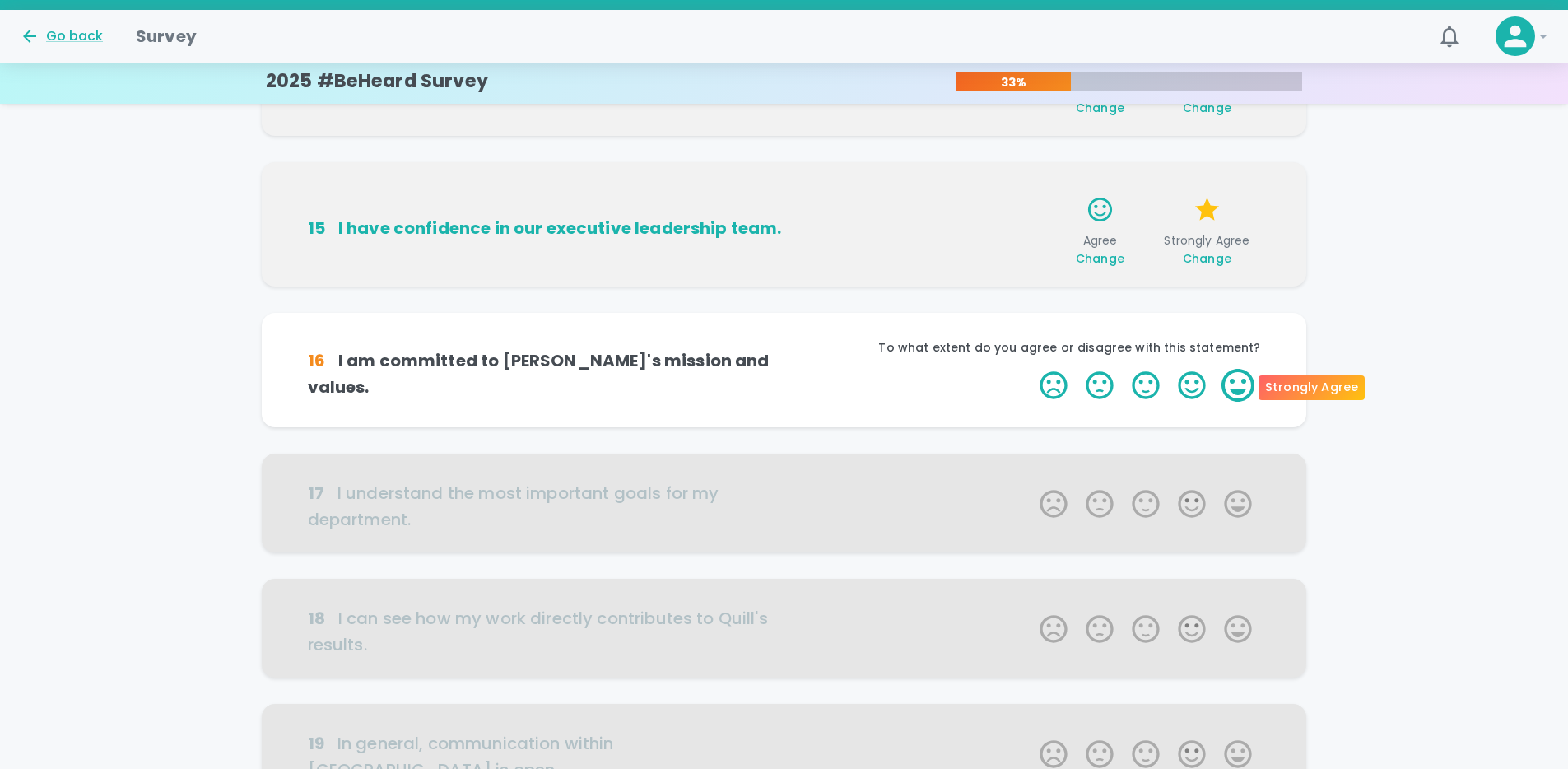 click on "5 Stars" at bounding box center (1238, 385) 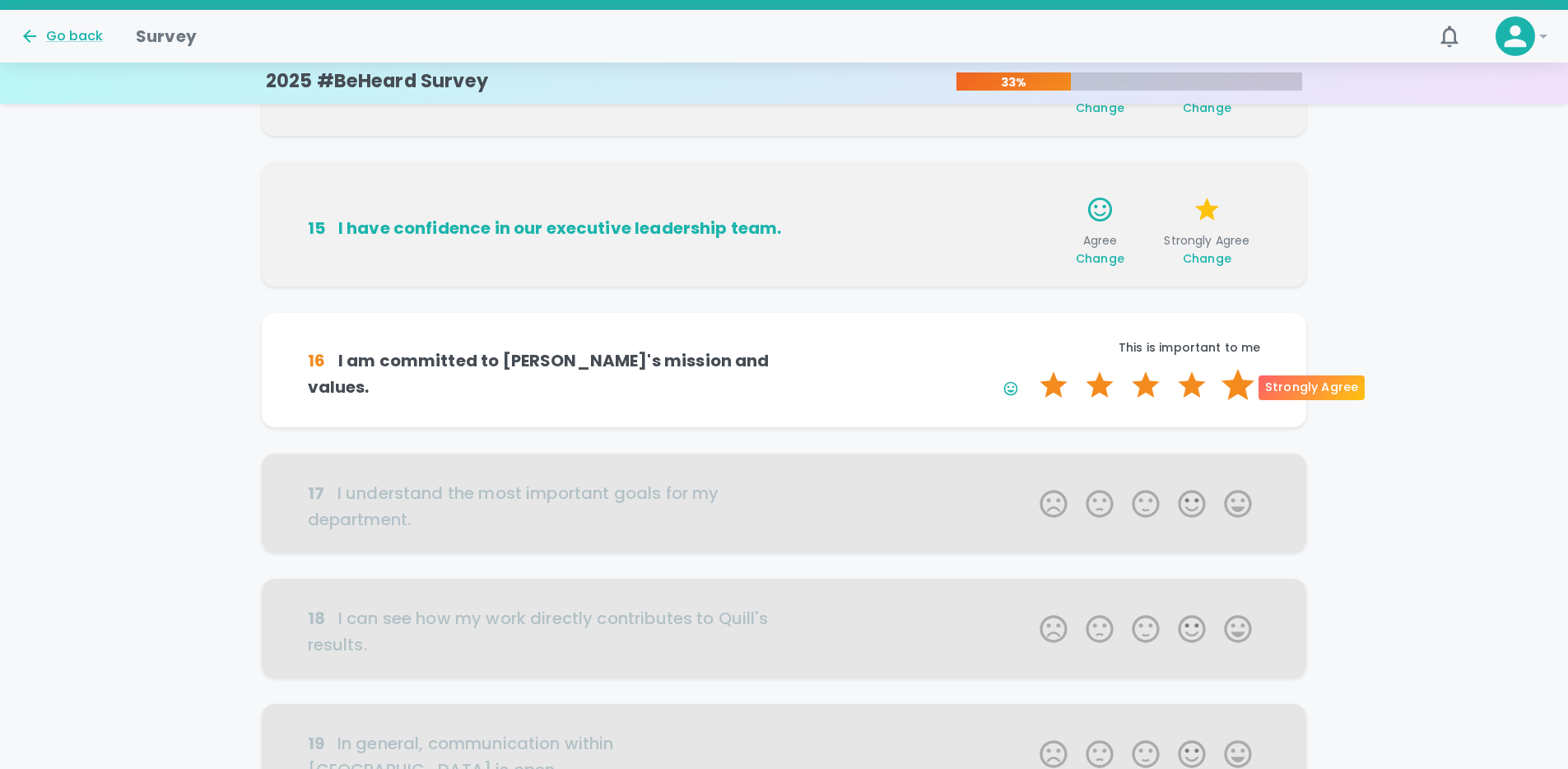 click on "5 Stars" at bounding box center [1238, 385] 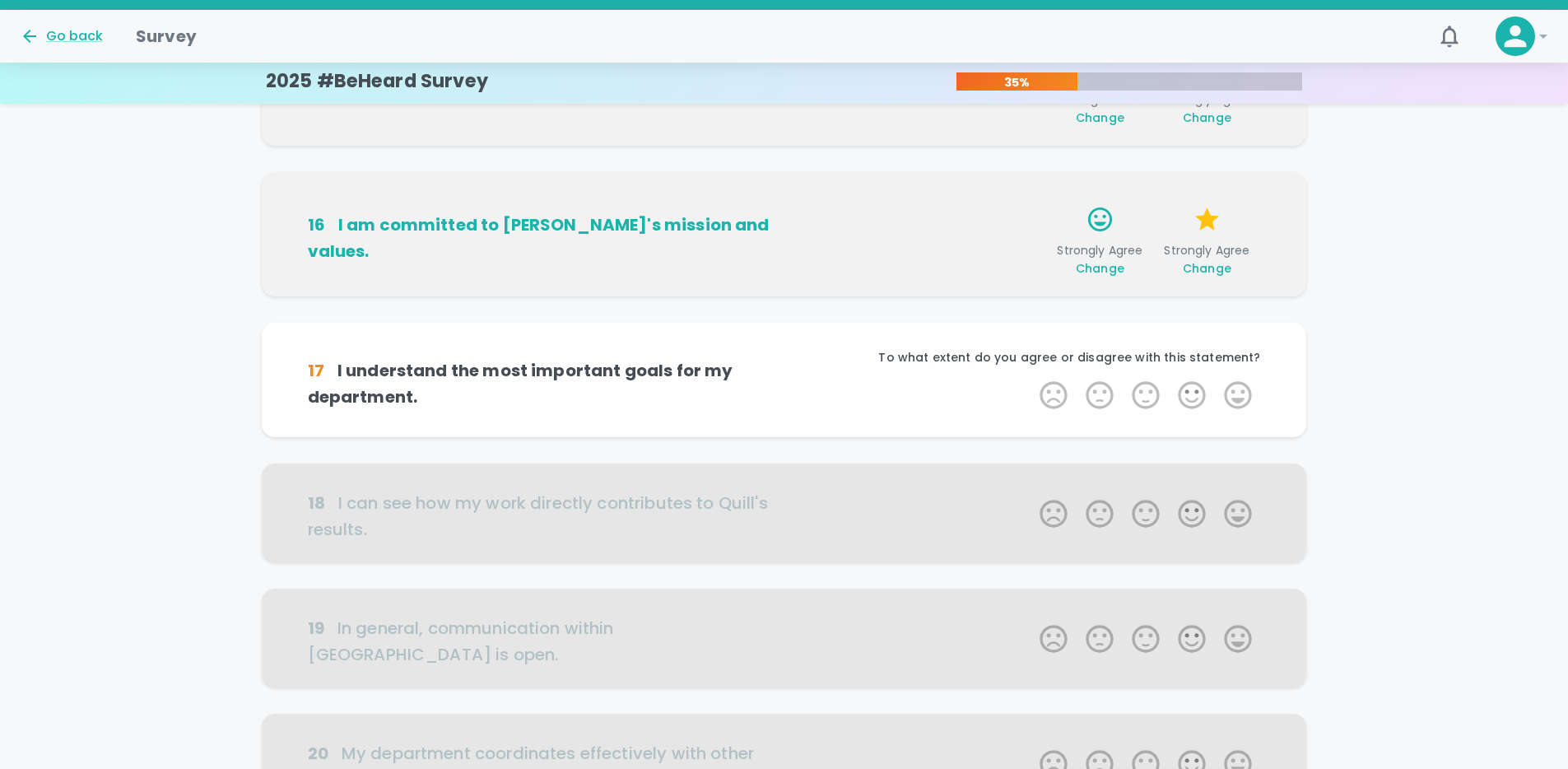 scroll, scrollTop: 725, scrollLeft: 0, axis: vertical 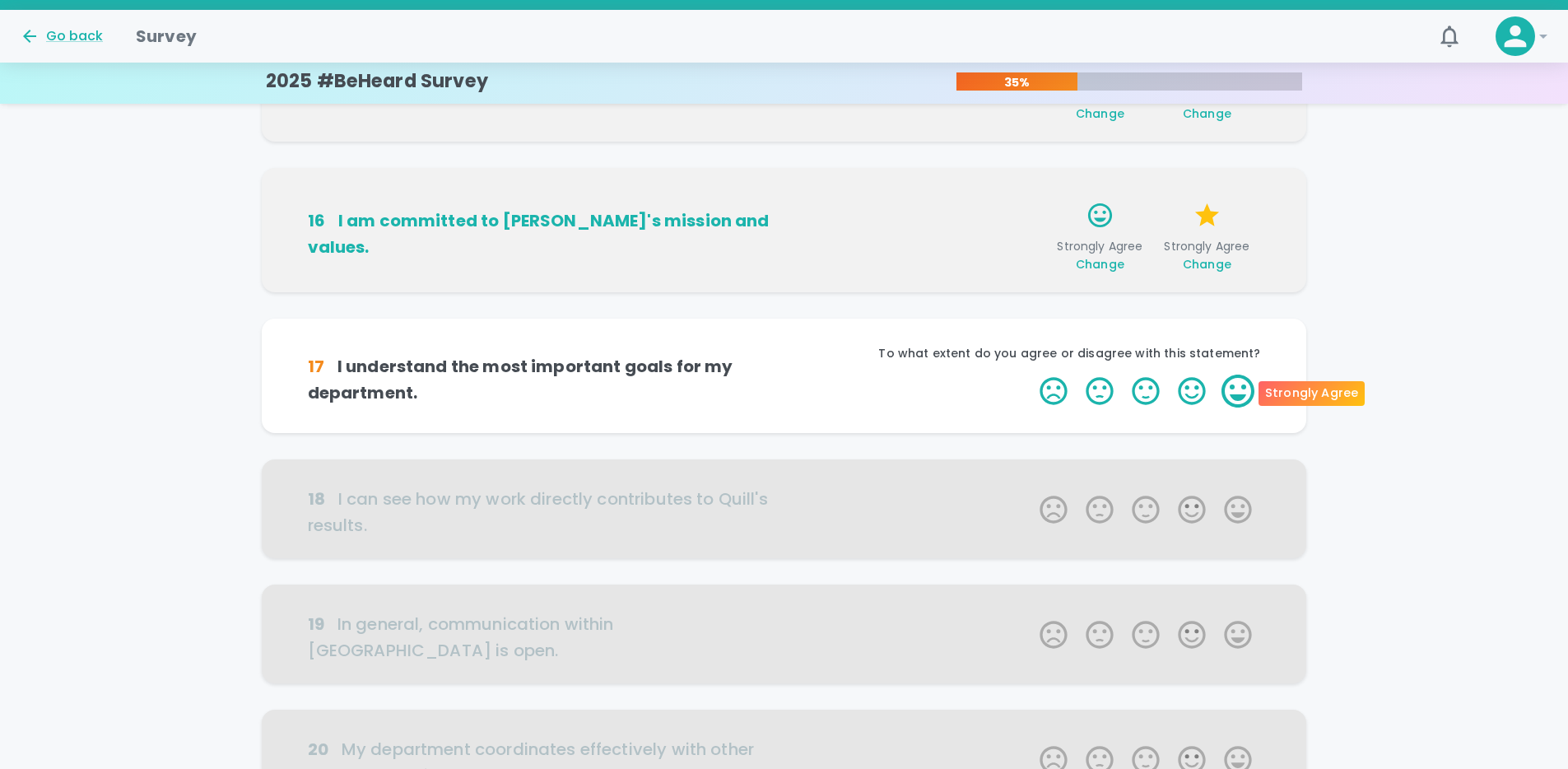 click on "5 Stars" at bounding box center (1238, 391) 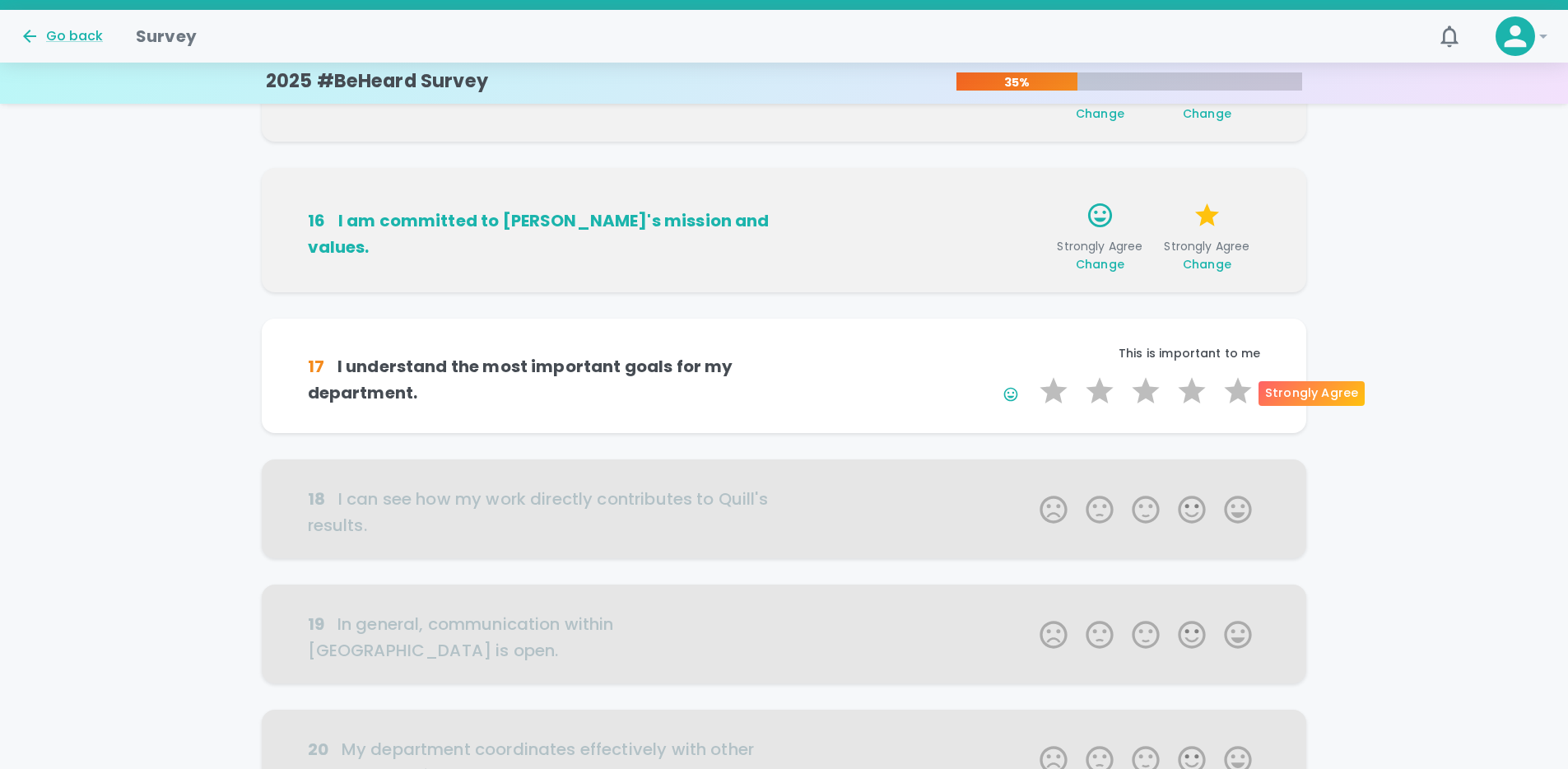 click on "5 Stars" at bounding box center [1238, 391] 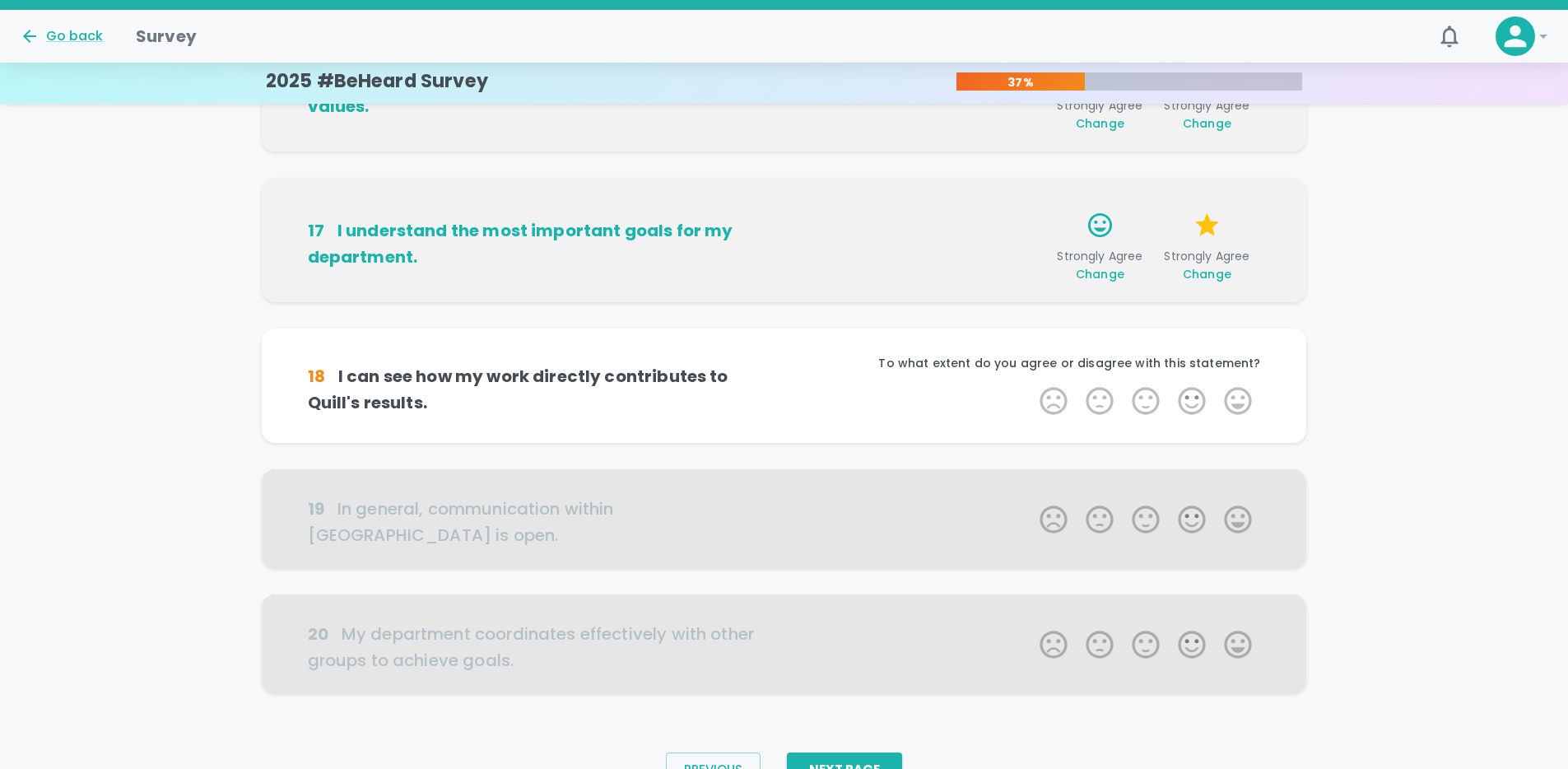 scroll, scrollTop: 870, scrollLeft: 0, axis: vertical 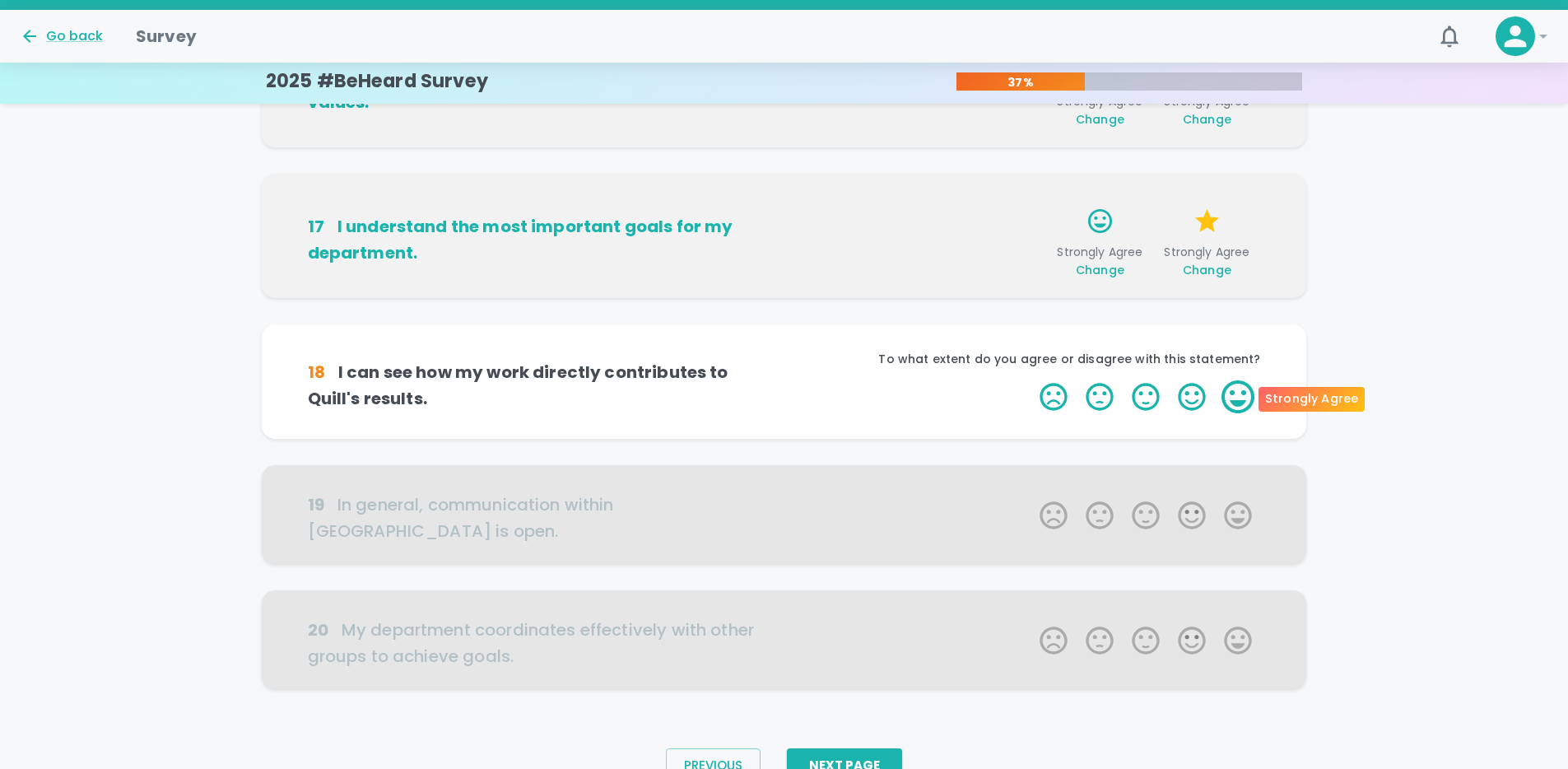 click on "5 Stars" at bounding box center [1238, 397] 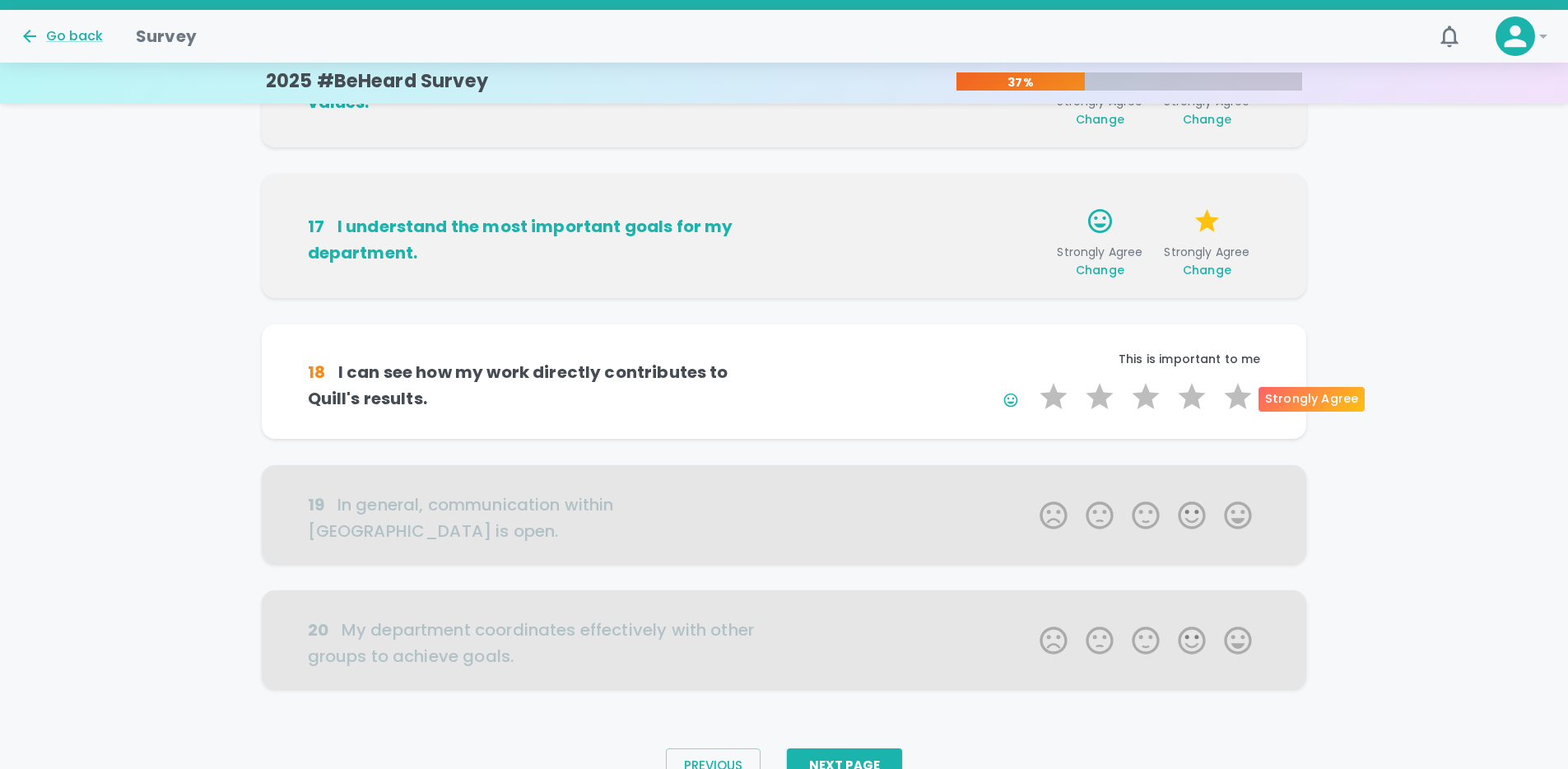 click on "5 Stars" at bounding box center [1238, 397] 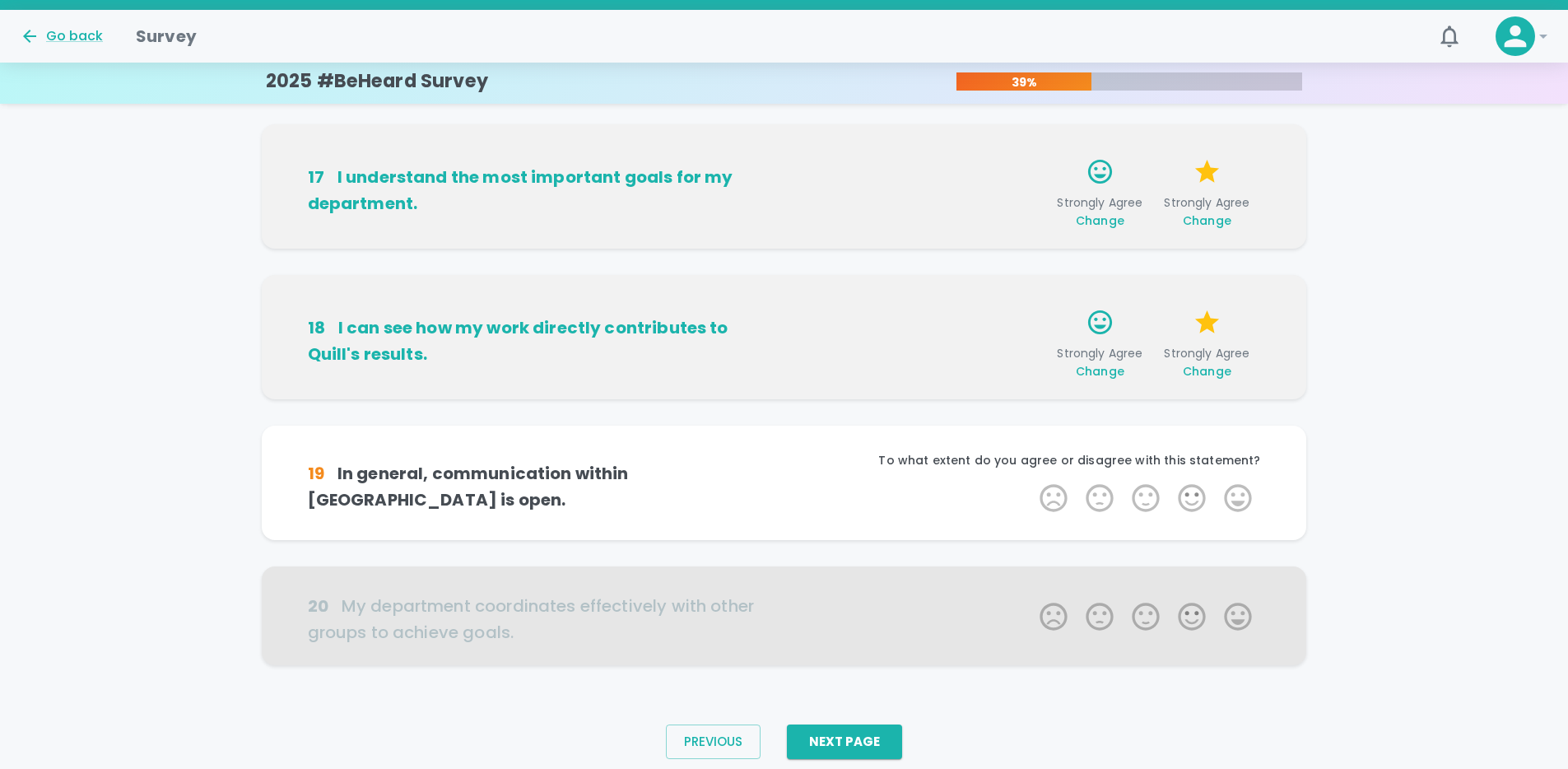 scroll, scrollTop: 936, scrollLeft: 0, axis: vertical 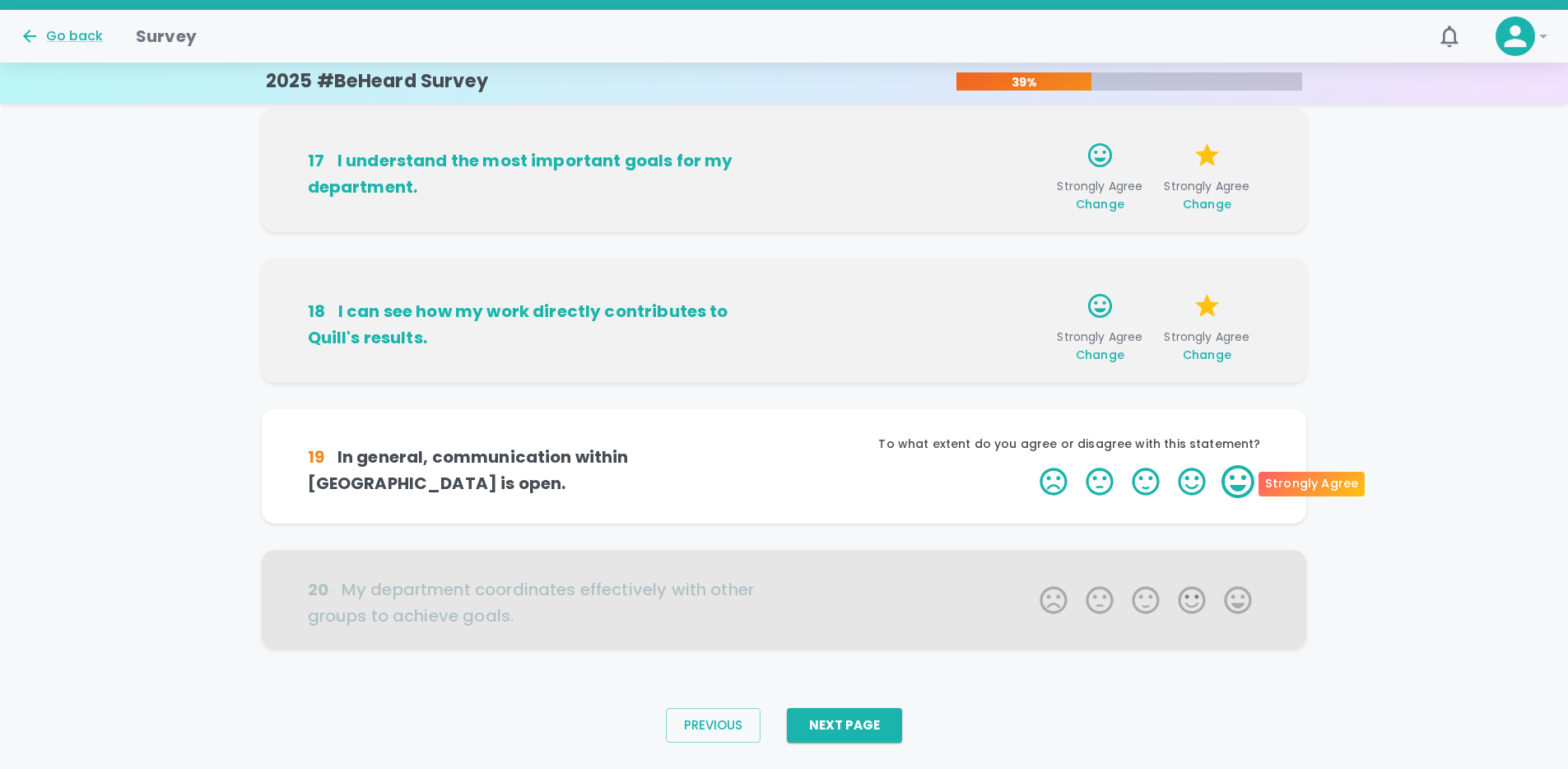 click on "5 Stars" at bounding box center [1238, 482] 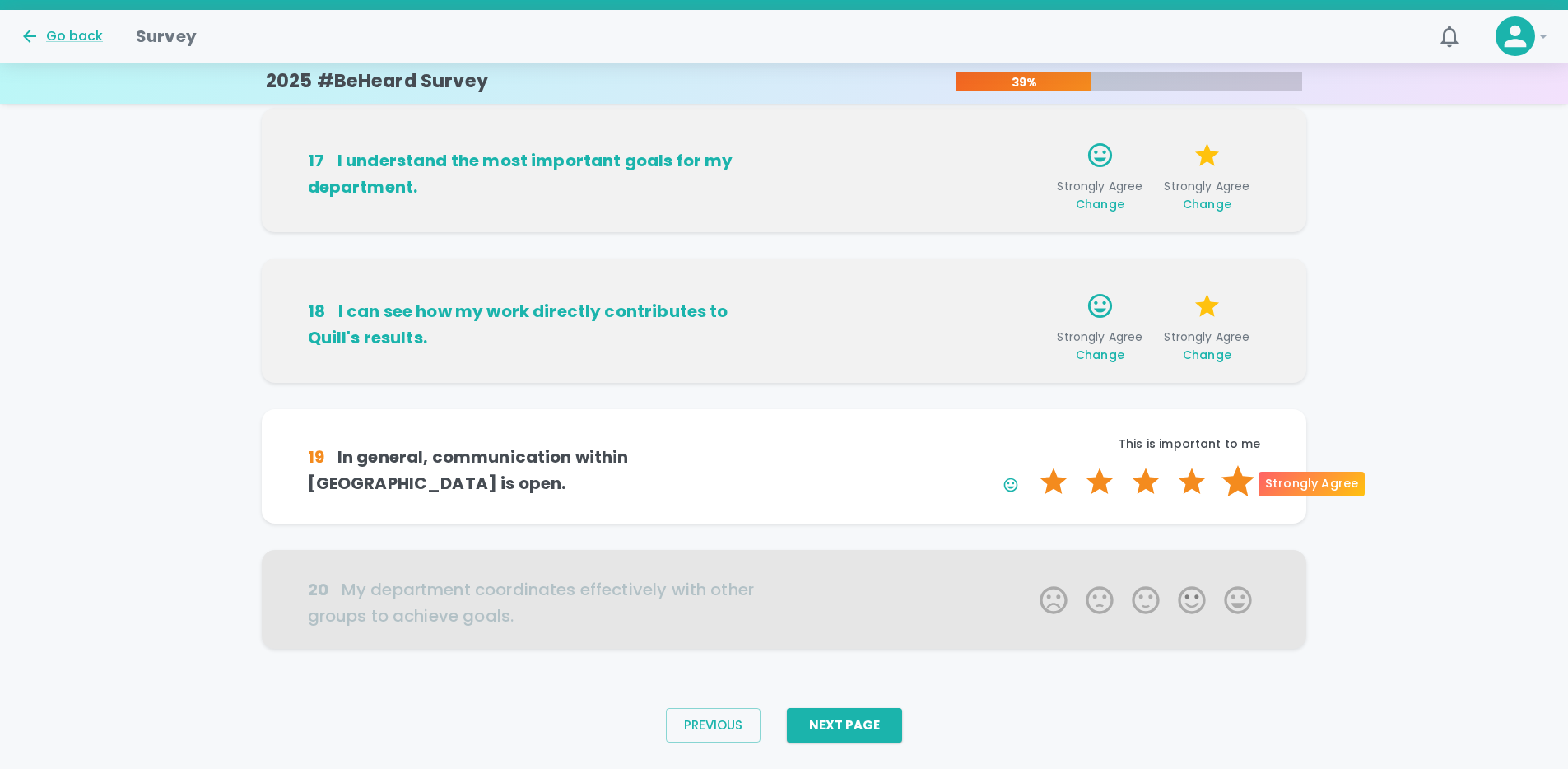 click on "5 Stars" at bounding box center [1238, 482] 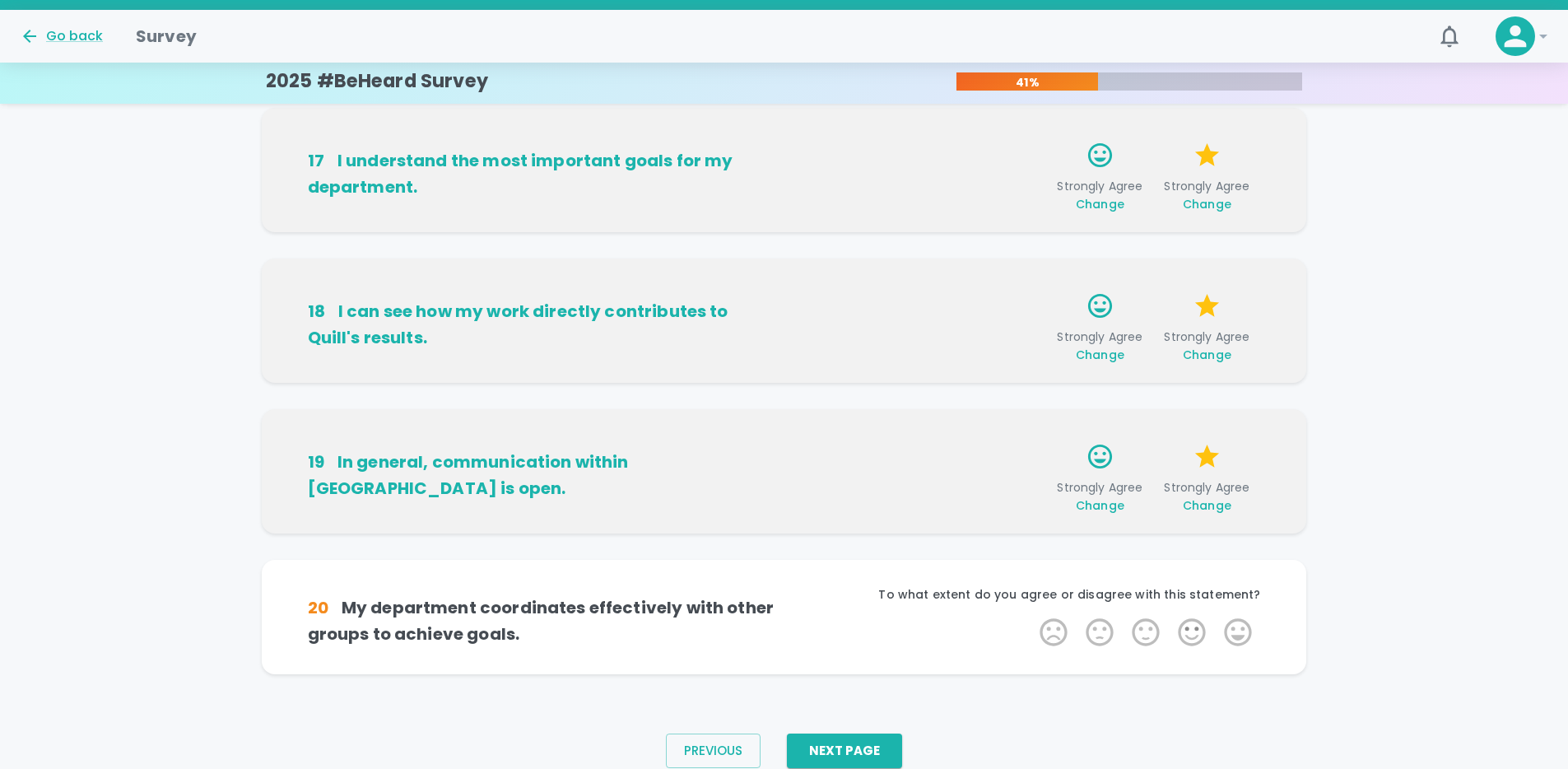scroll, scrollTop: 976, scrollLeft: 0, axis: vertical 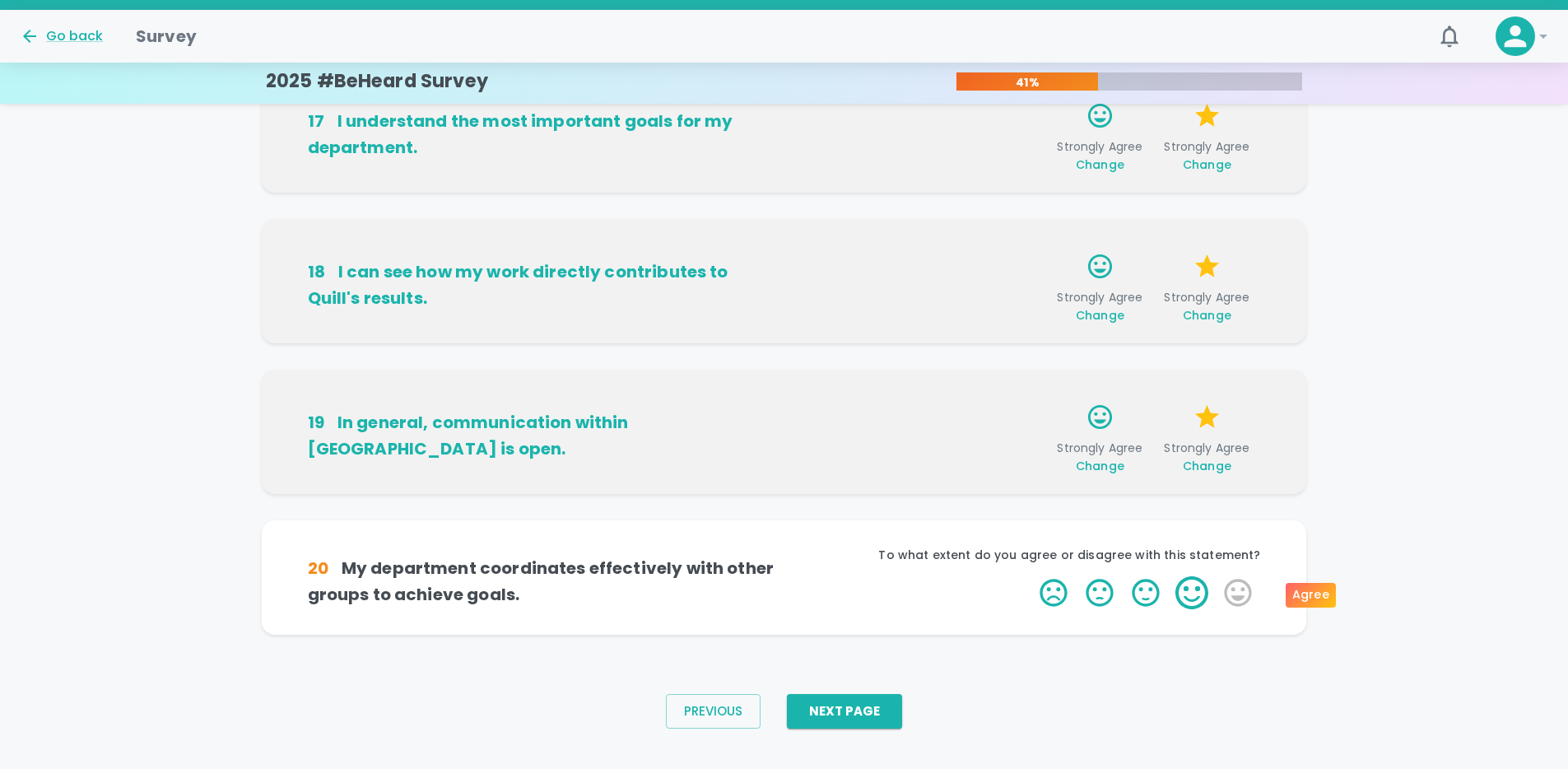 click on "4 Stars" at bounding box center (1192, 593) 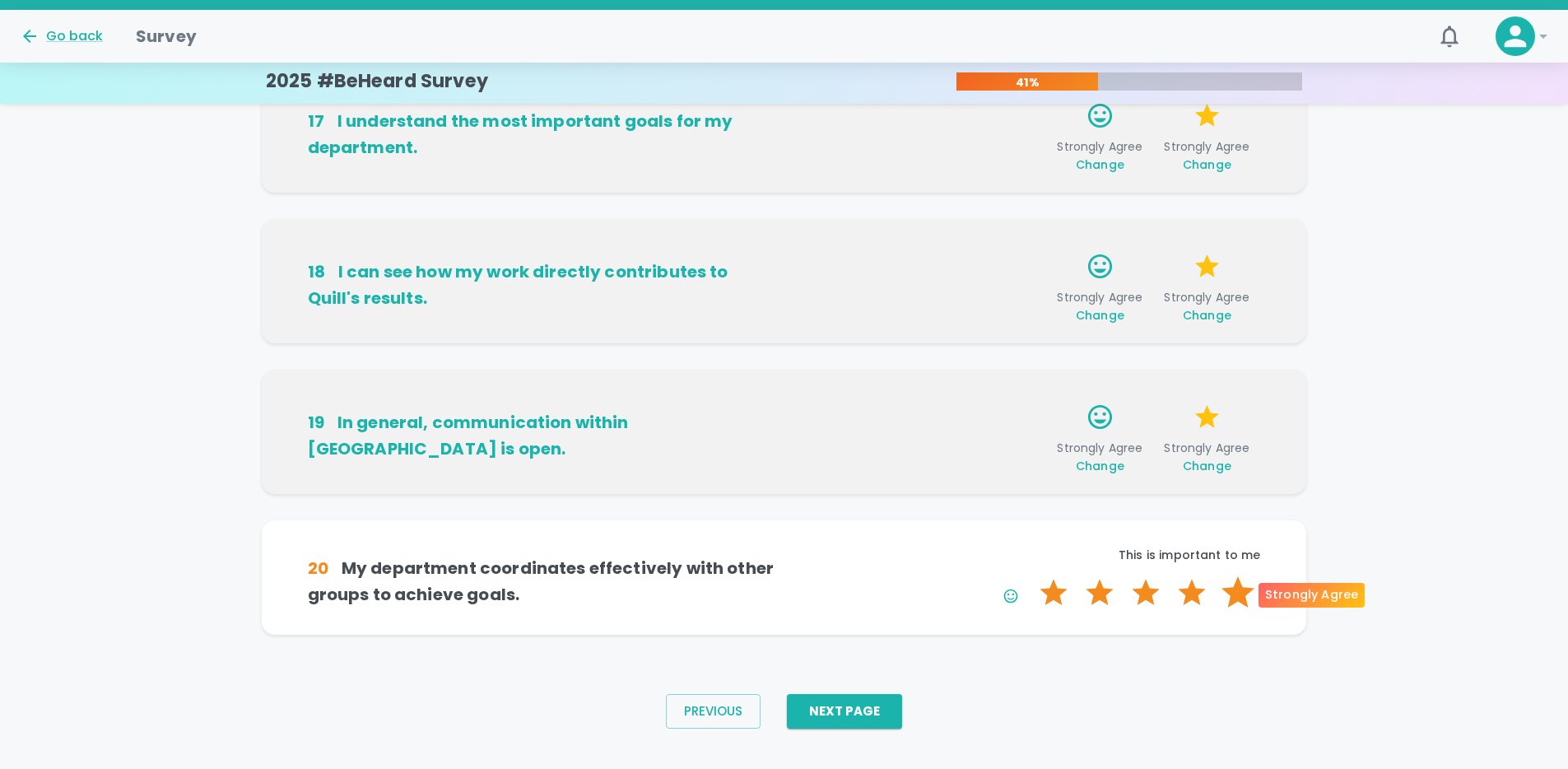 click on "5 Stars" at bounding box center [1238, 593] 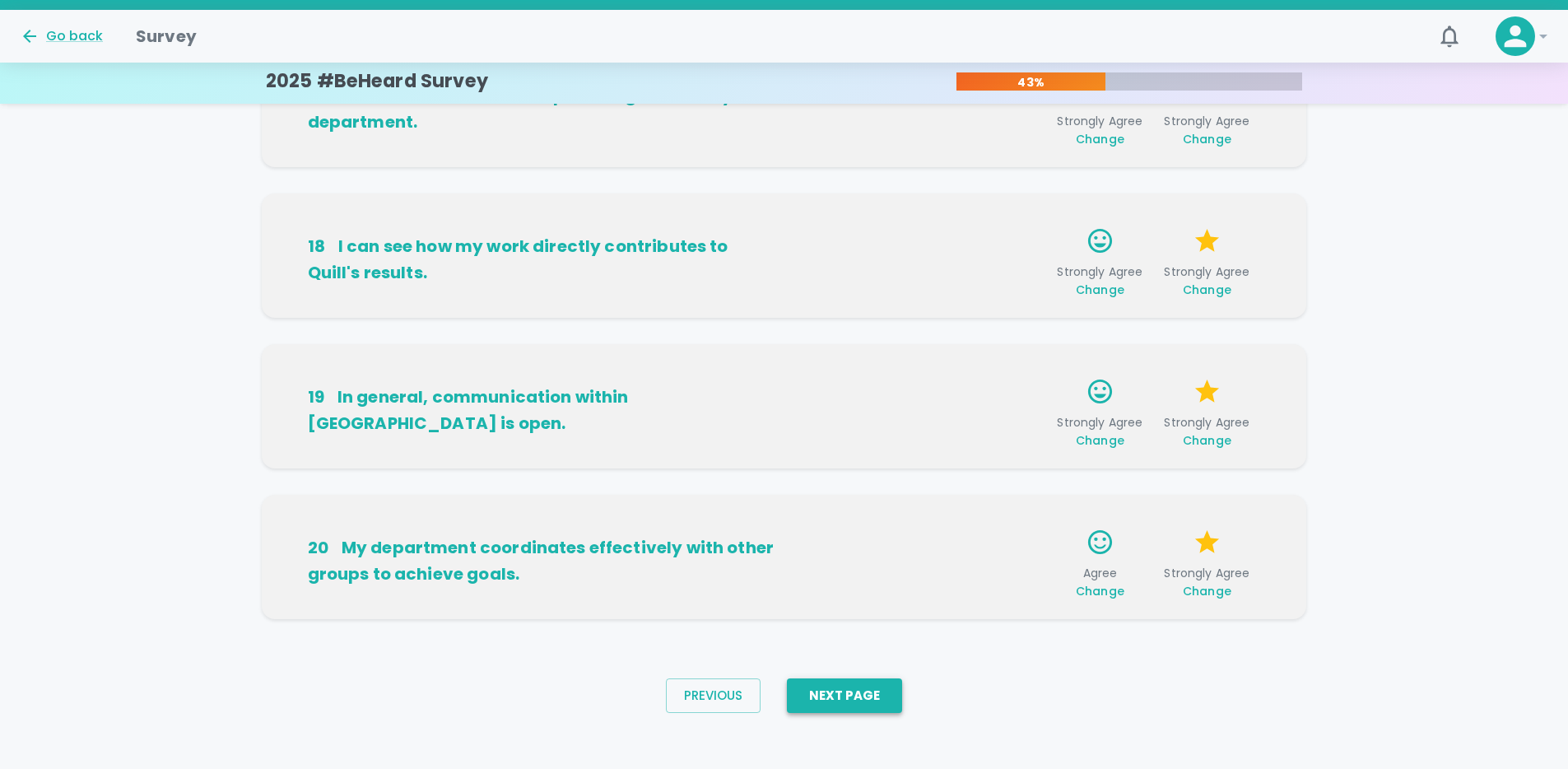 click on "Next Page" at bounding box center [844, 696] 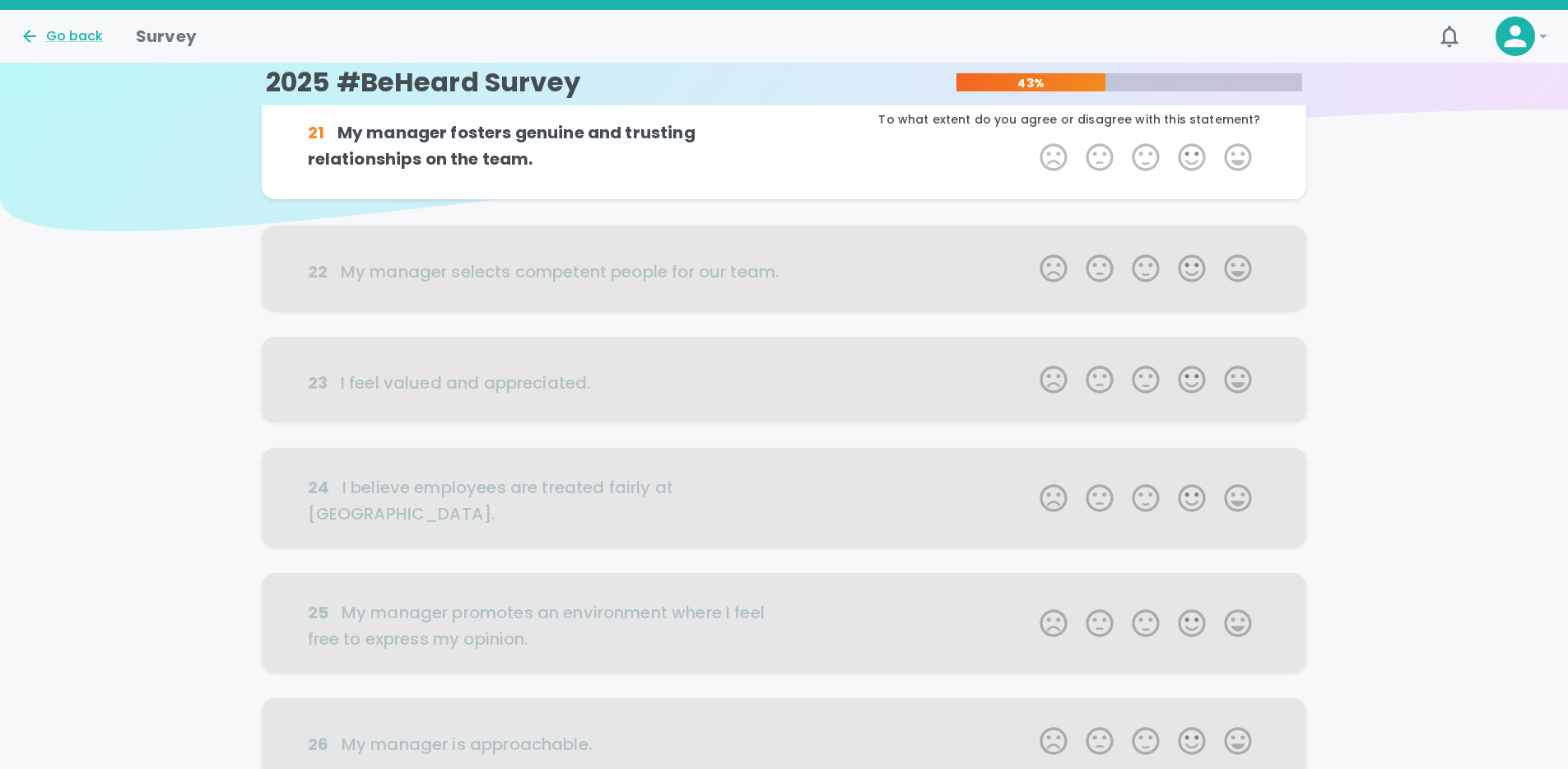 scroll, scrollTop: 0, scrollLeft: 0, axis: both 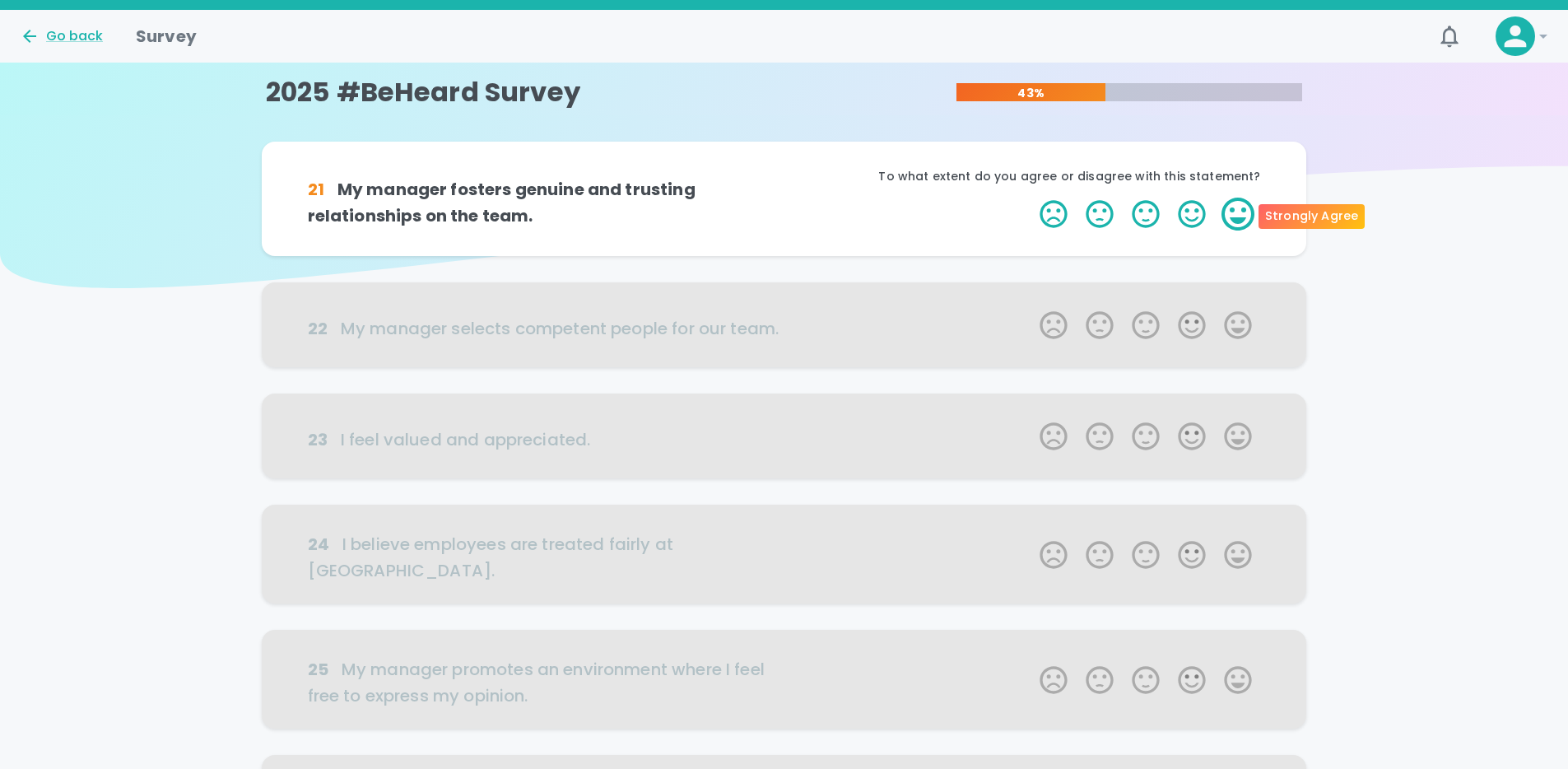 click on "5 Stars" at bounding box center (1238, 214) 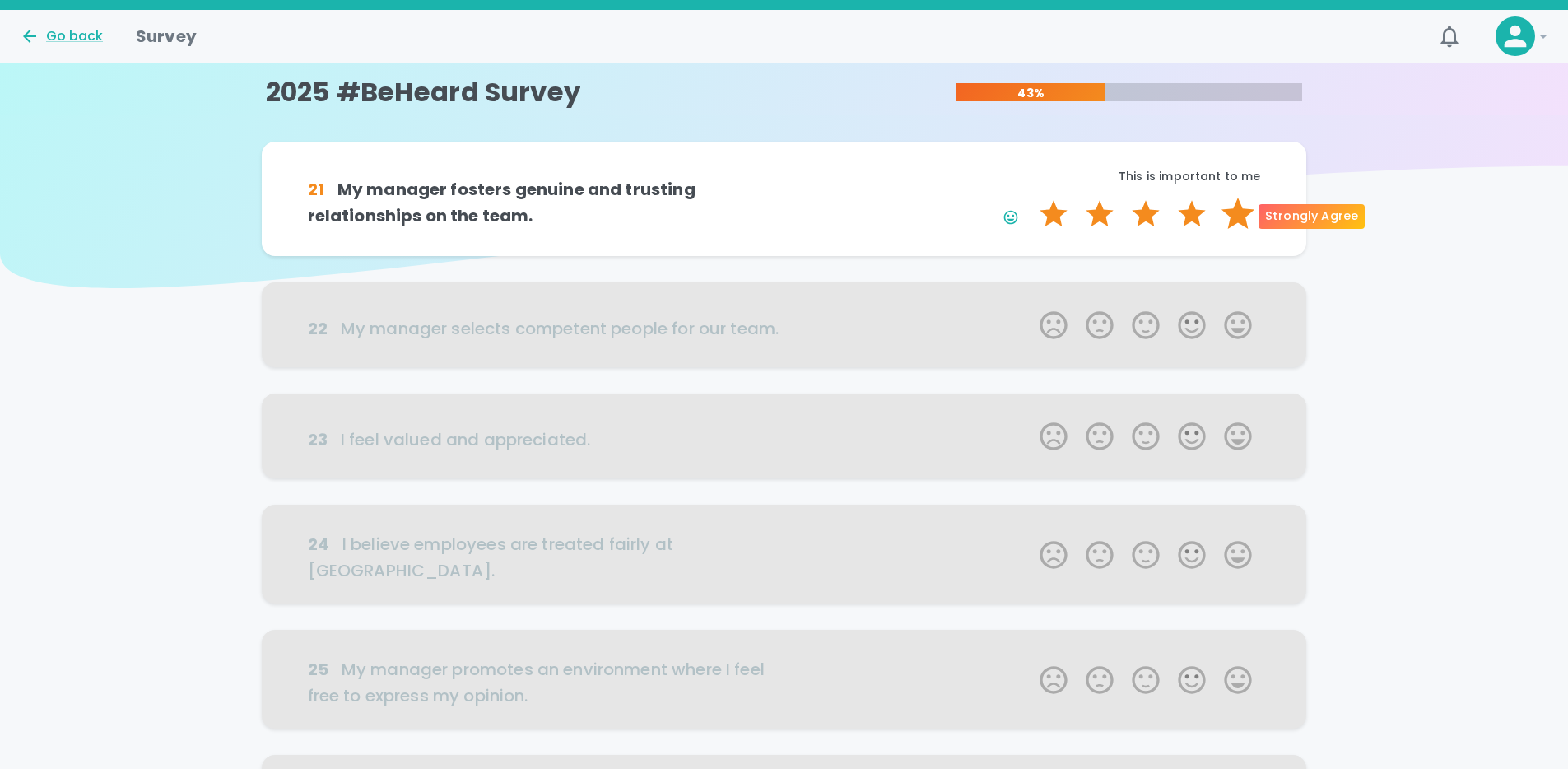 click on "5 Stars" at bounding box center [1238, 214] 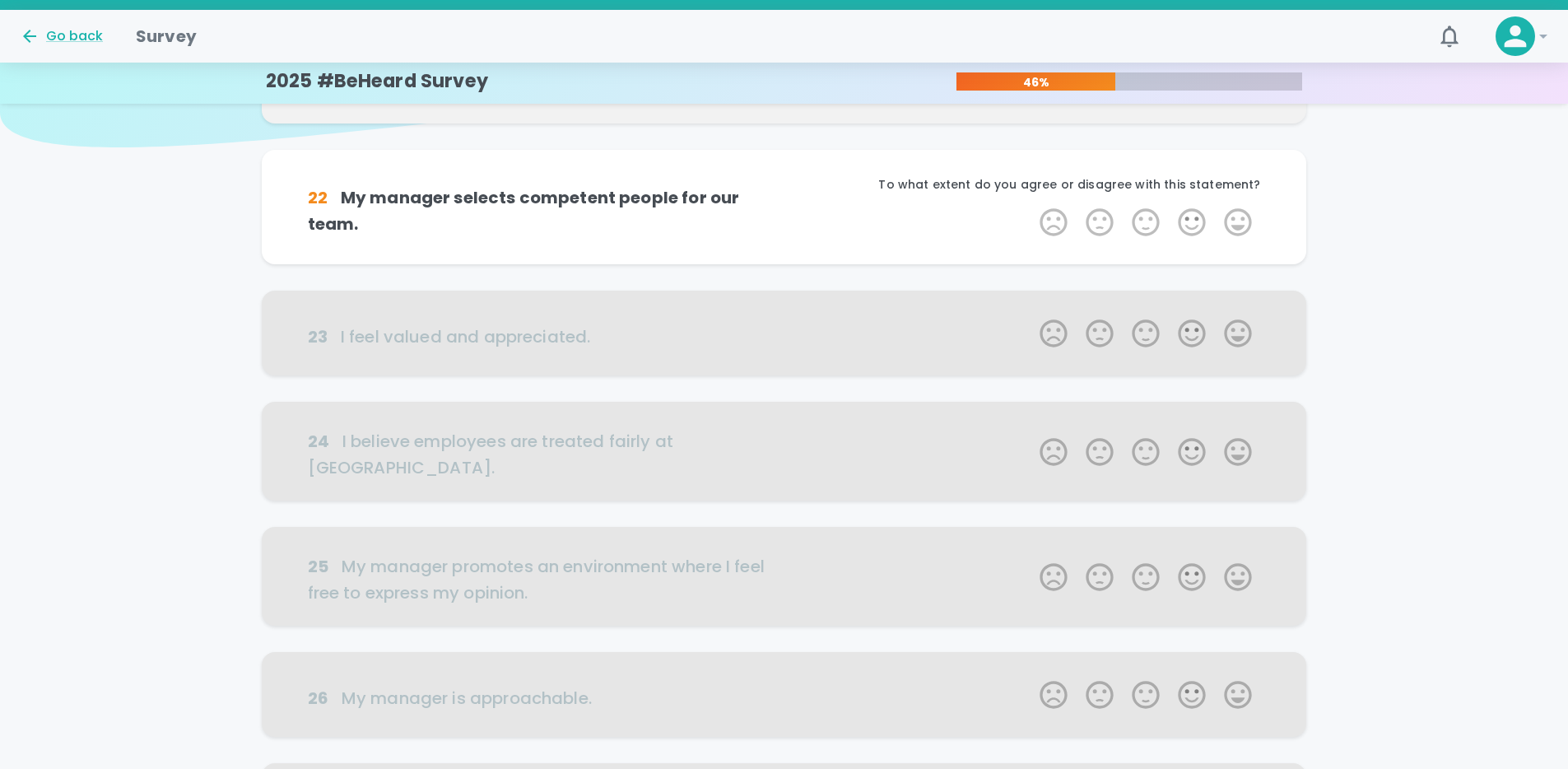 scroll, scrollTop: 145, scrollLeft: 0, axis: vertical 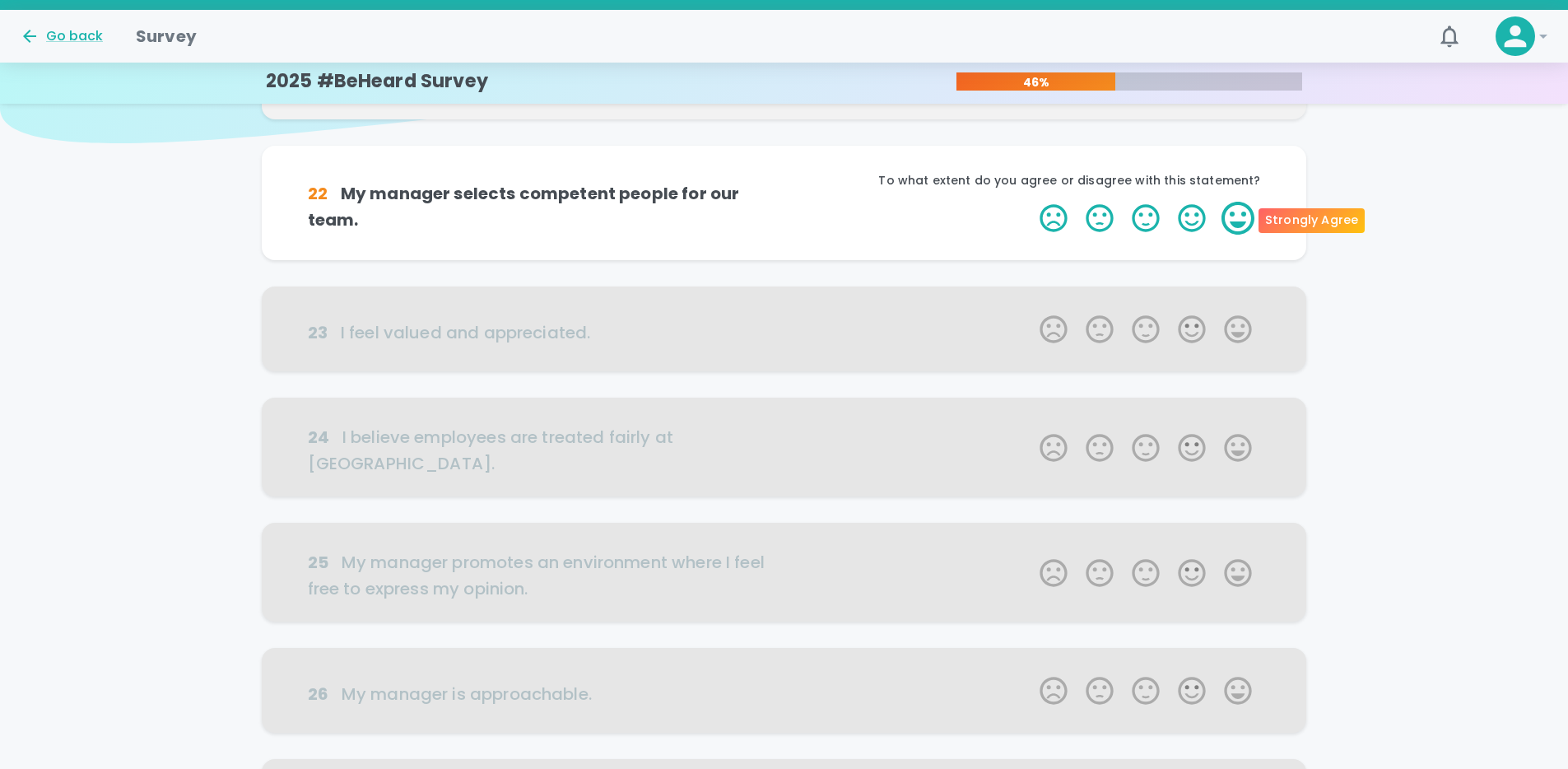 click on "5 Stars" at bounding box center (1238, 218) 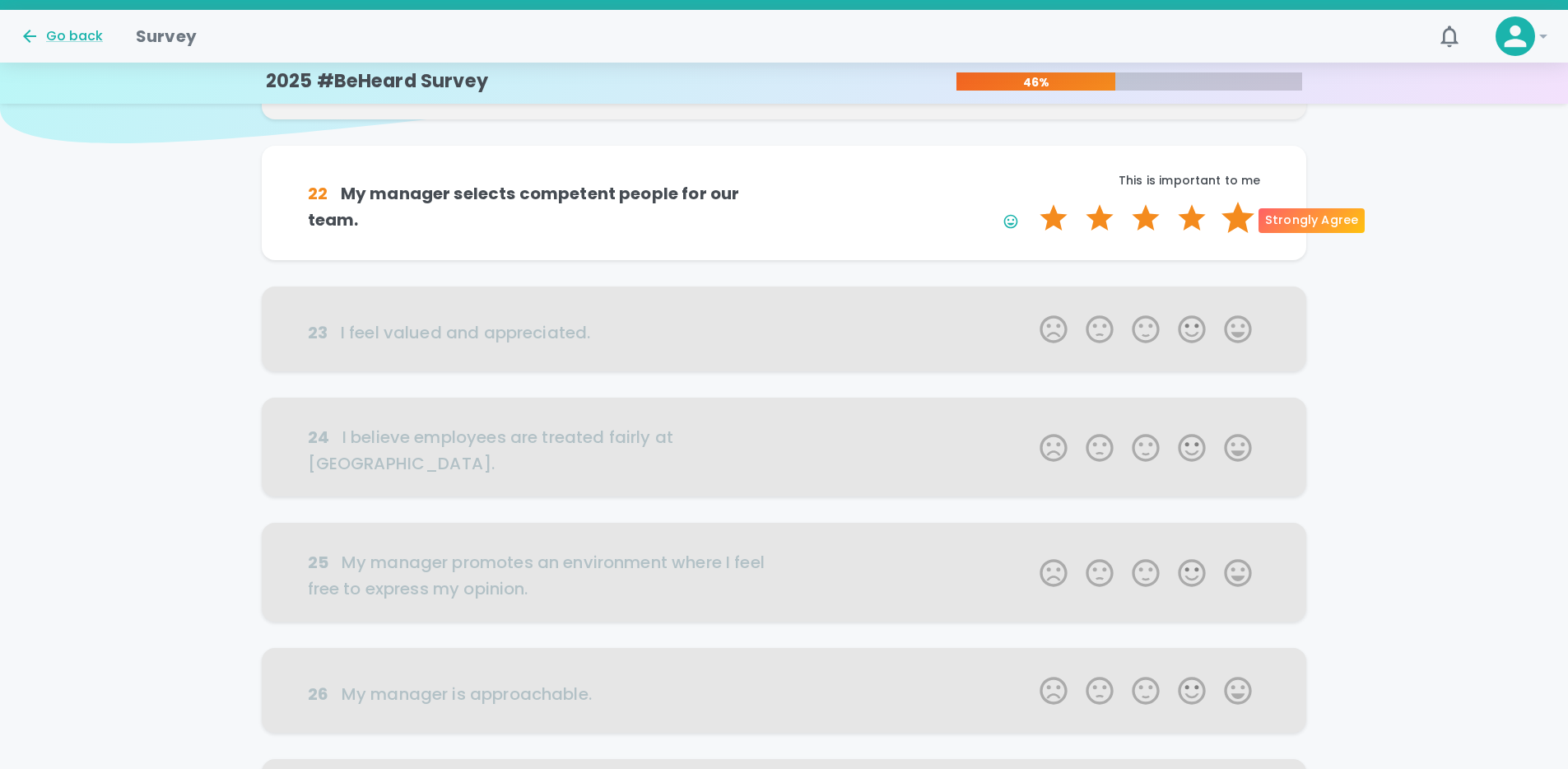 click on "5 Stars" at bounding box center [1238, 218] 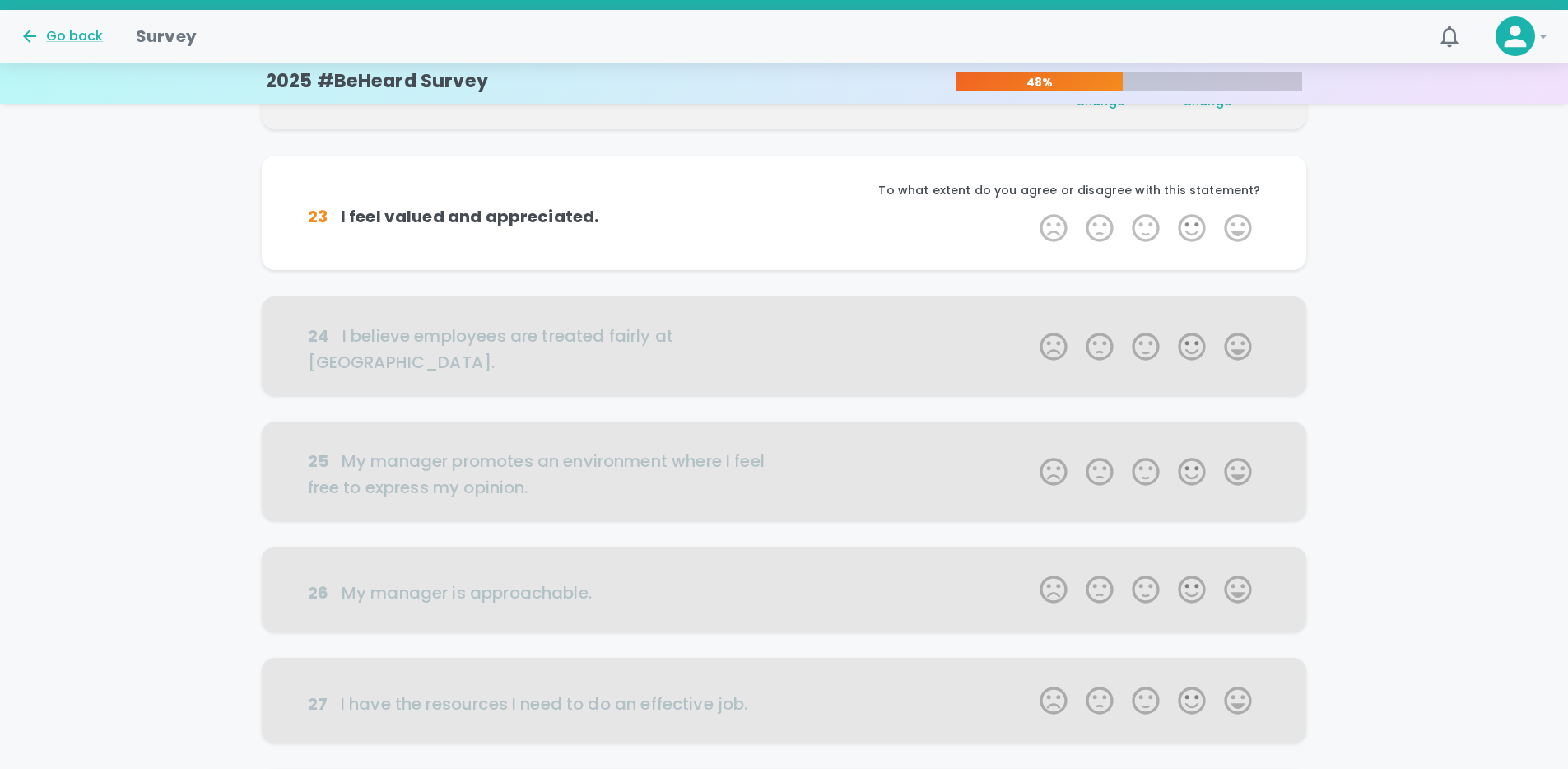 scroll, scrollTop: 290, scrollLeft: 0, axis: vertical 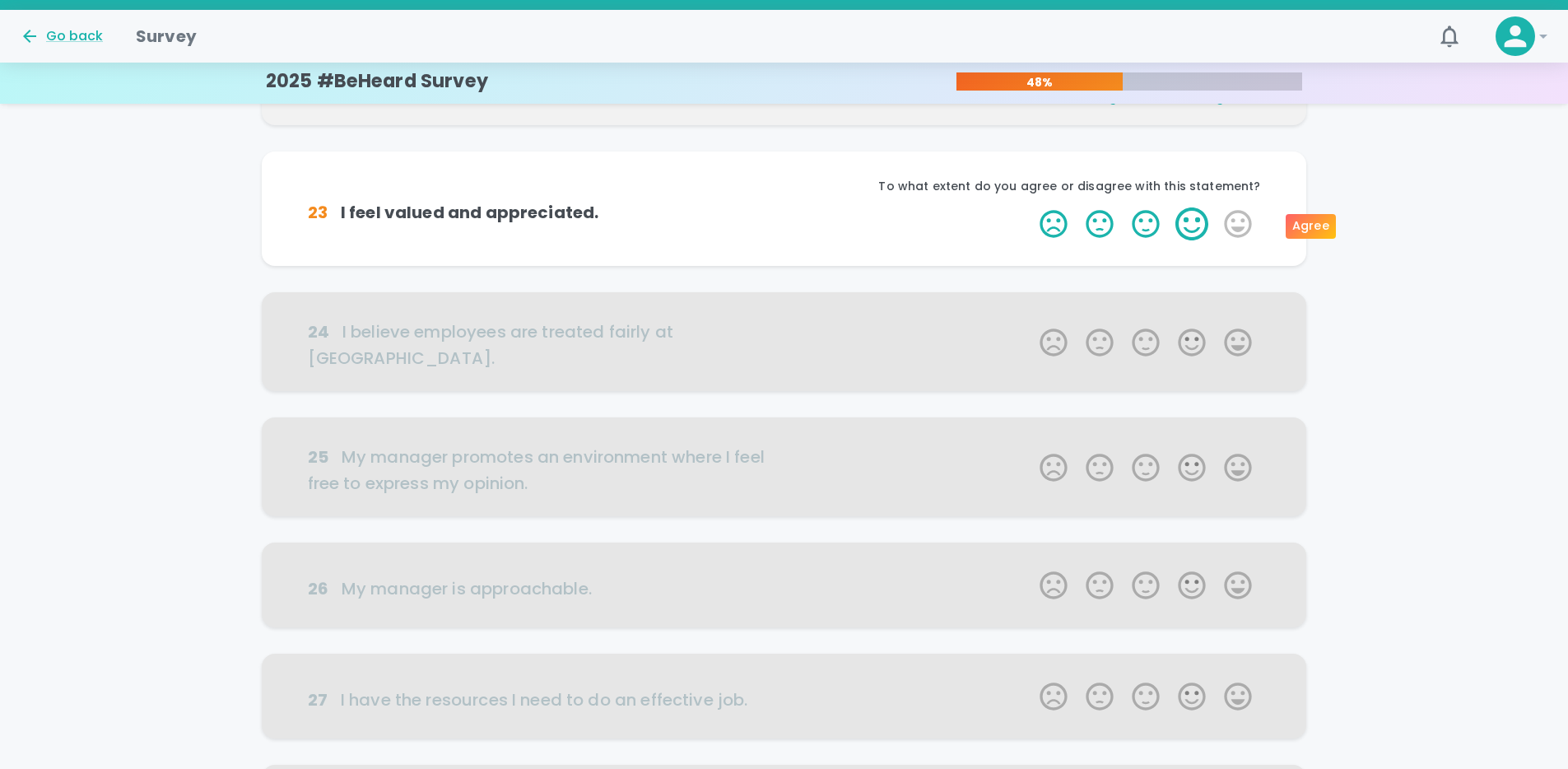 click on "4 Stars" at bounding box center [1192, 224] 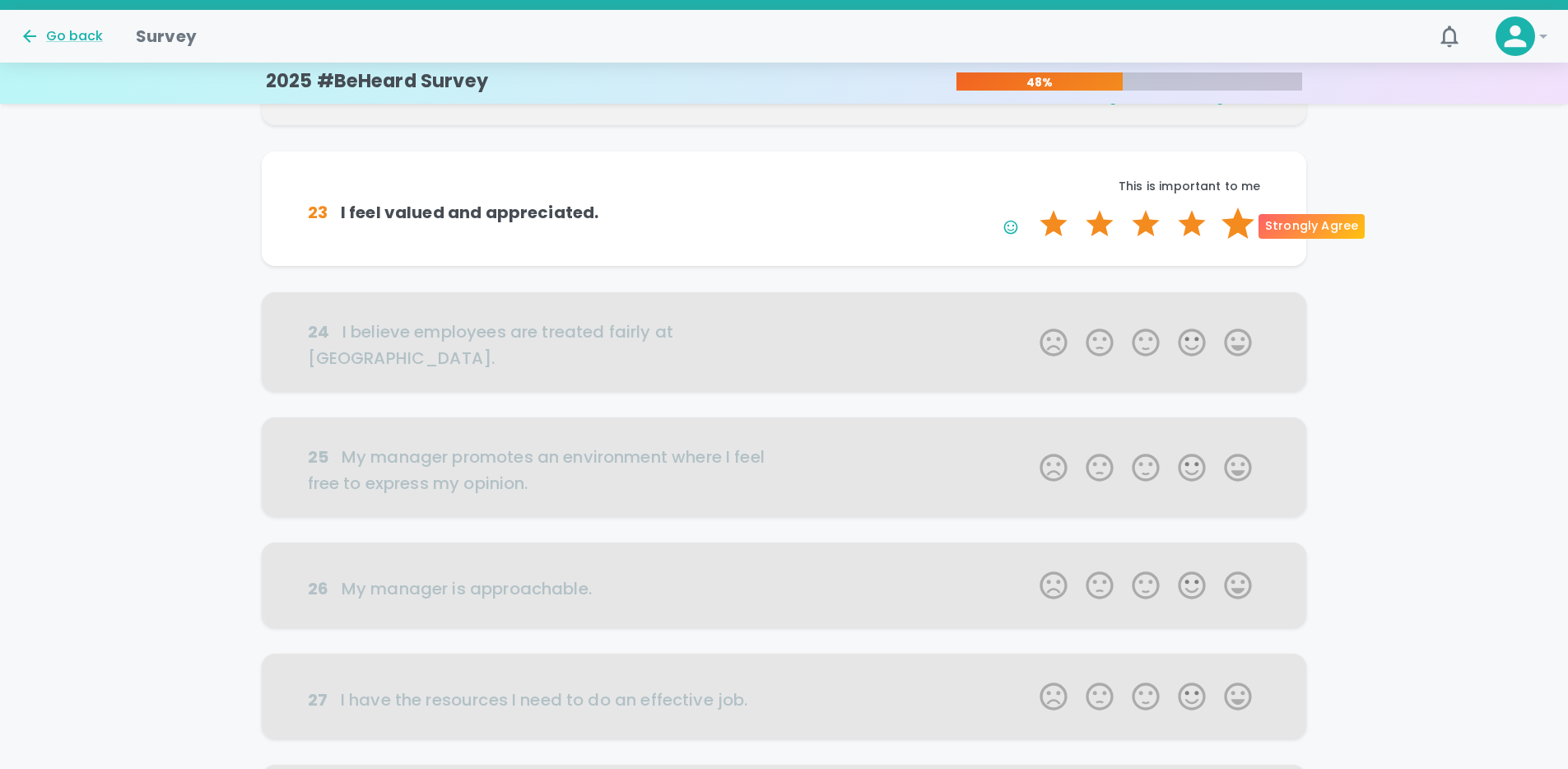 click on "5 Stars" at bounding box center (1238, 224) 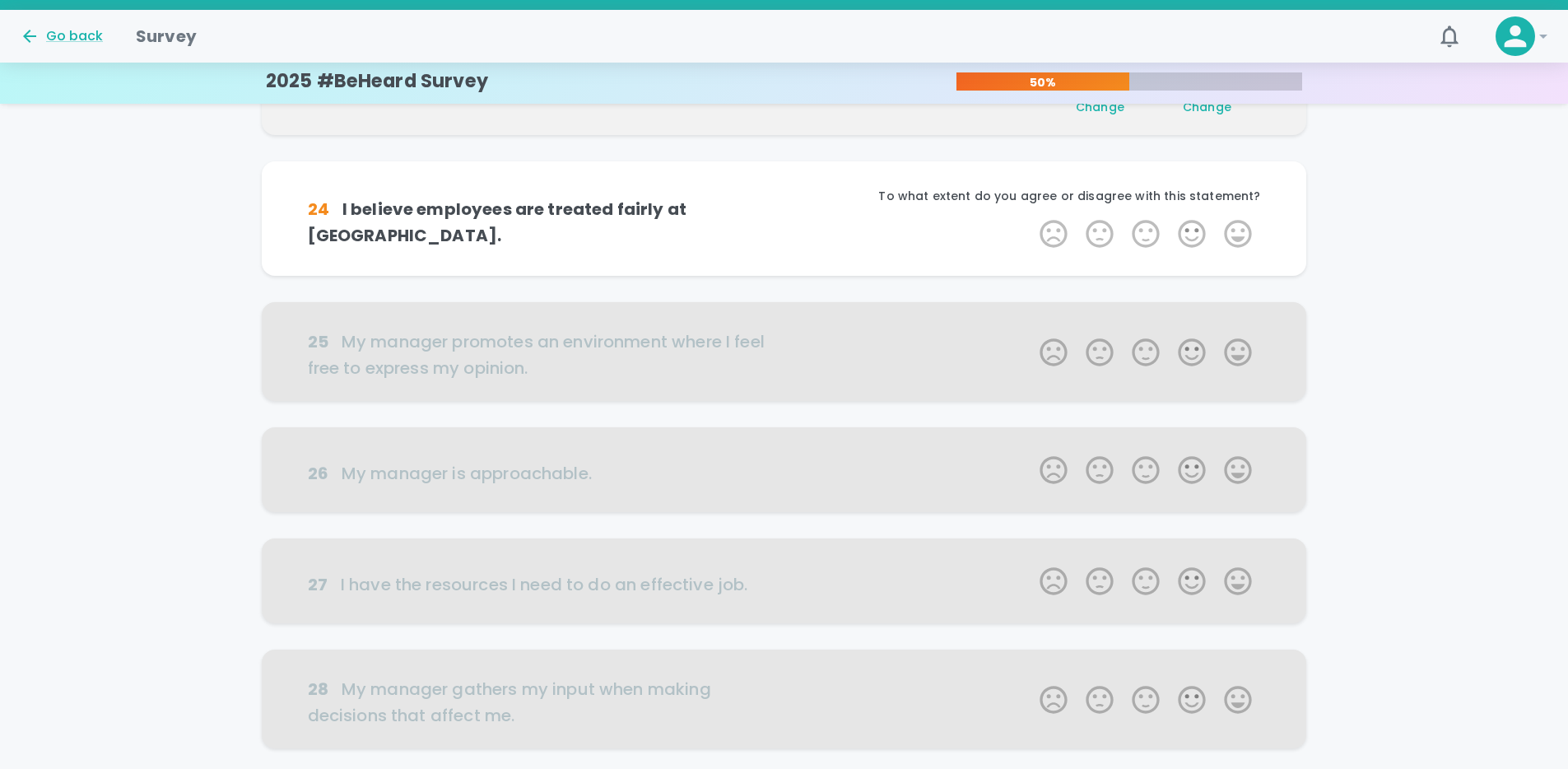 scroll, scrollTop: 435, scrollLeft: 0, axis: vertical 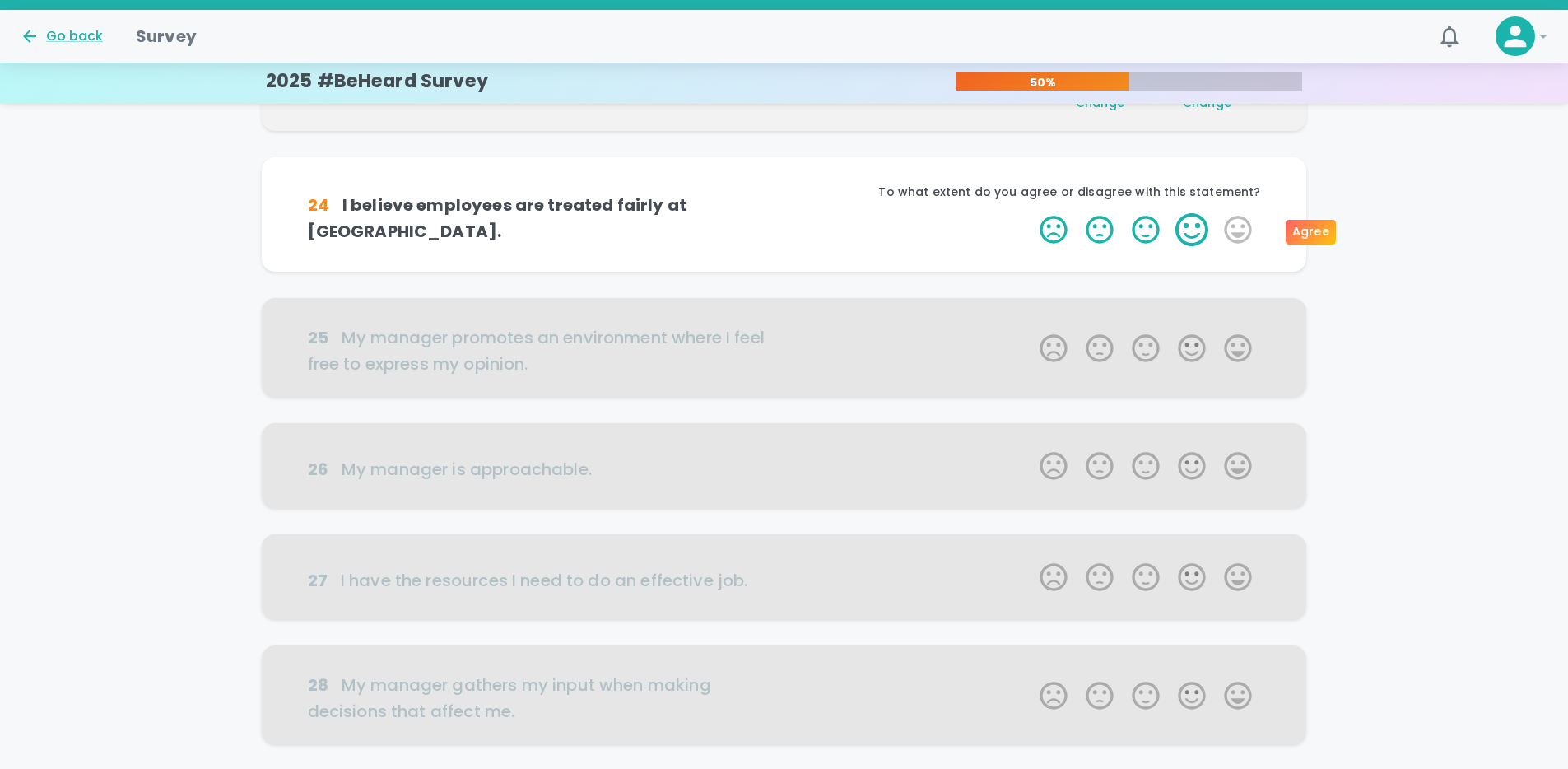 click on "4 Stars" at bounding box center [1192, 230] 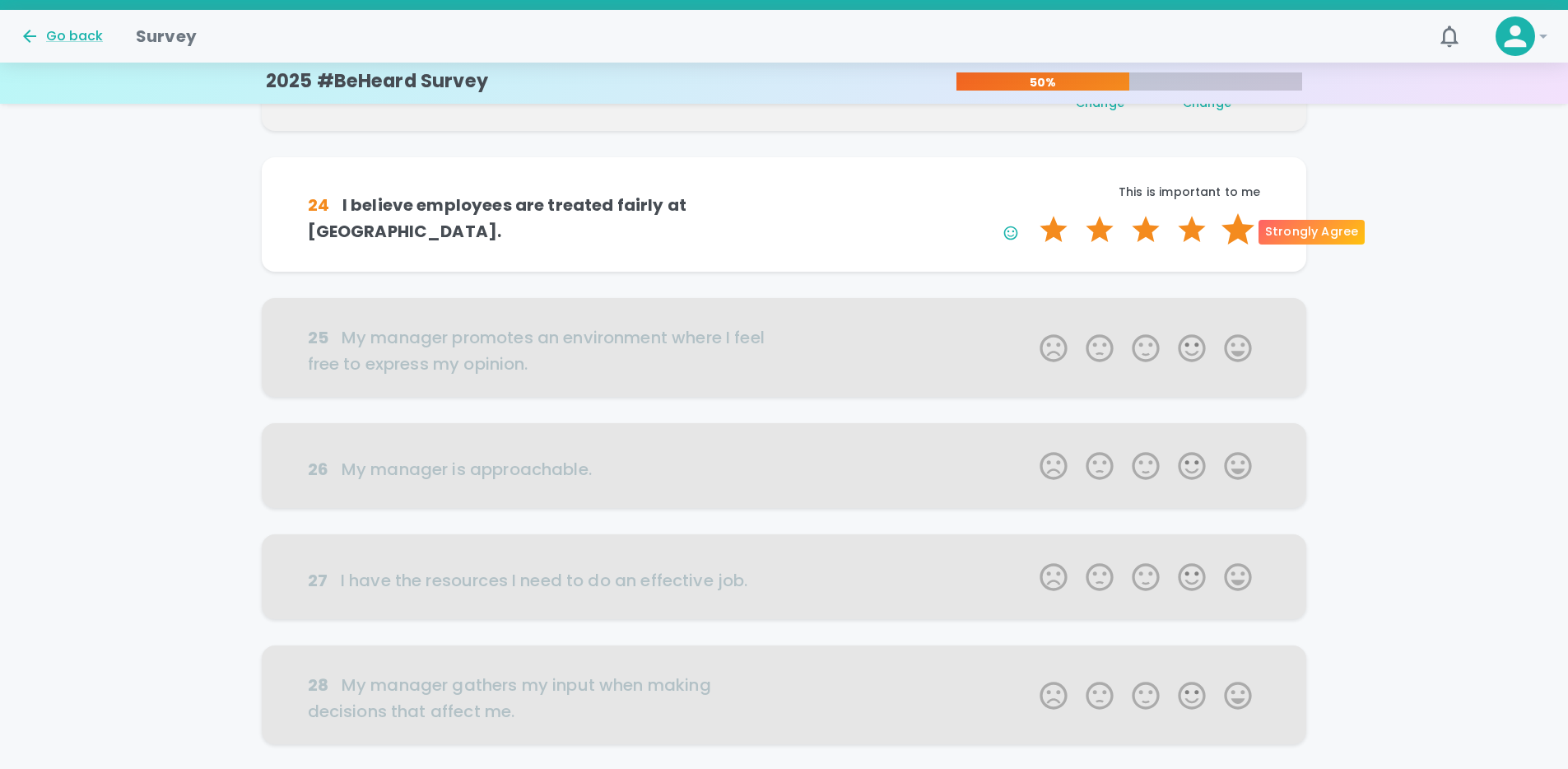 click on "5 Stars" at bounding box center [1238, 230] 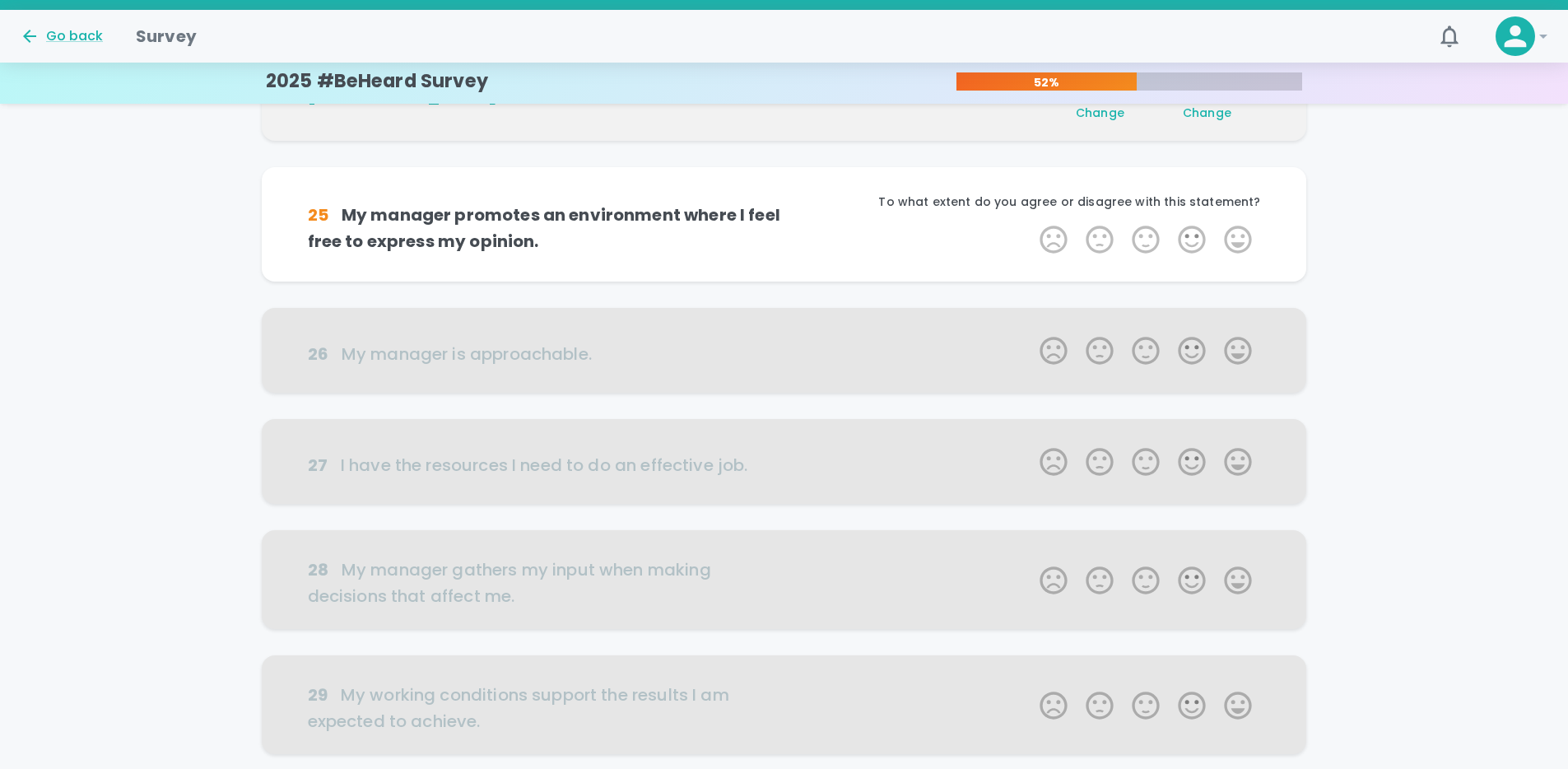 scroll, scrollTop: 580, scrollLeft: 0, axis: vertical 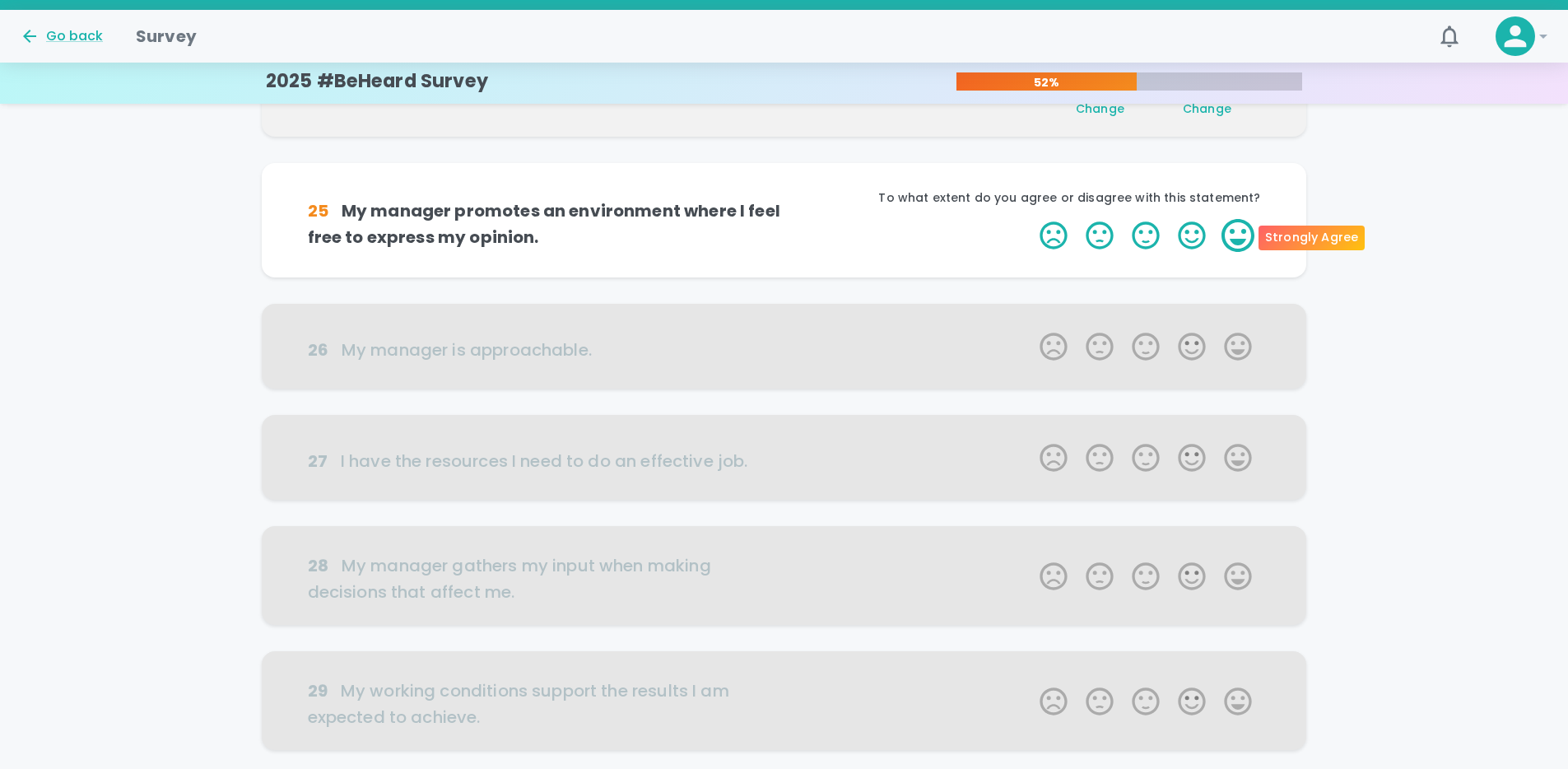 click on "5 Stars" at bounding box center (1238, 235) 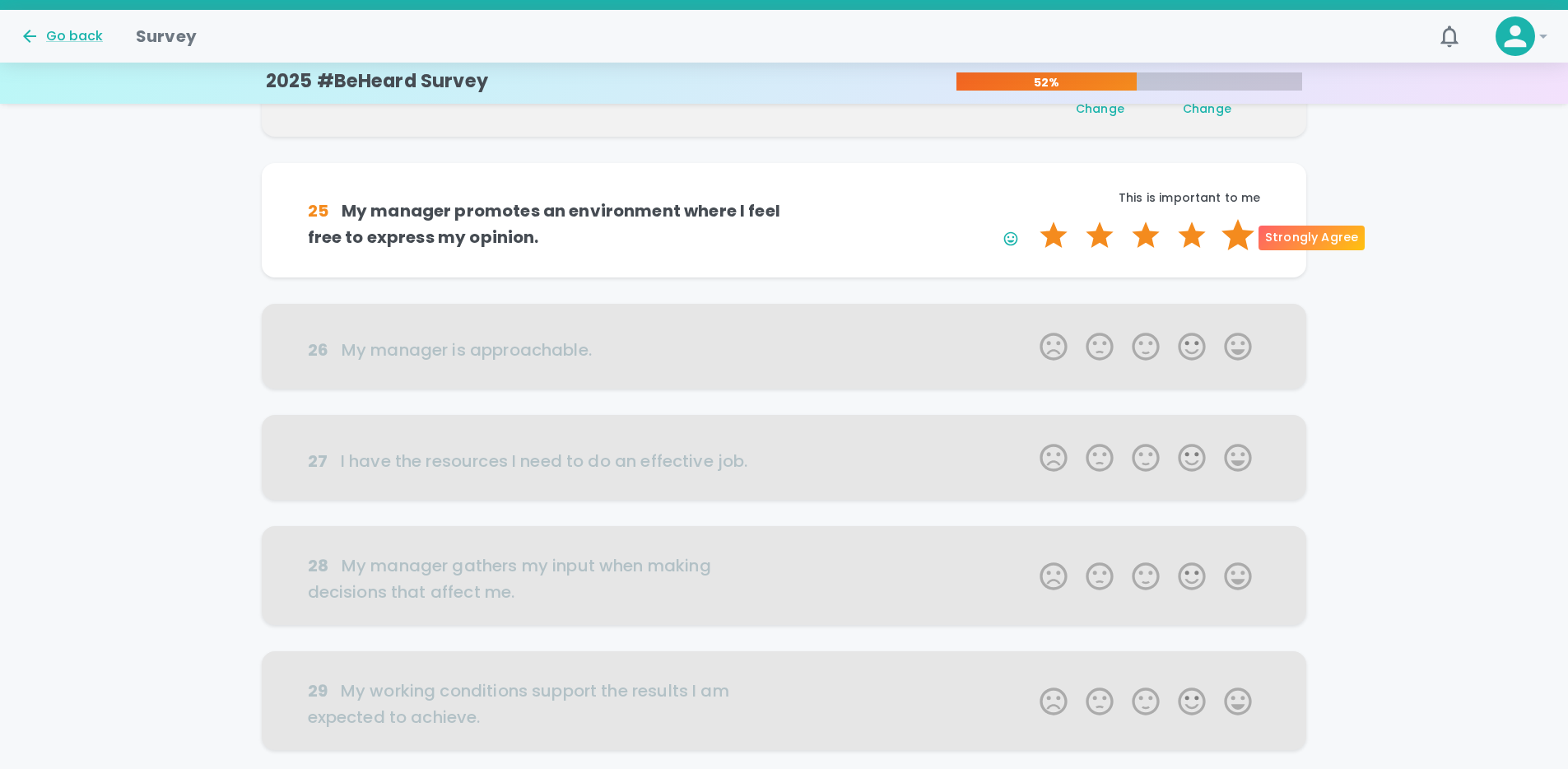 click on "5 Stars" at bounding box center [1238, 235] 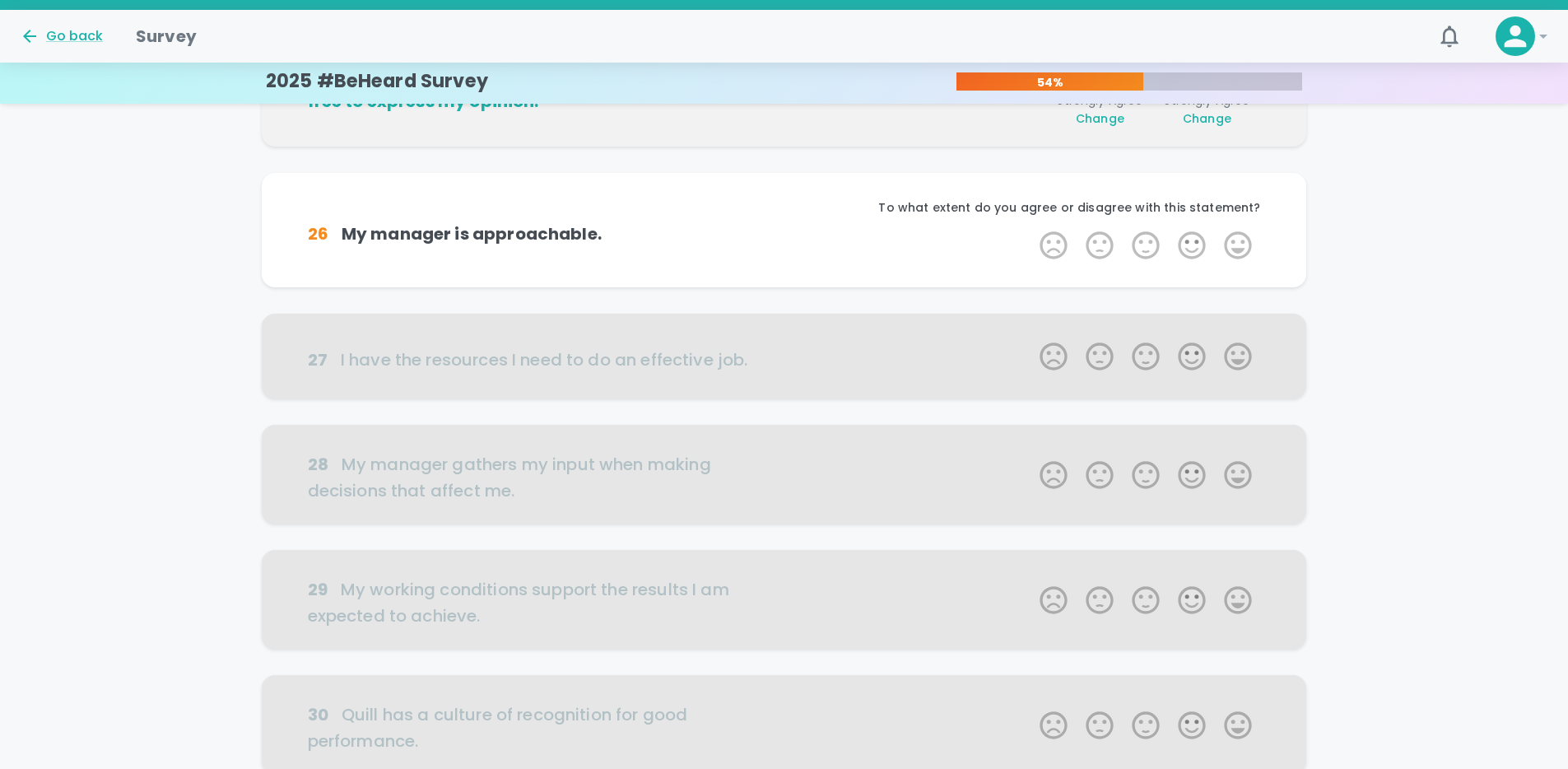 scroll, scrollTop: 725, scrollLeft: 0, axis: vertical 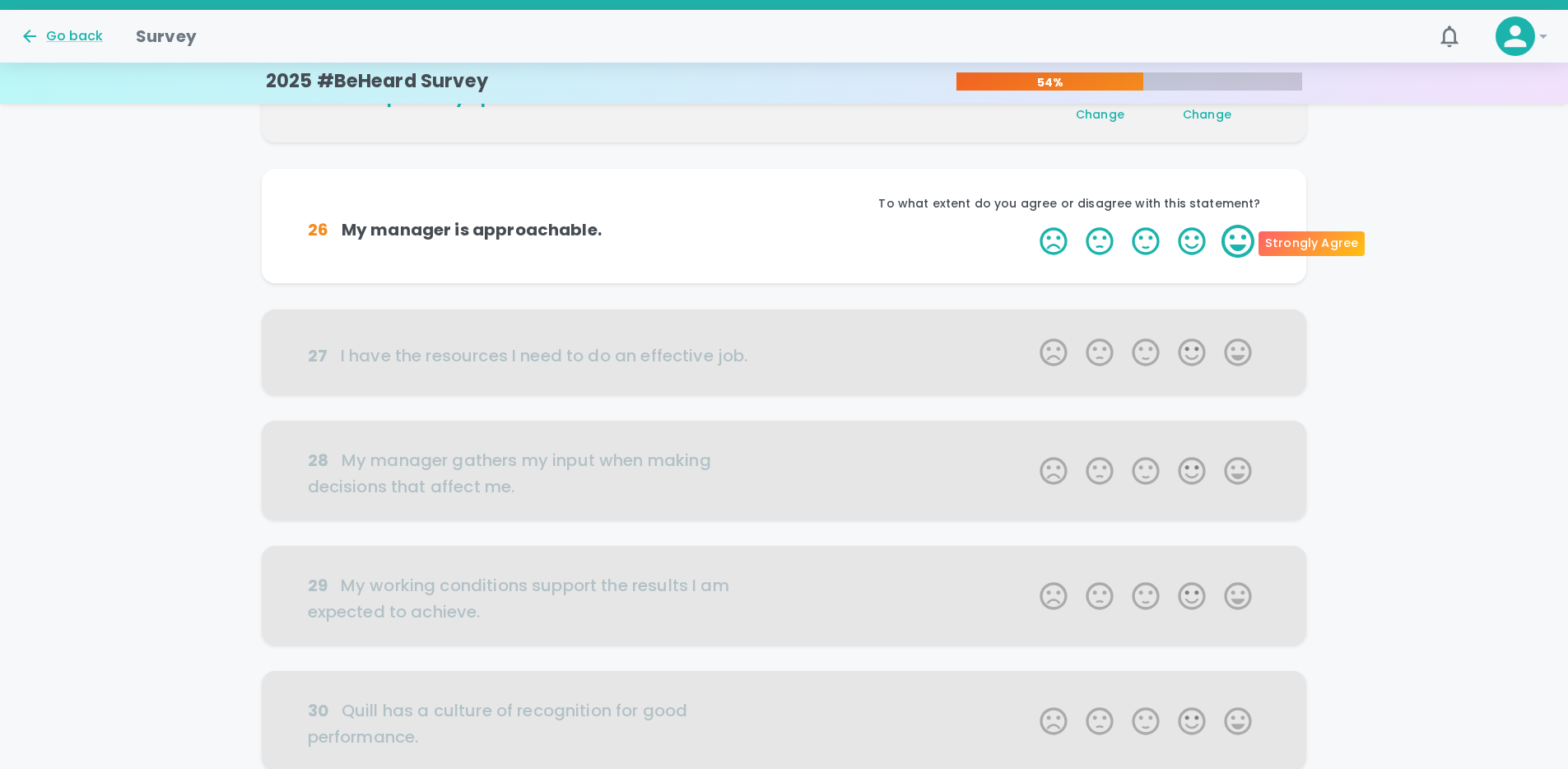 click on "5 Stars" at bounding box center (1238, 241) 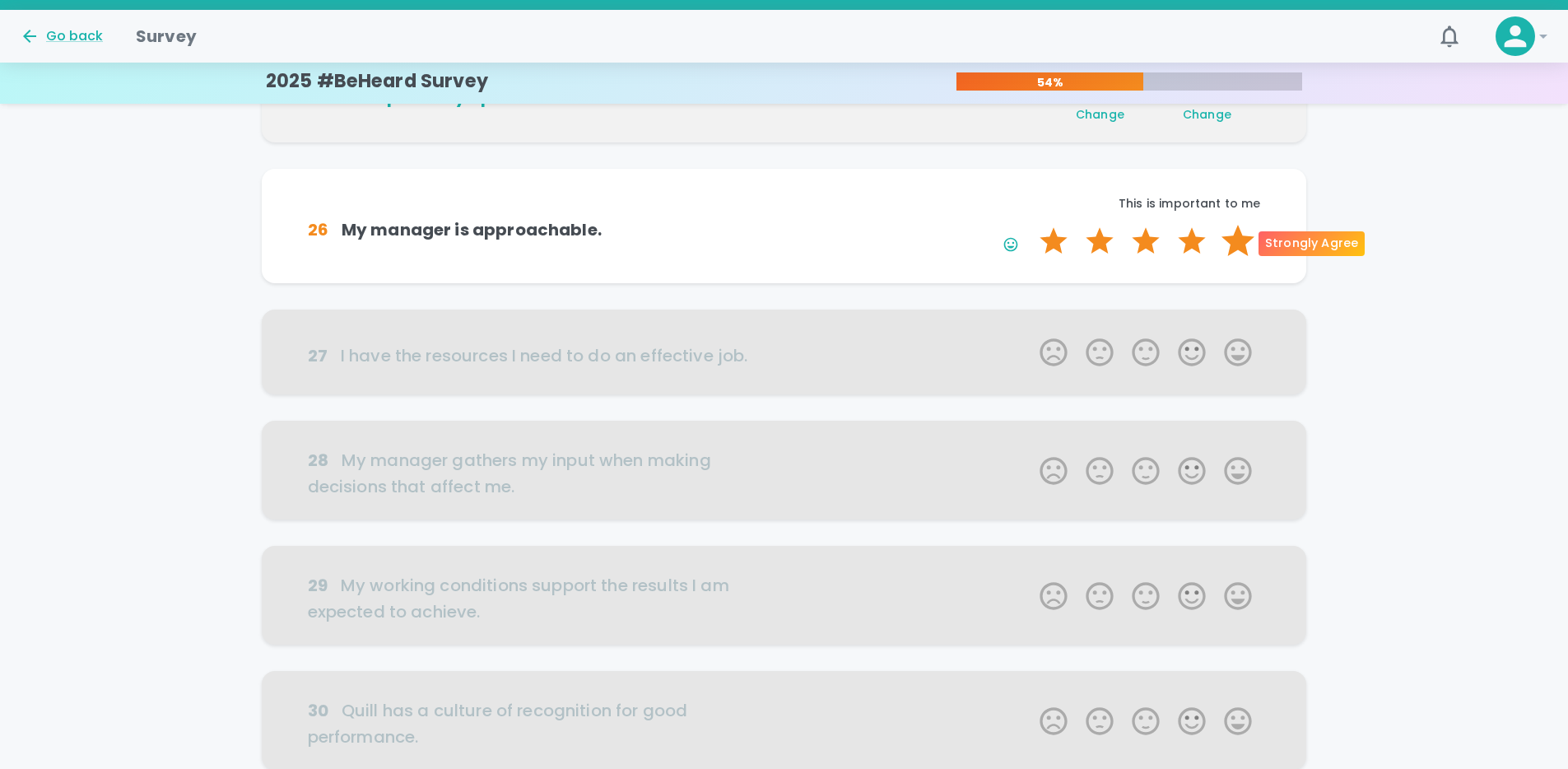 click on "5 Stars" at bounding box center [1238, 241] 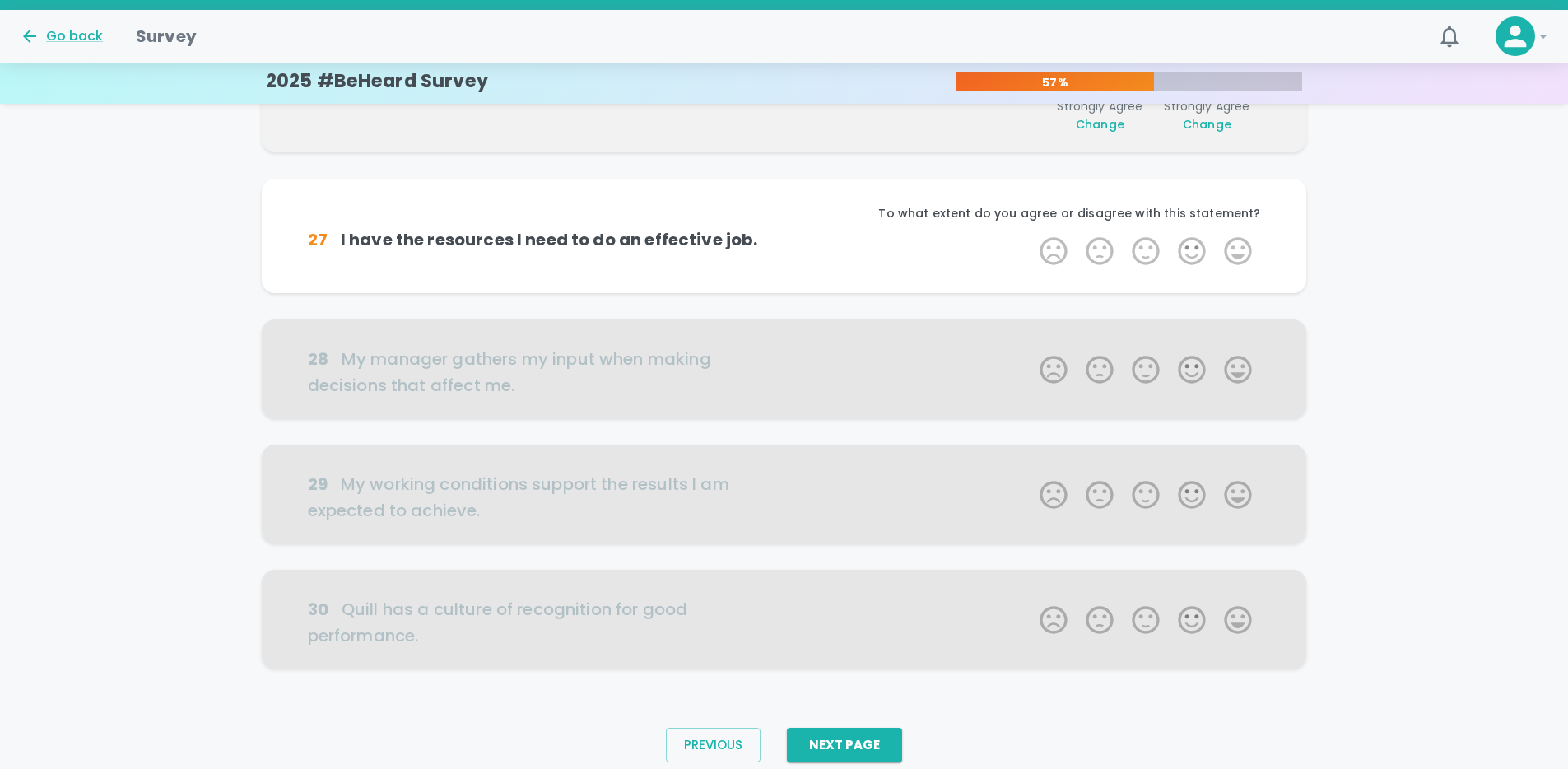 scroll, scrollTop: 869, scrollLeft: 0, axis: vertical 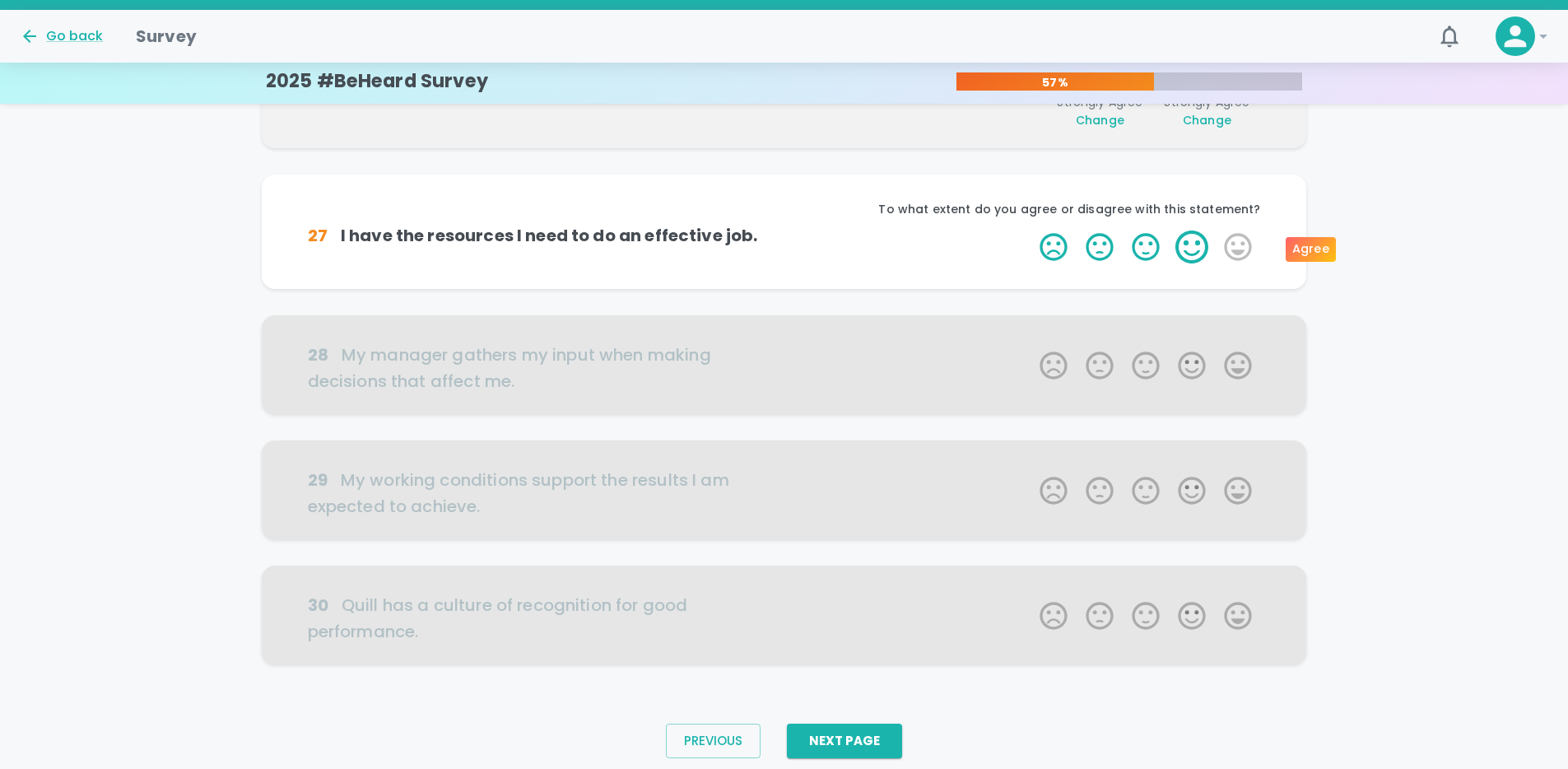 click on "4 Stars" at bounding box center [1192, 247] 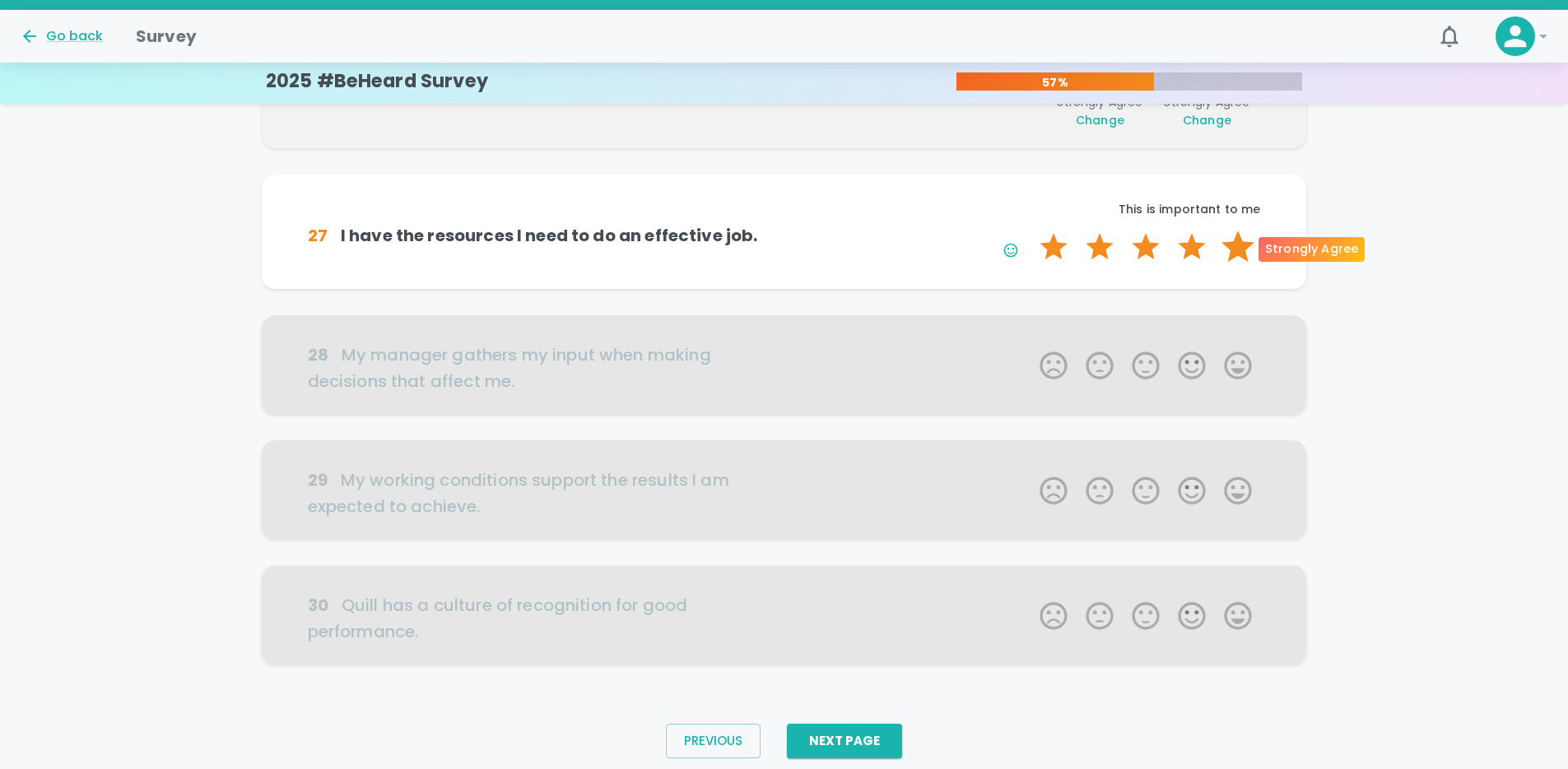 click on "5 Stars" at bounding box center [1238, 247] 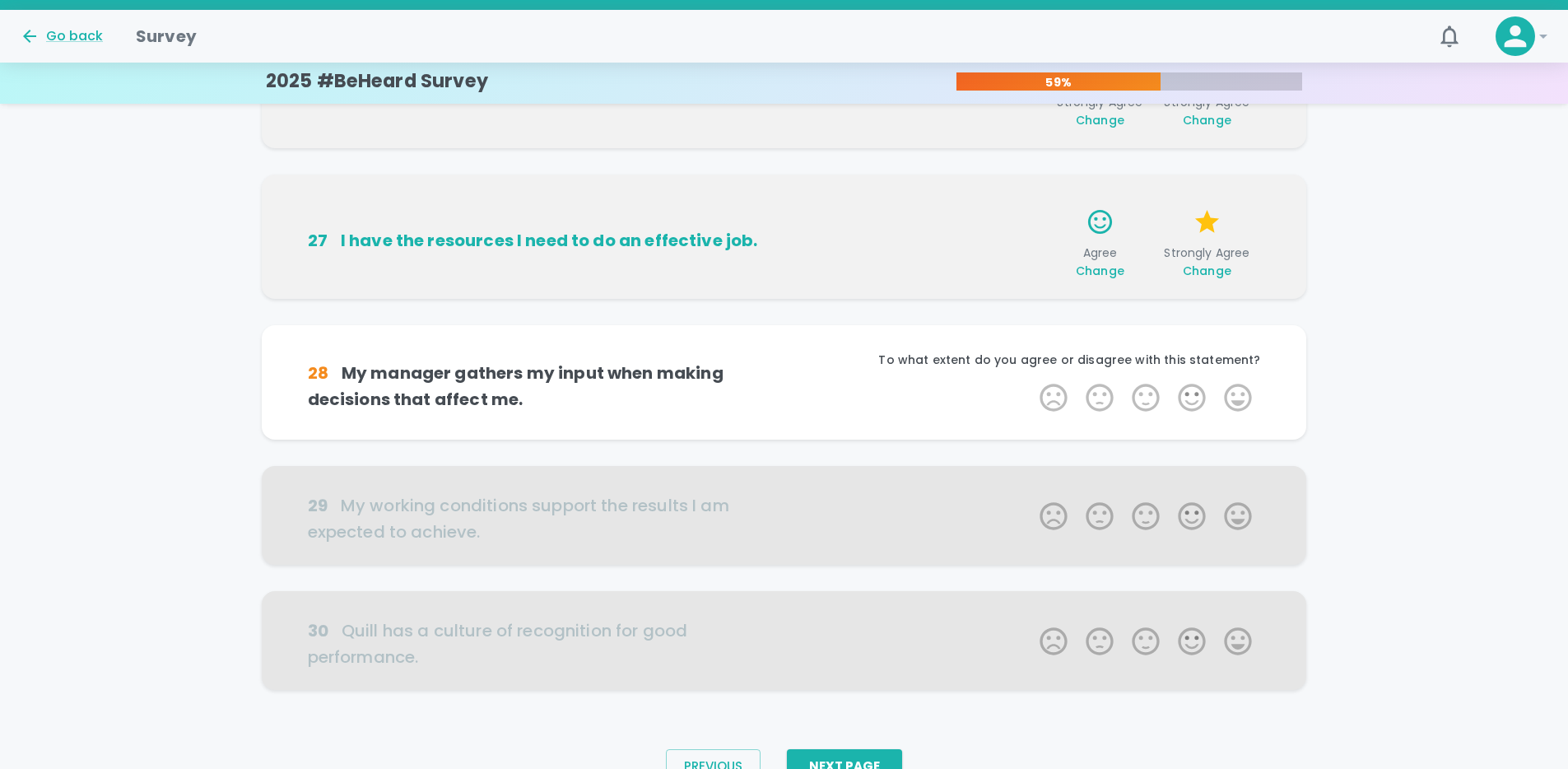 scroll, scrollTop: 925, scrollLeft: 0, axis: vertical 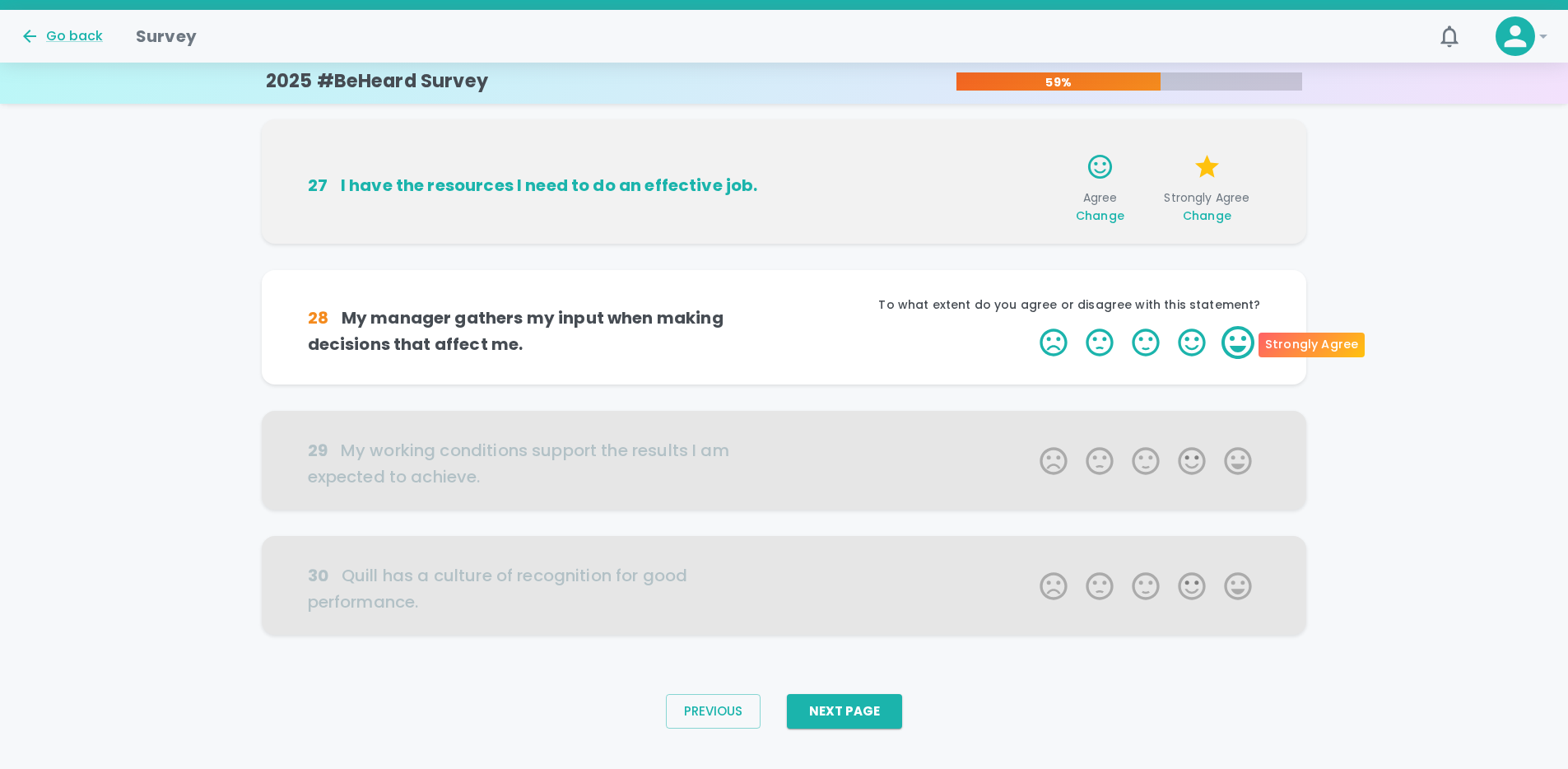 click on "5 Stars" at bounding box center [1238, 343] 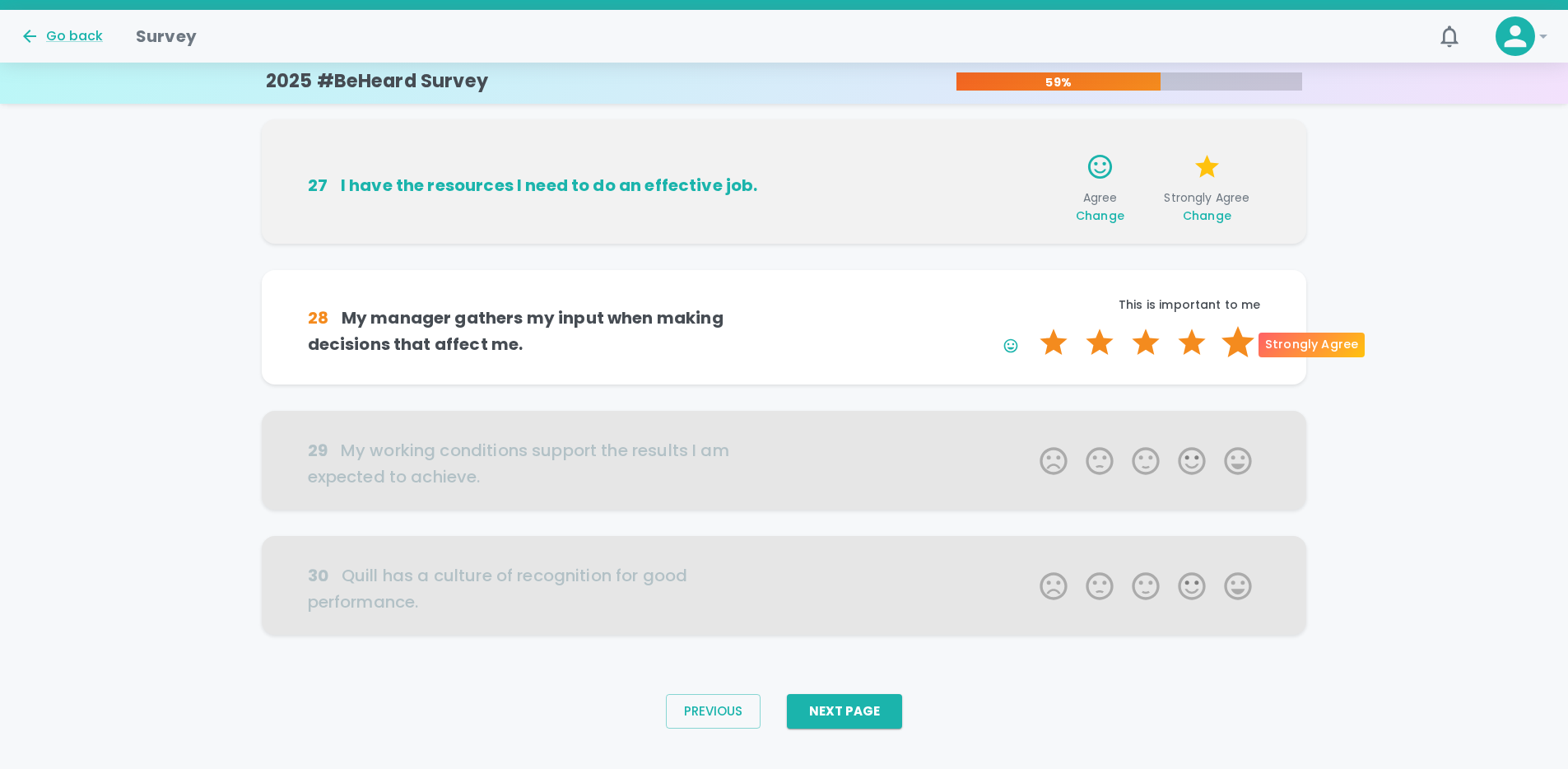click on "5 Stars" at bounding box center (1238, 343) 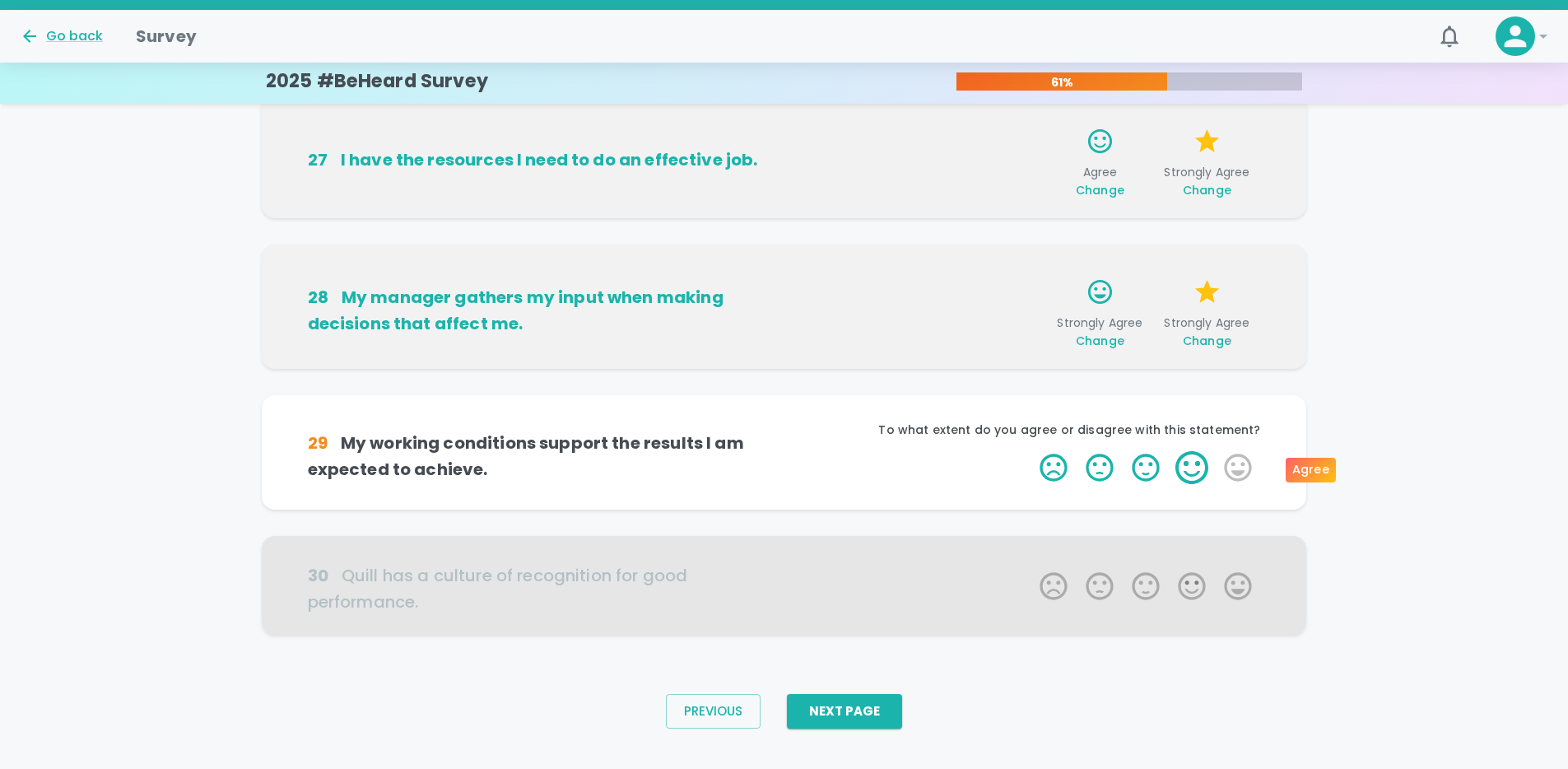 click on "4 Stars" at bounding box center (1192, 468) 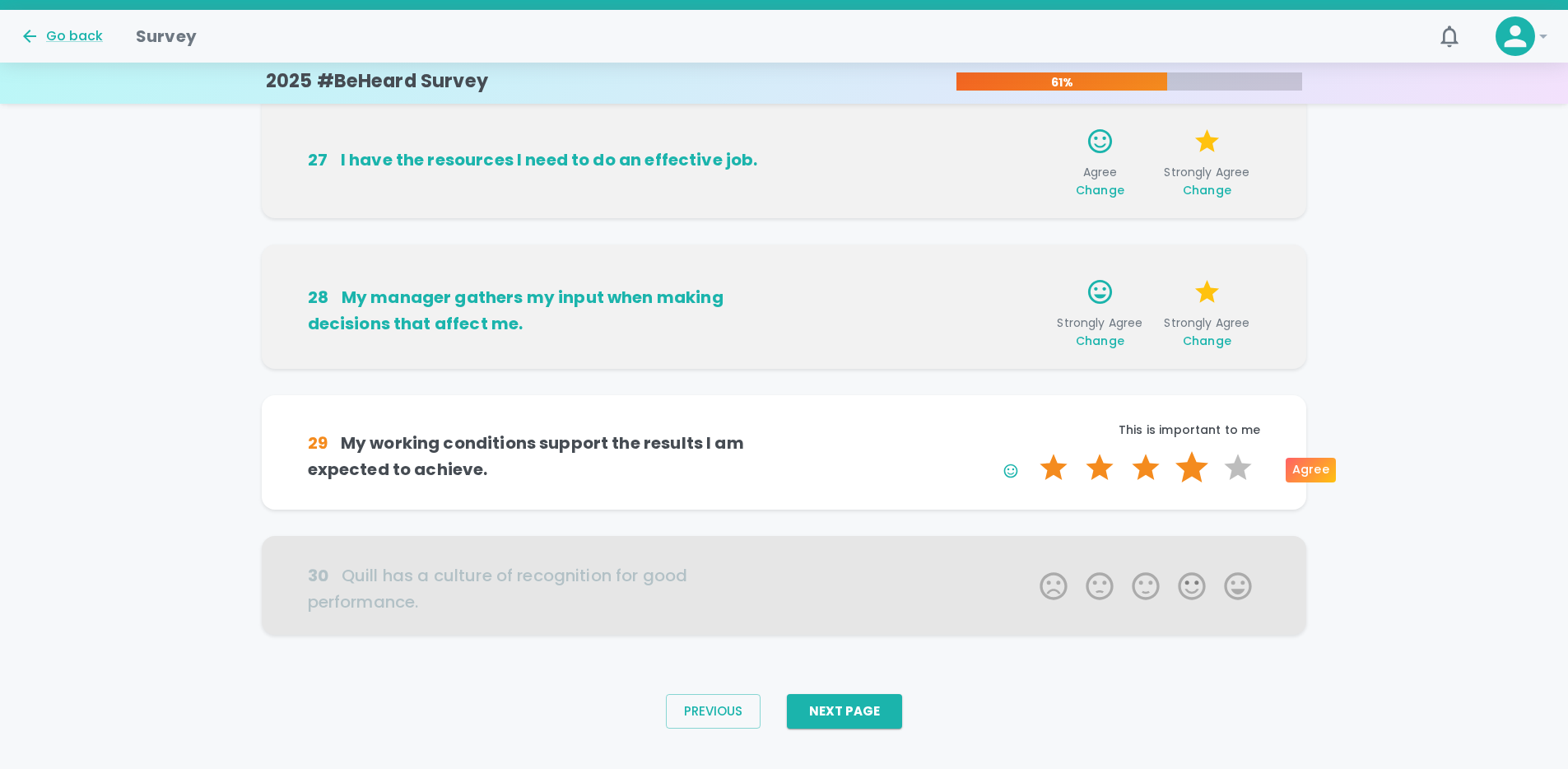 click on "4 Stars" at bounding box center (1192, 468) 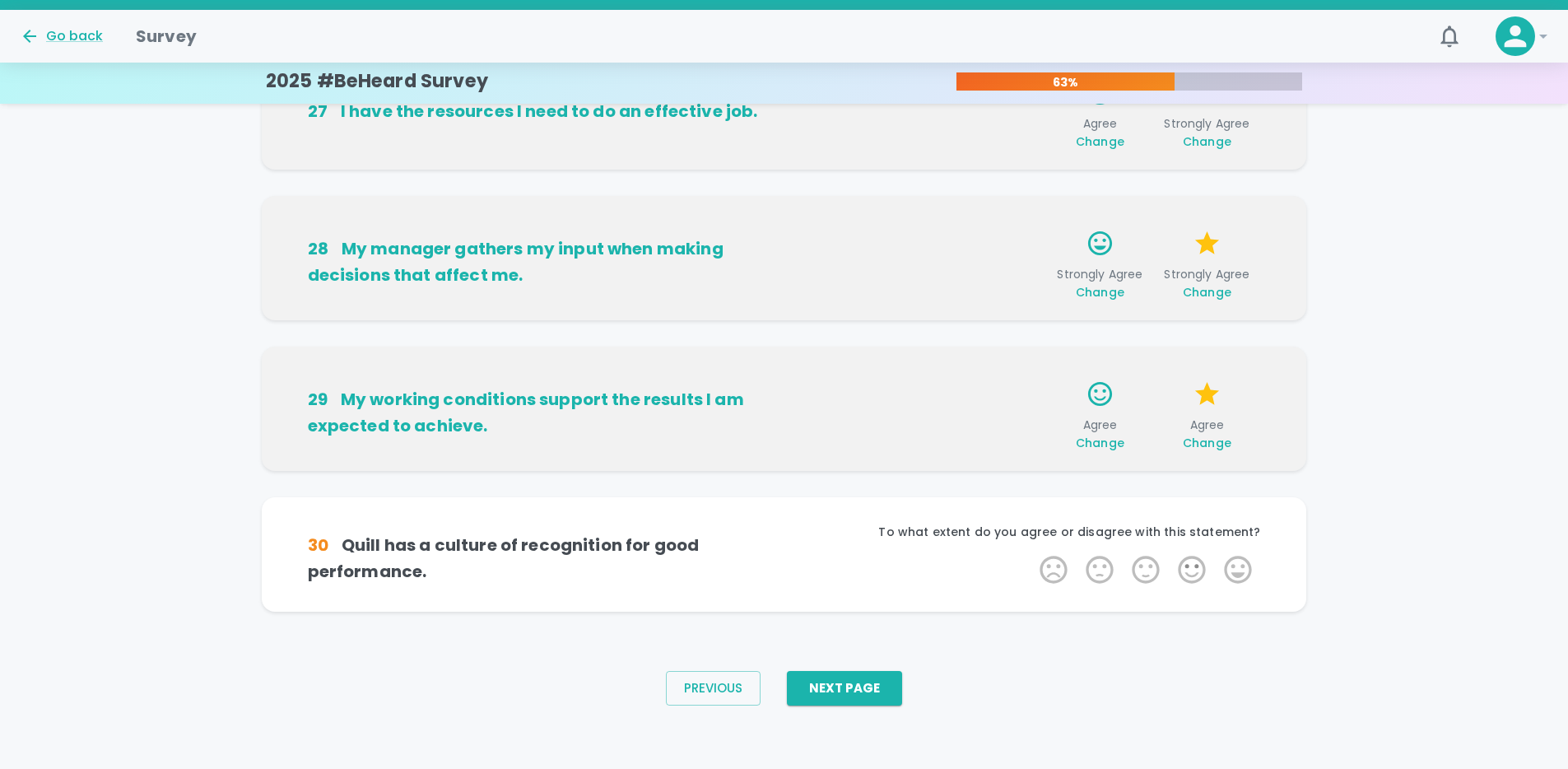scroll, scrollTop: 1001, scrollLeft: 0, axis: vertical 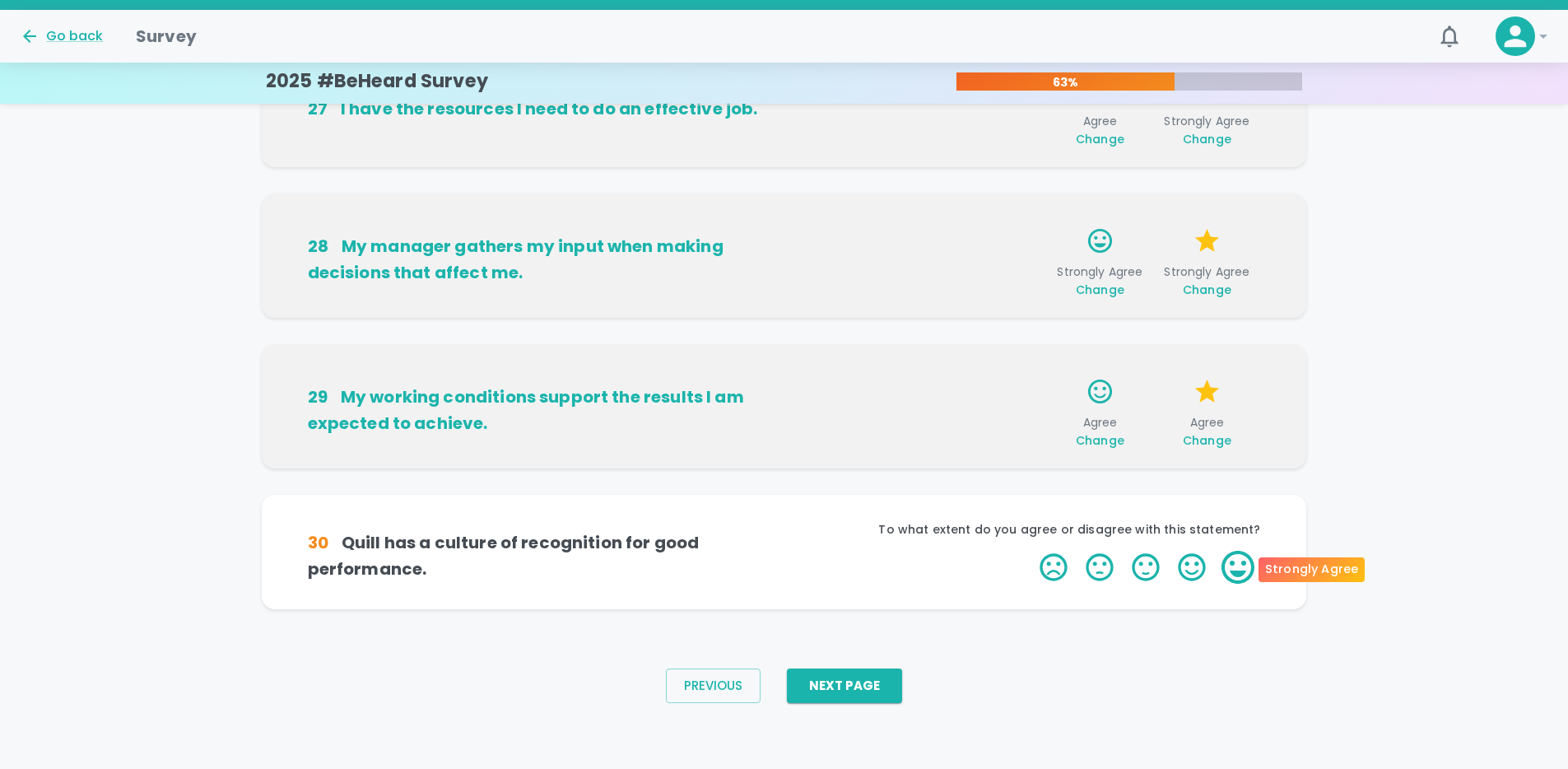 click on "5 Stars" at bounding box center [1238, 567] 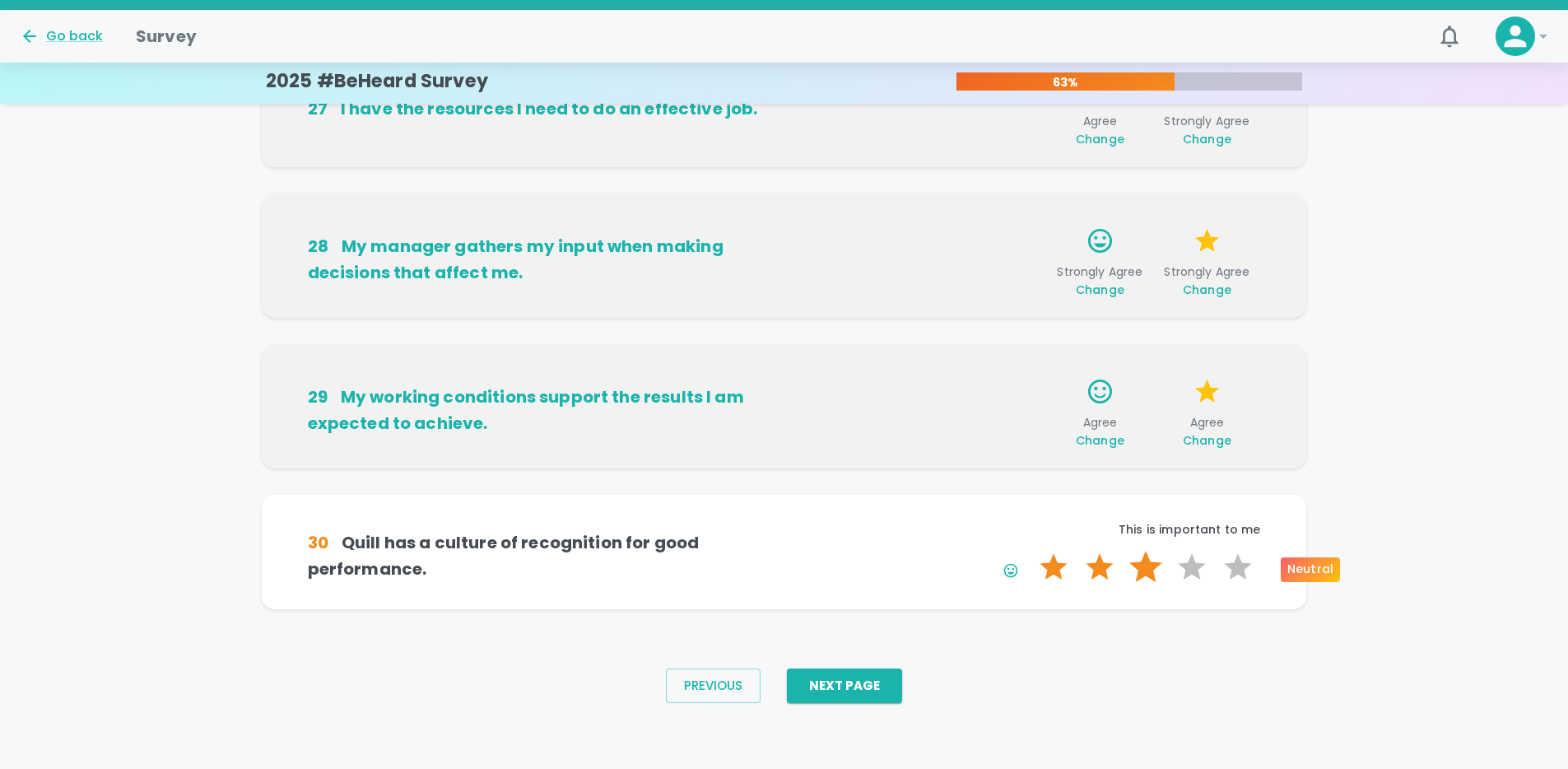 click on "3 Stars" at bounding box center [1146, 567] 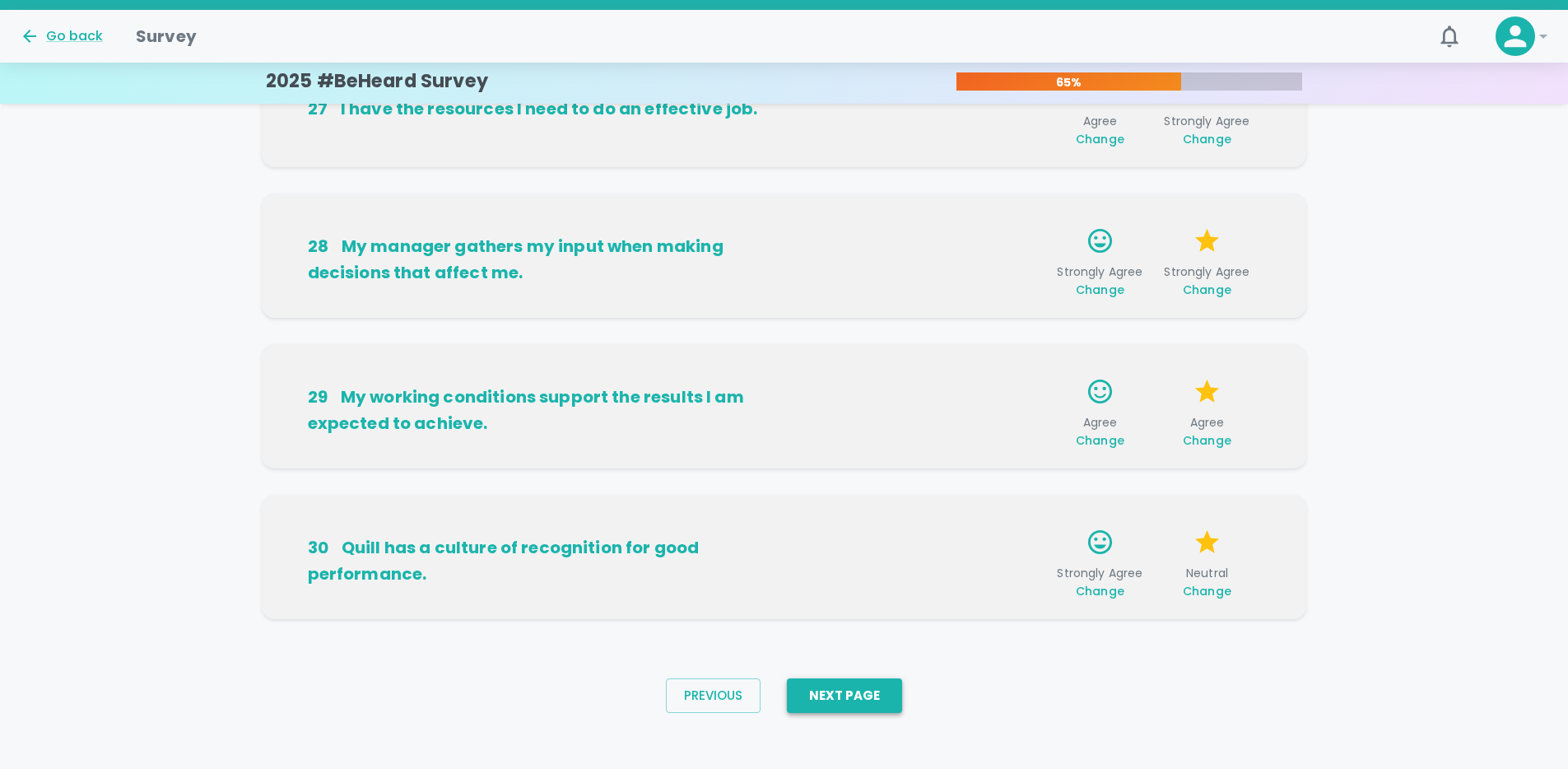 click on "Next Page" at bounding box center [844, 696] 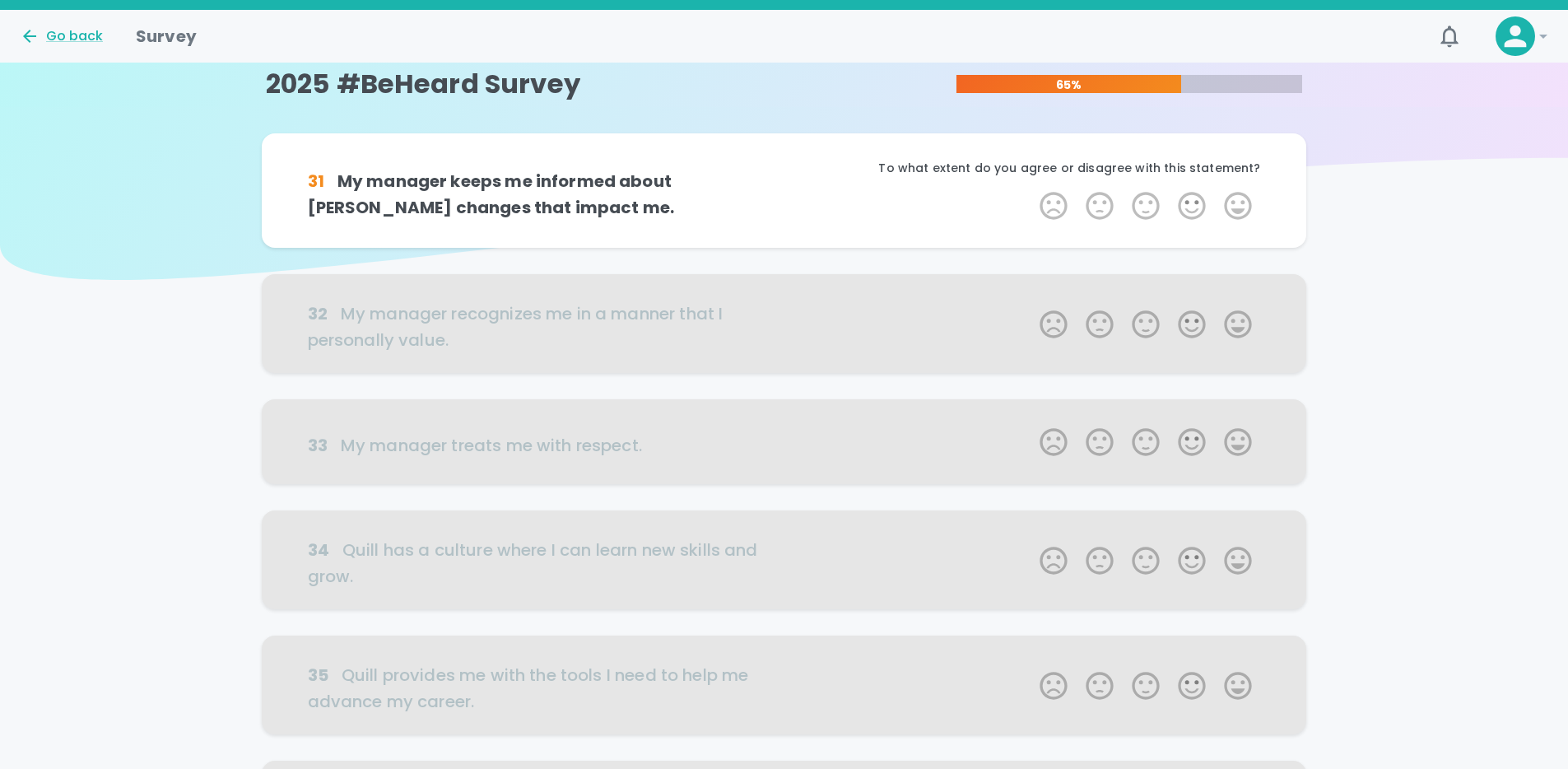 scroll, scrollTop: 0, scrollLeft: 0, axis: both 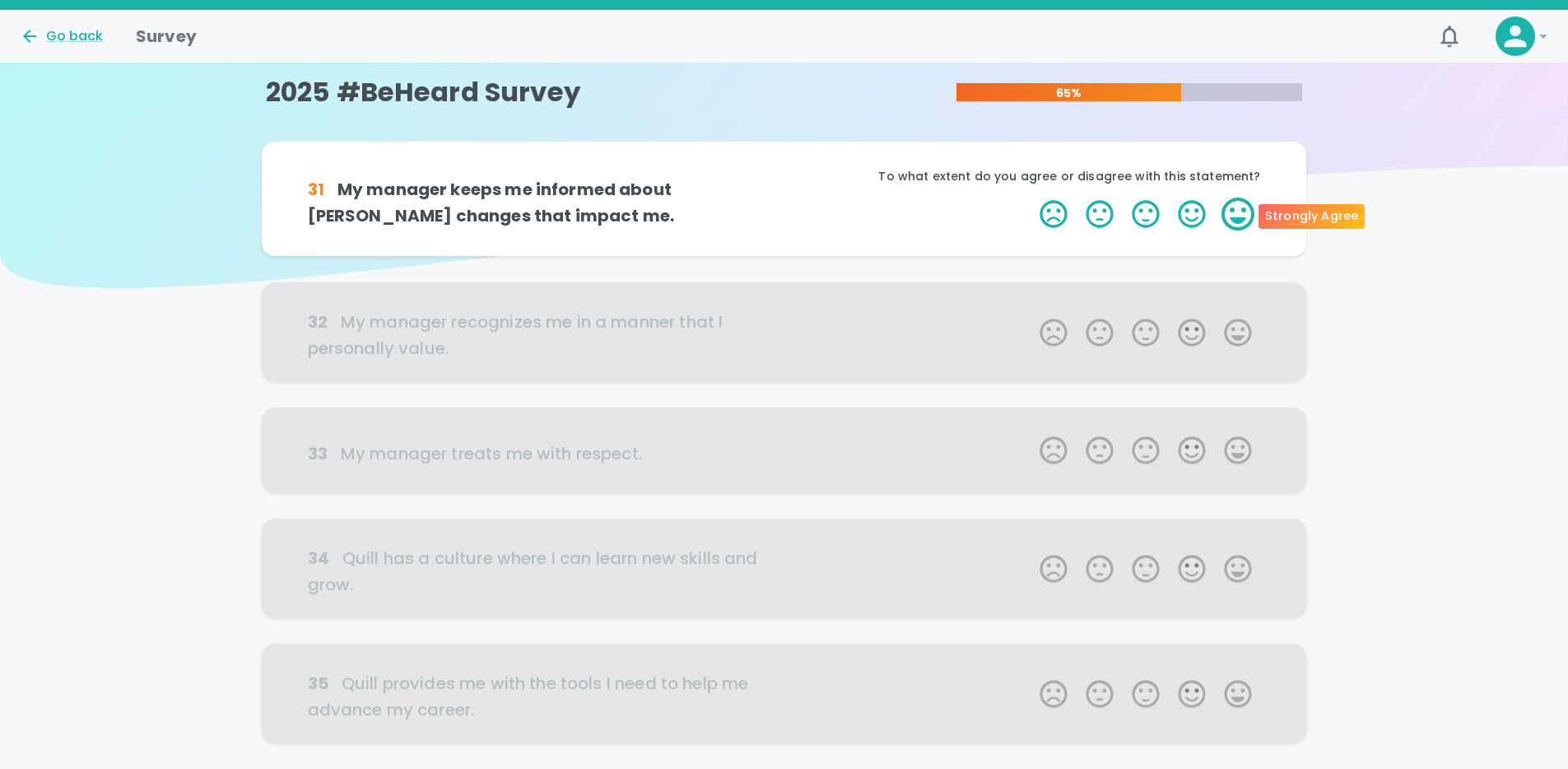 click on "5 Stars" at bounding box center [1238, 214] 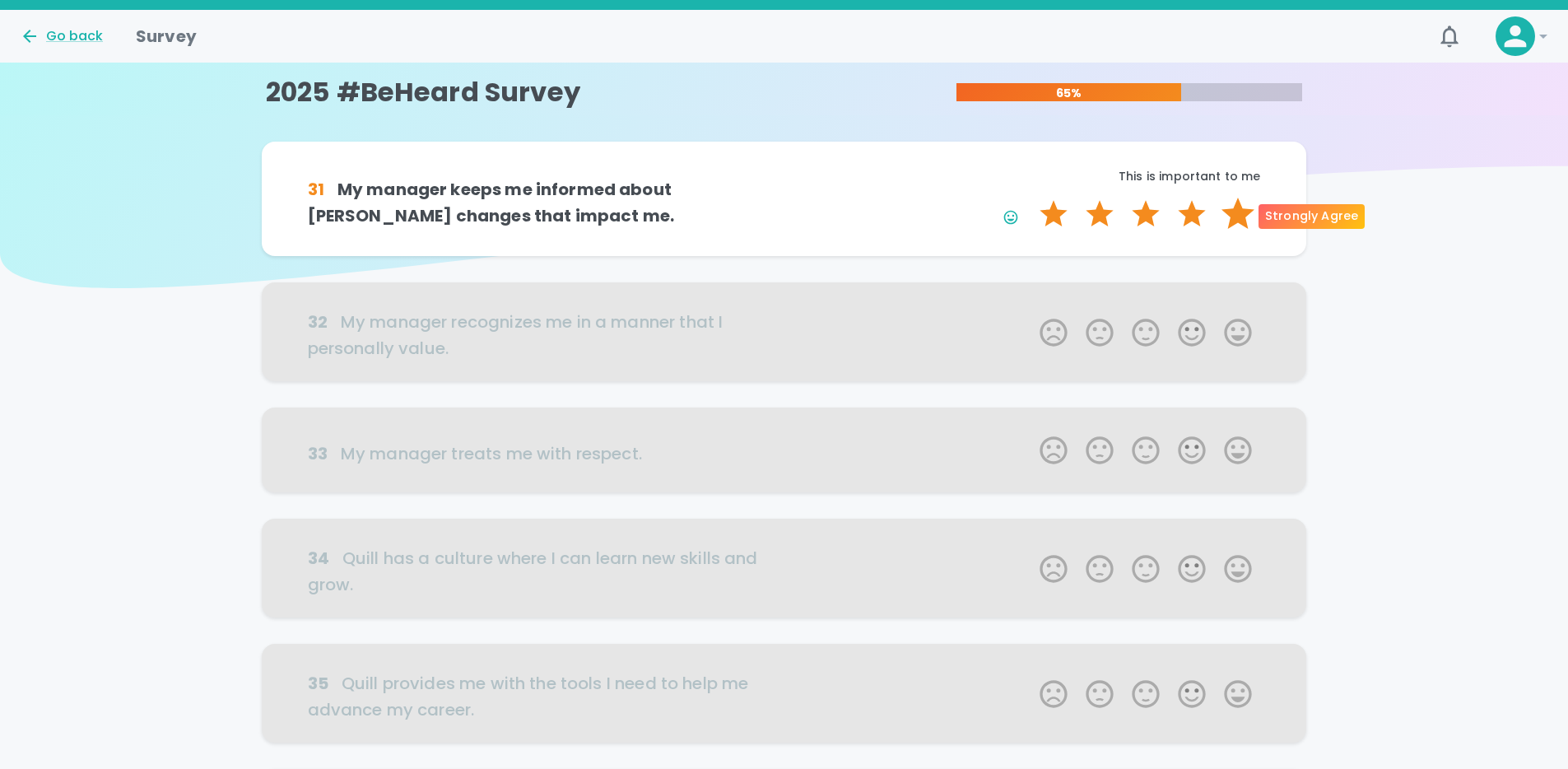 click on "5 Stars" at bounding box center (1238, 214) 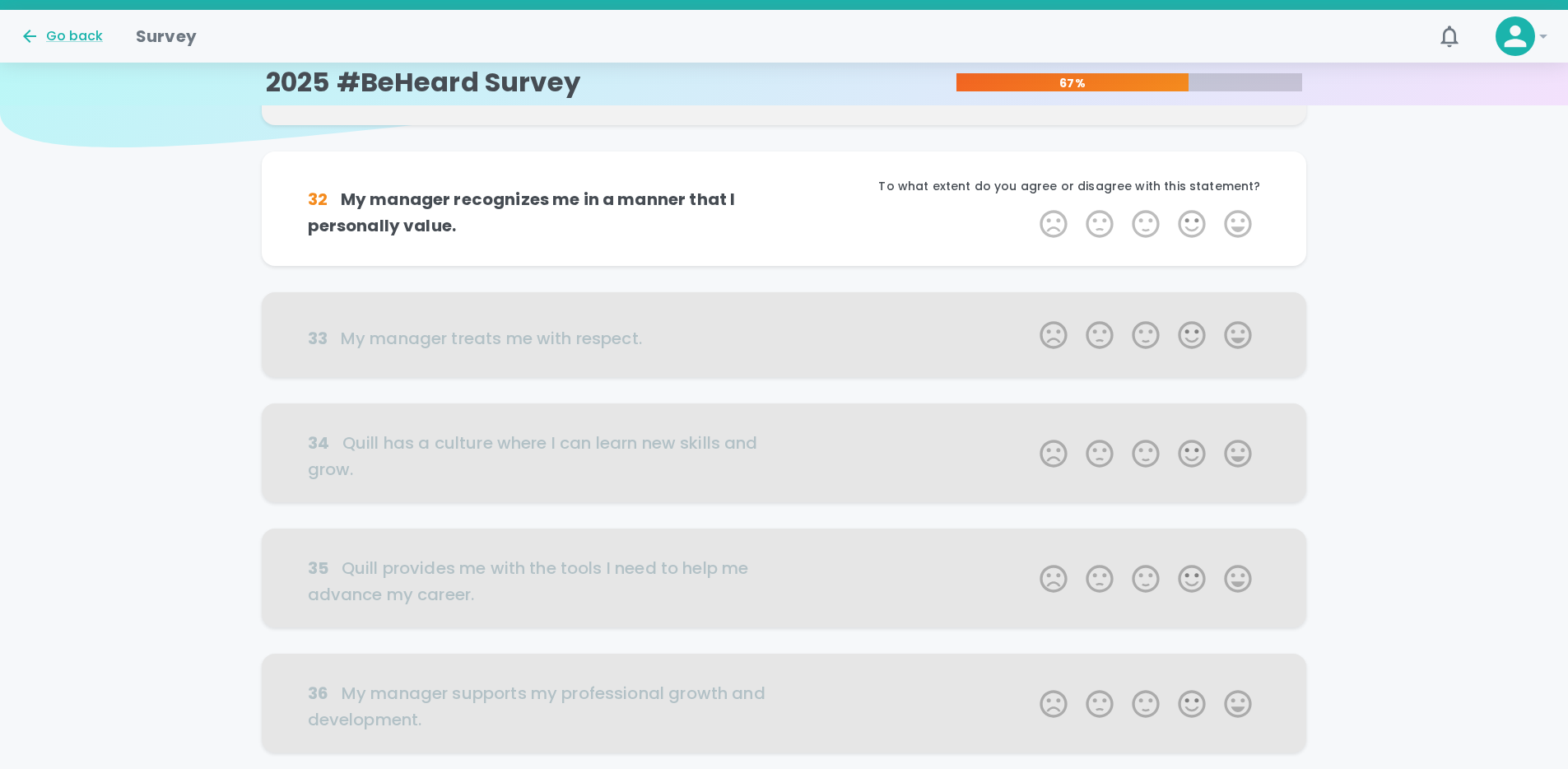scroll, scrollTop: 145, scrollLeft: 0, axis: vertical 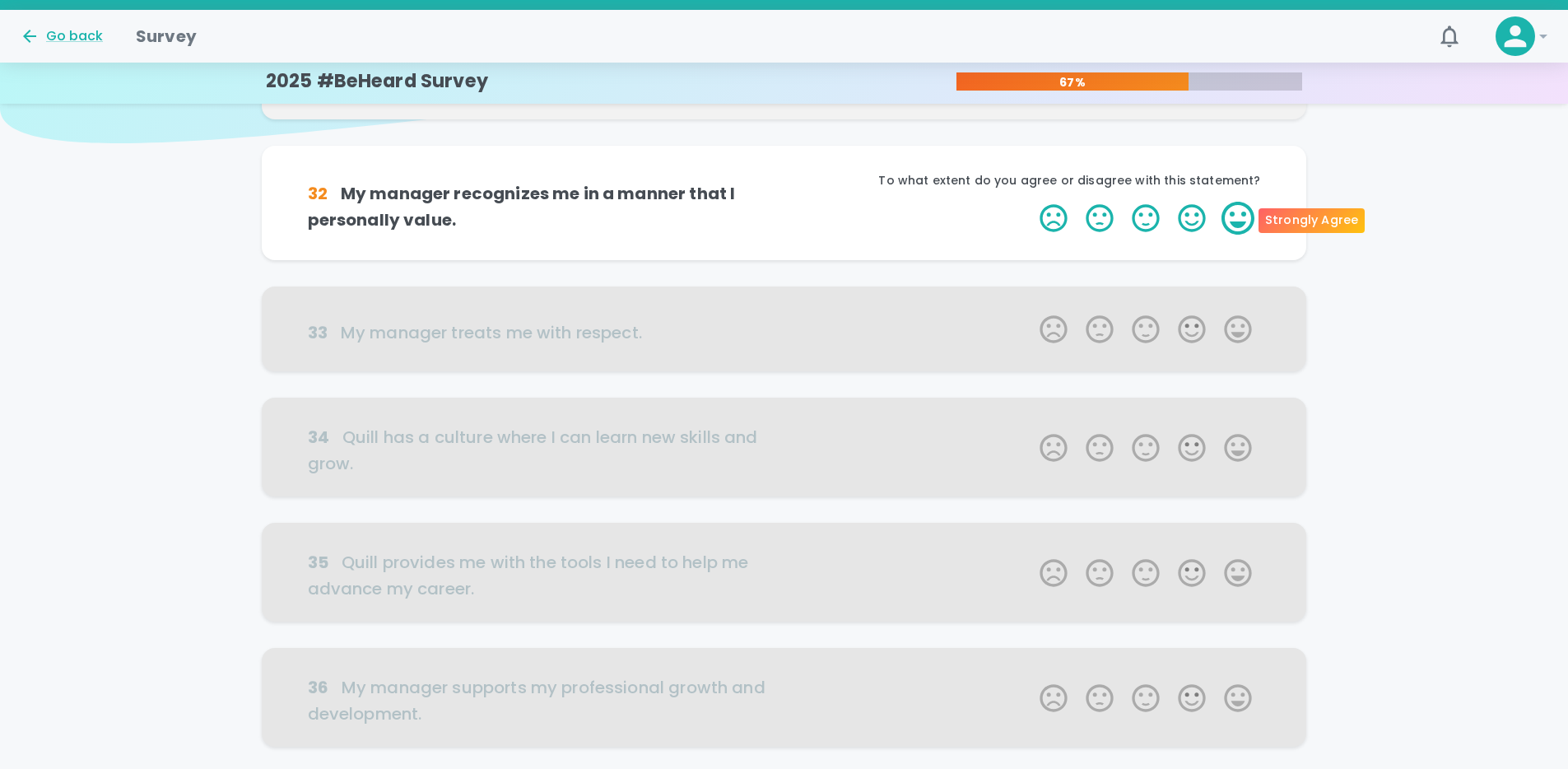 click on "5 Stars" at bounding box center [1238, 218] 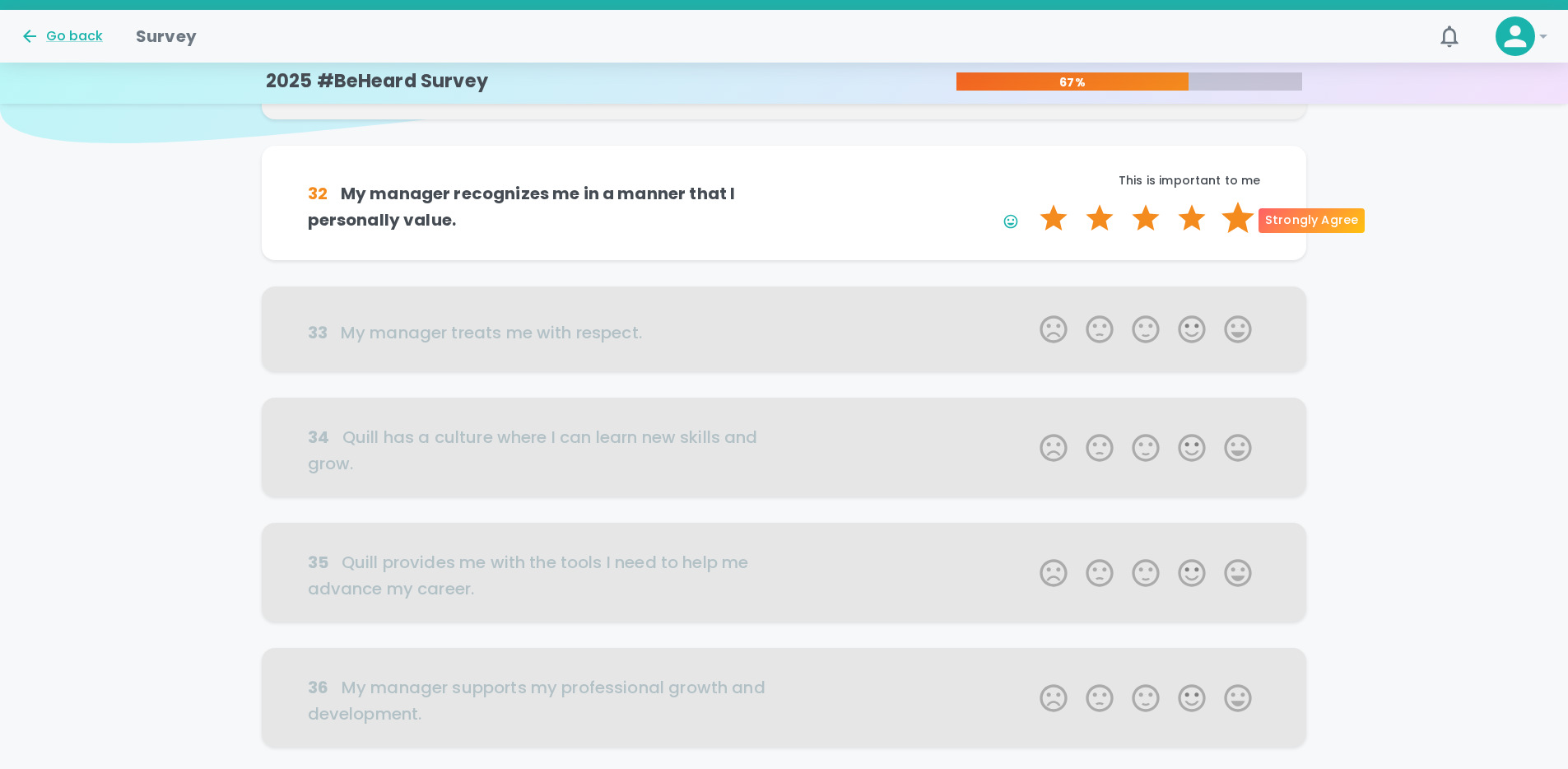 click on "5 Stars" at bounding box center [1238, 218] 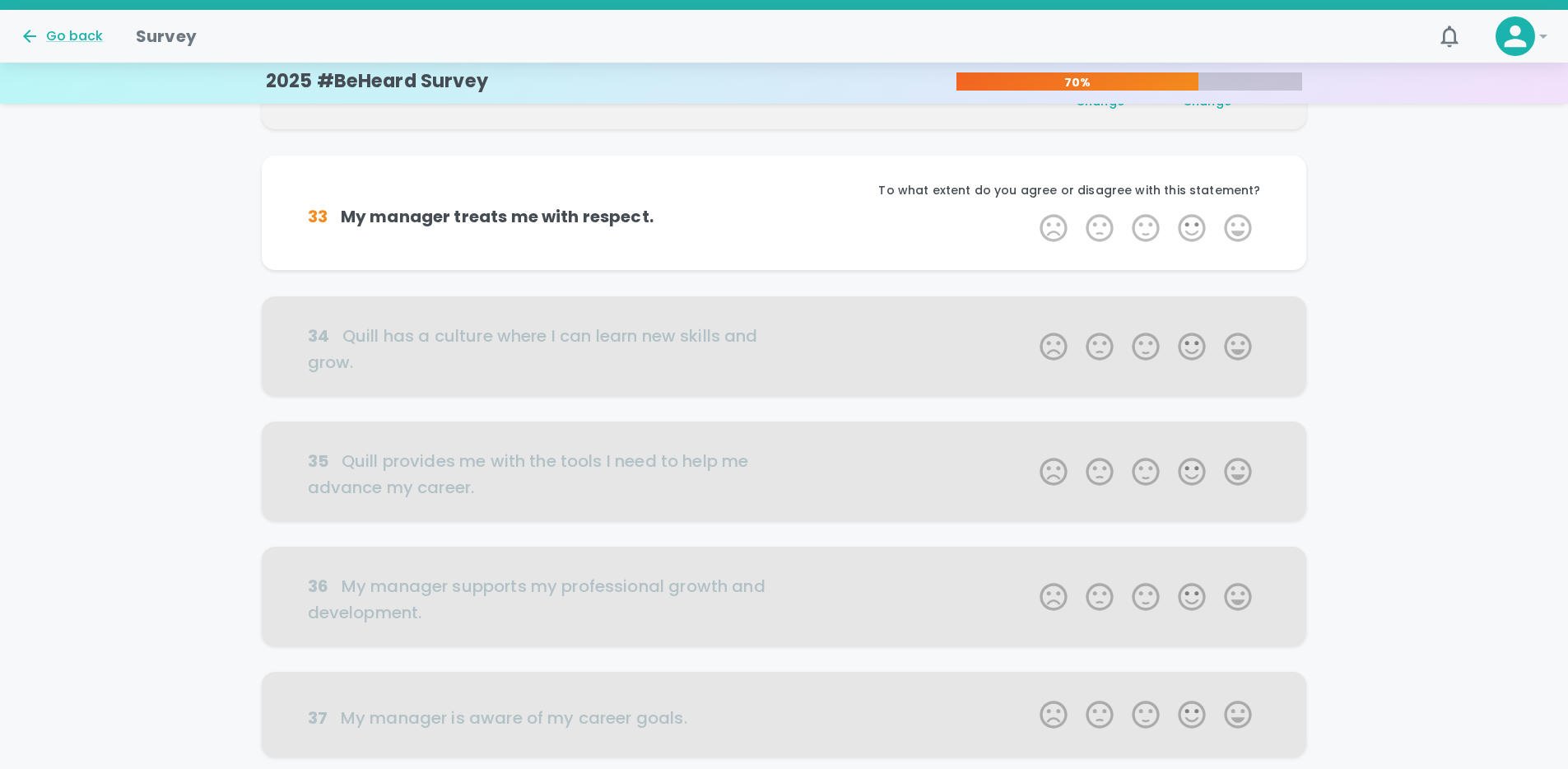 scroll, scrollTop: 290, scrollLeft: 0, axis: vertical 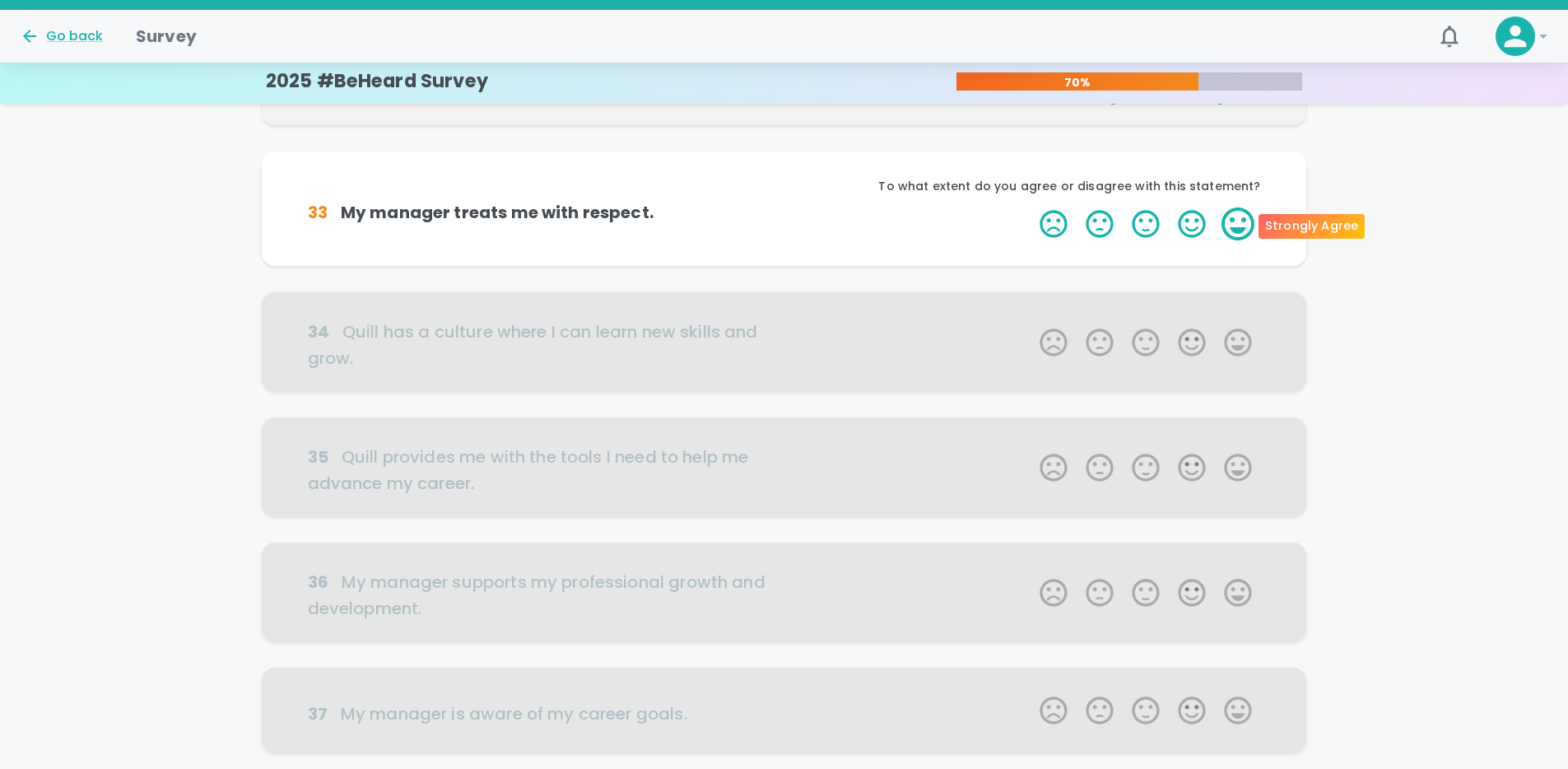 click on "5 Stars" at bounding box center (1238, 224) 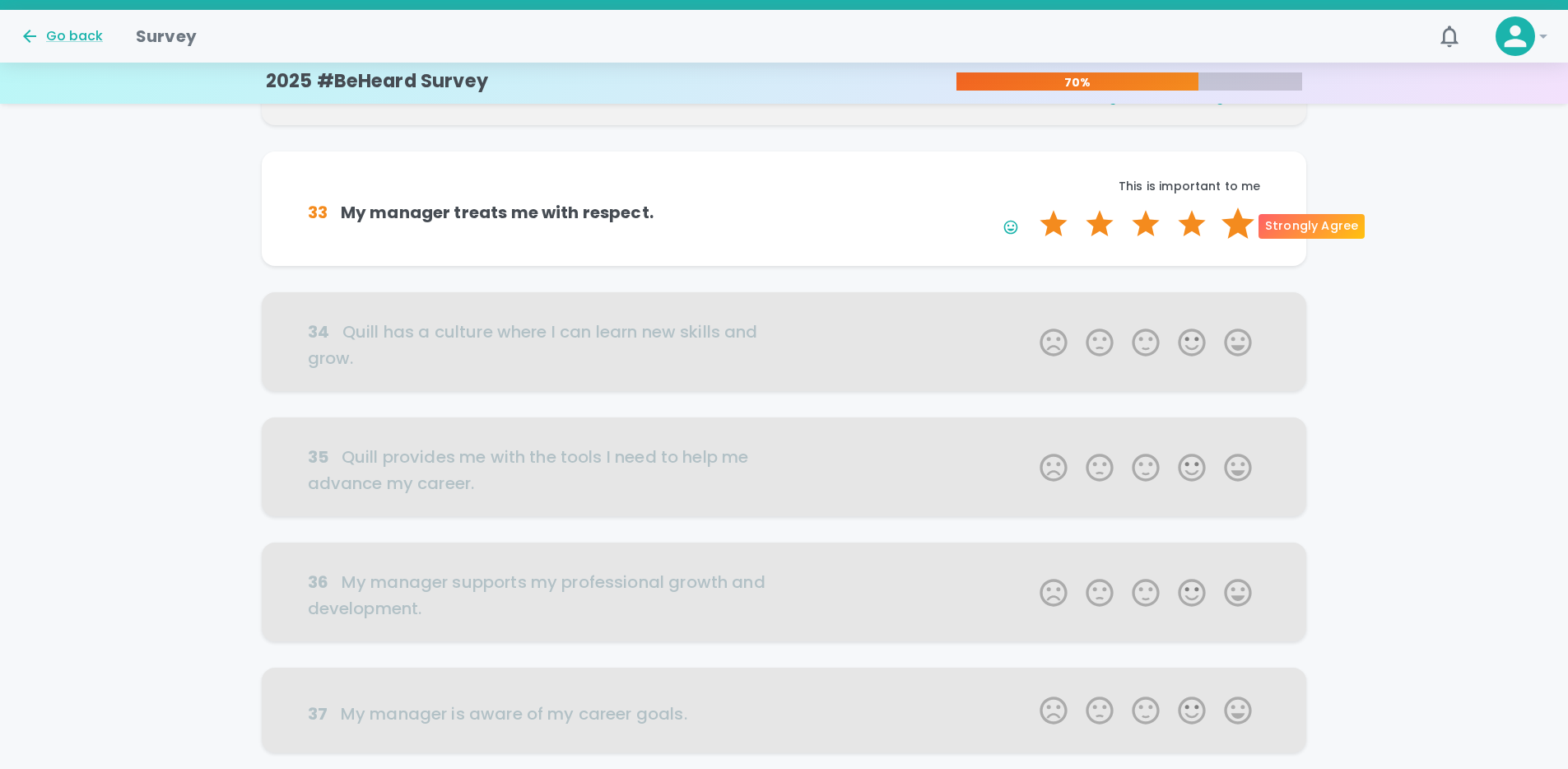 click on "5 Stars" at bounding box center (1238, 224) 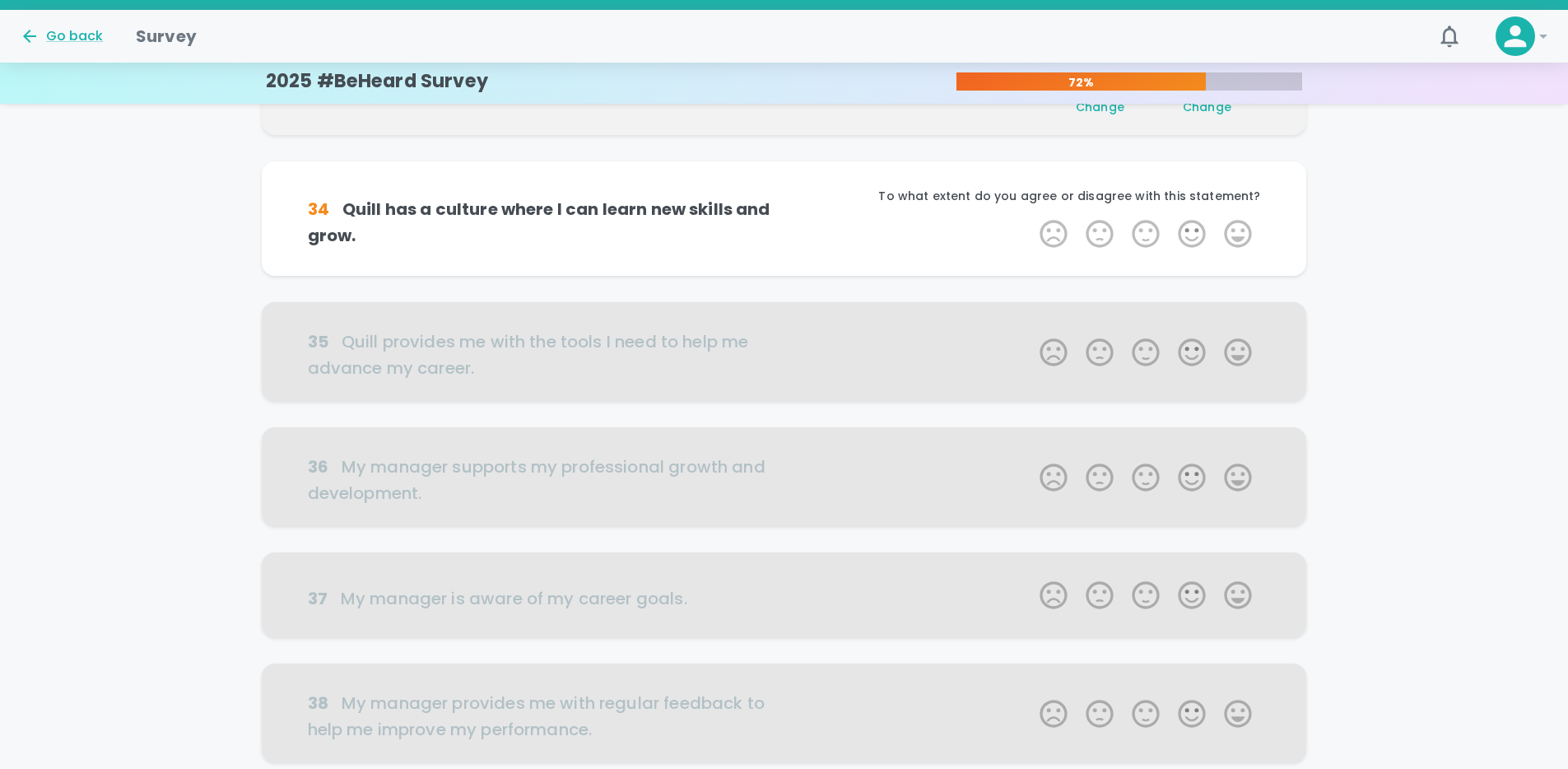 scroll, scrollTop: 435, scrollLeft: 0, axis: vertical 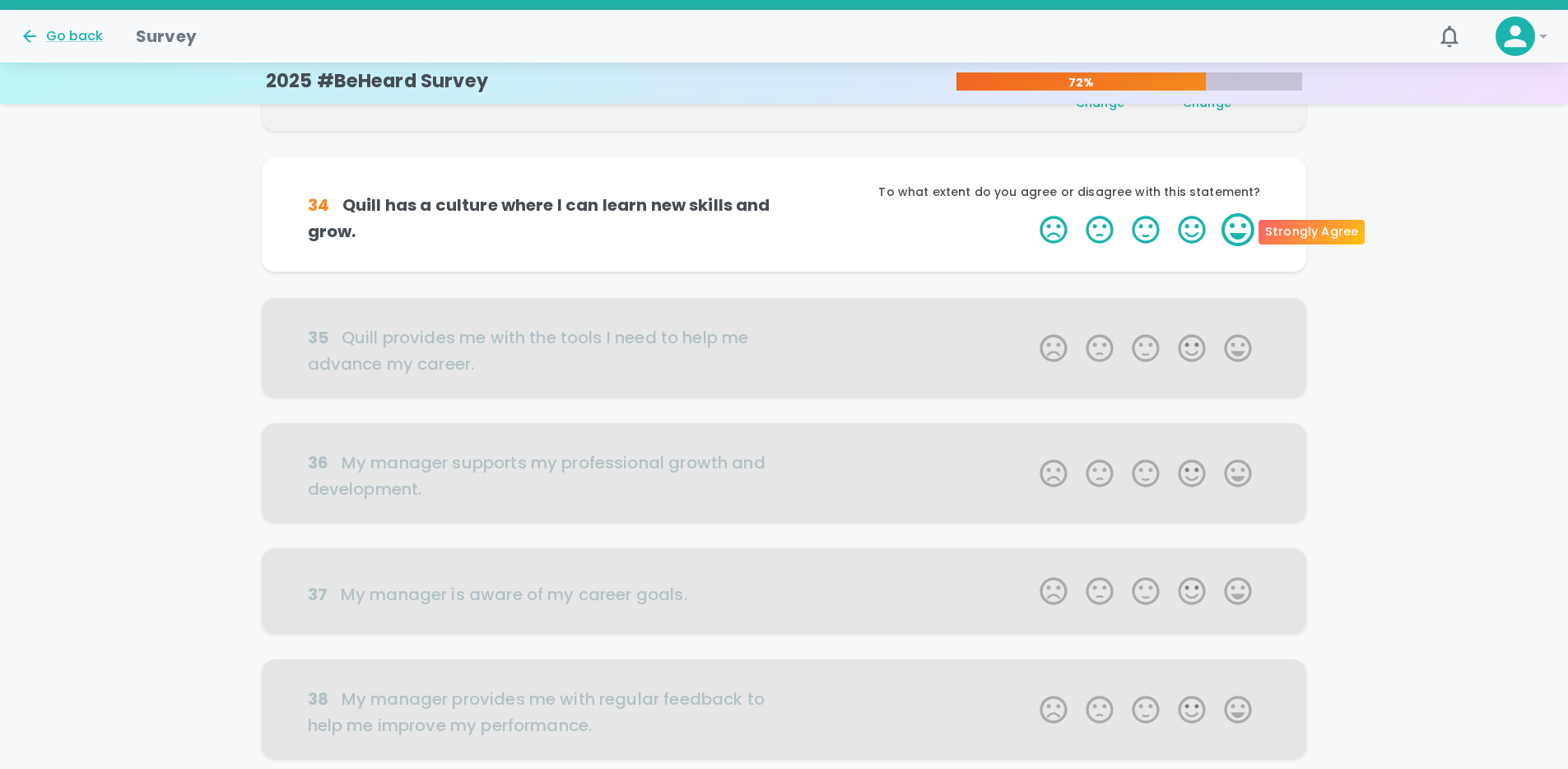 click on "5 Stars" at bounding box center (1238, 230) 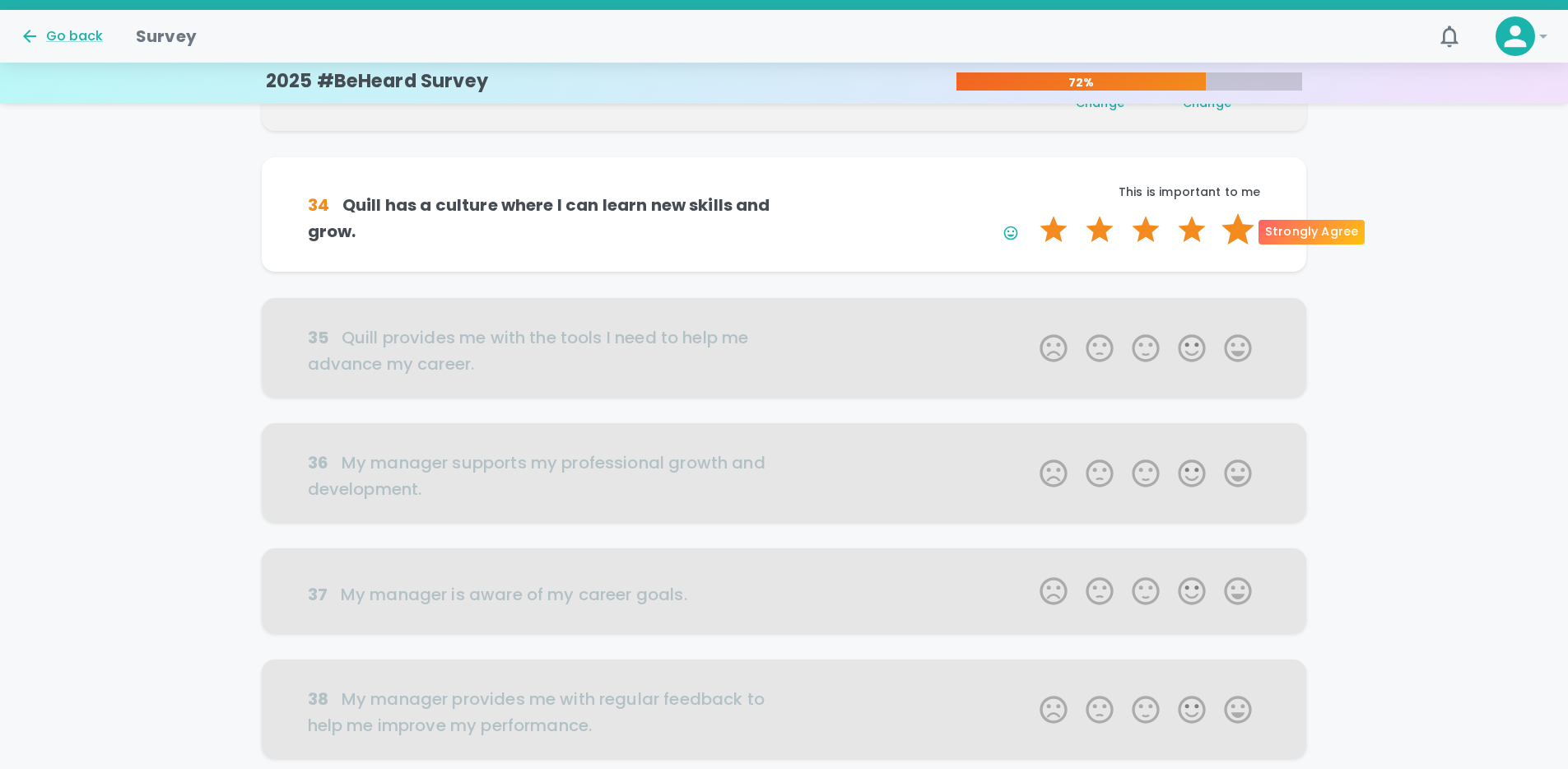 click on "5 Stars" at bounding box center [1238, 230] 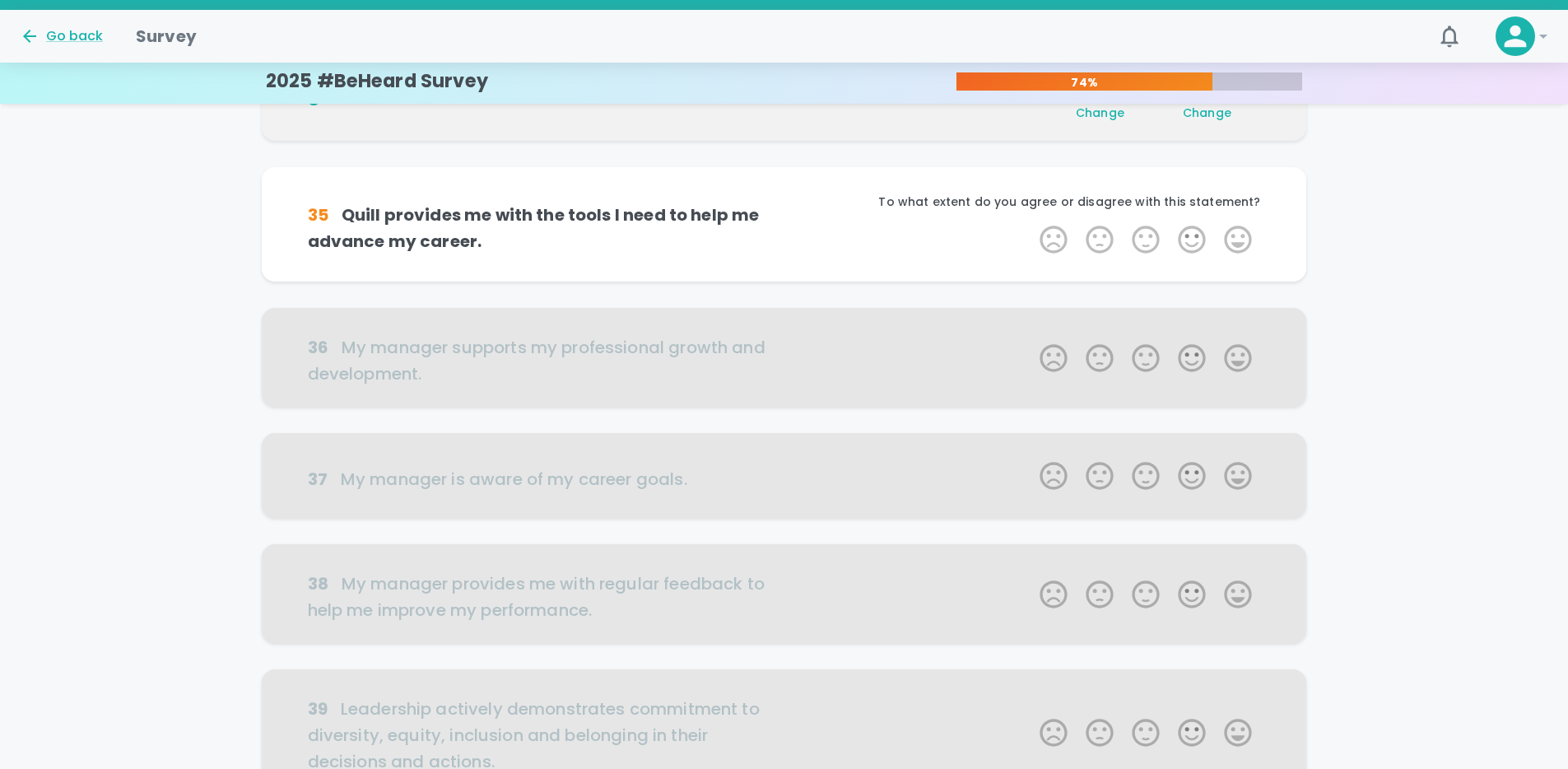 scroll, scrollTop: 580, scrollLeft: 0, axis: vertical 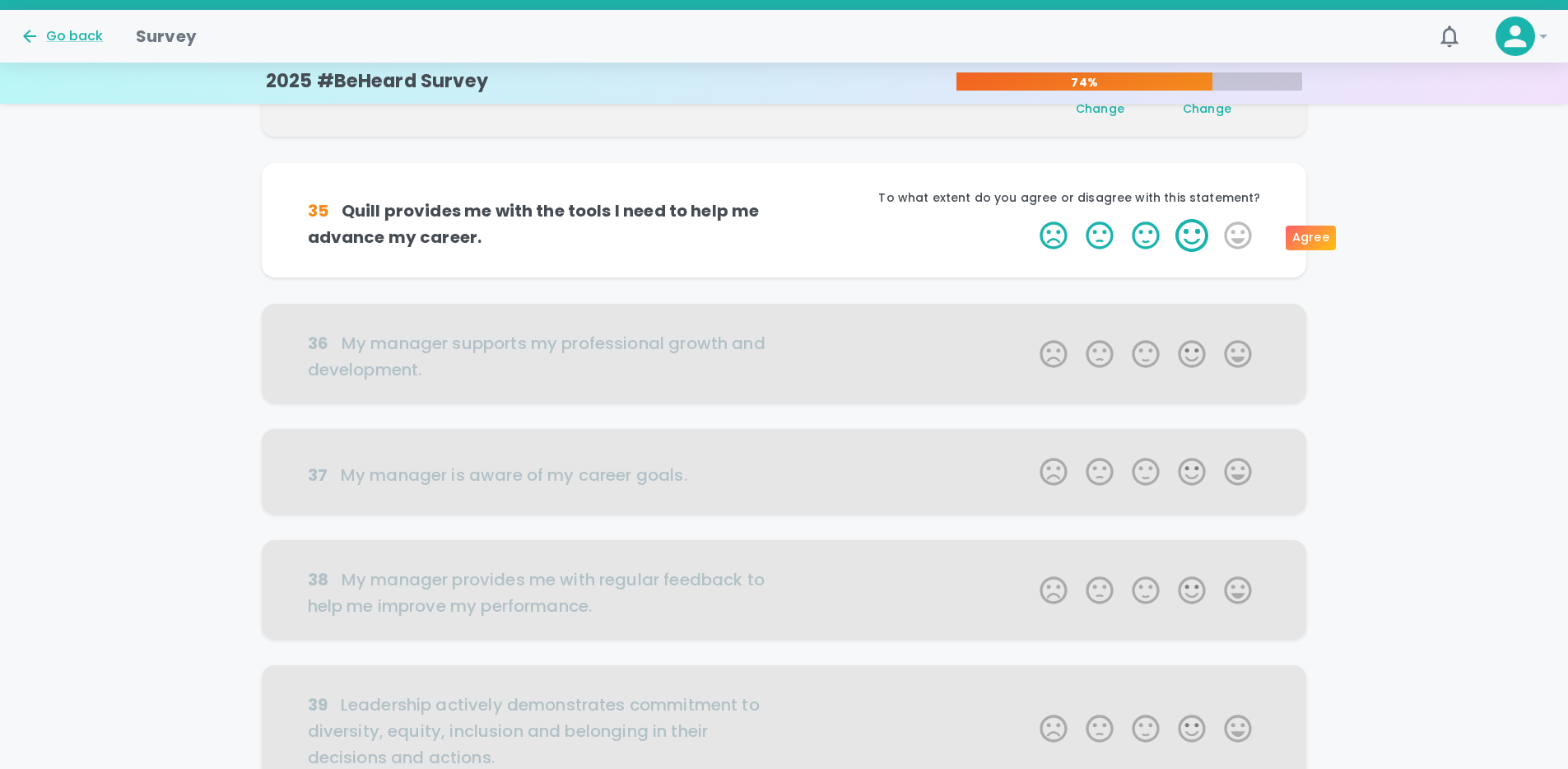 click on "4 Stars" at bounding box center [1192, 235] 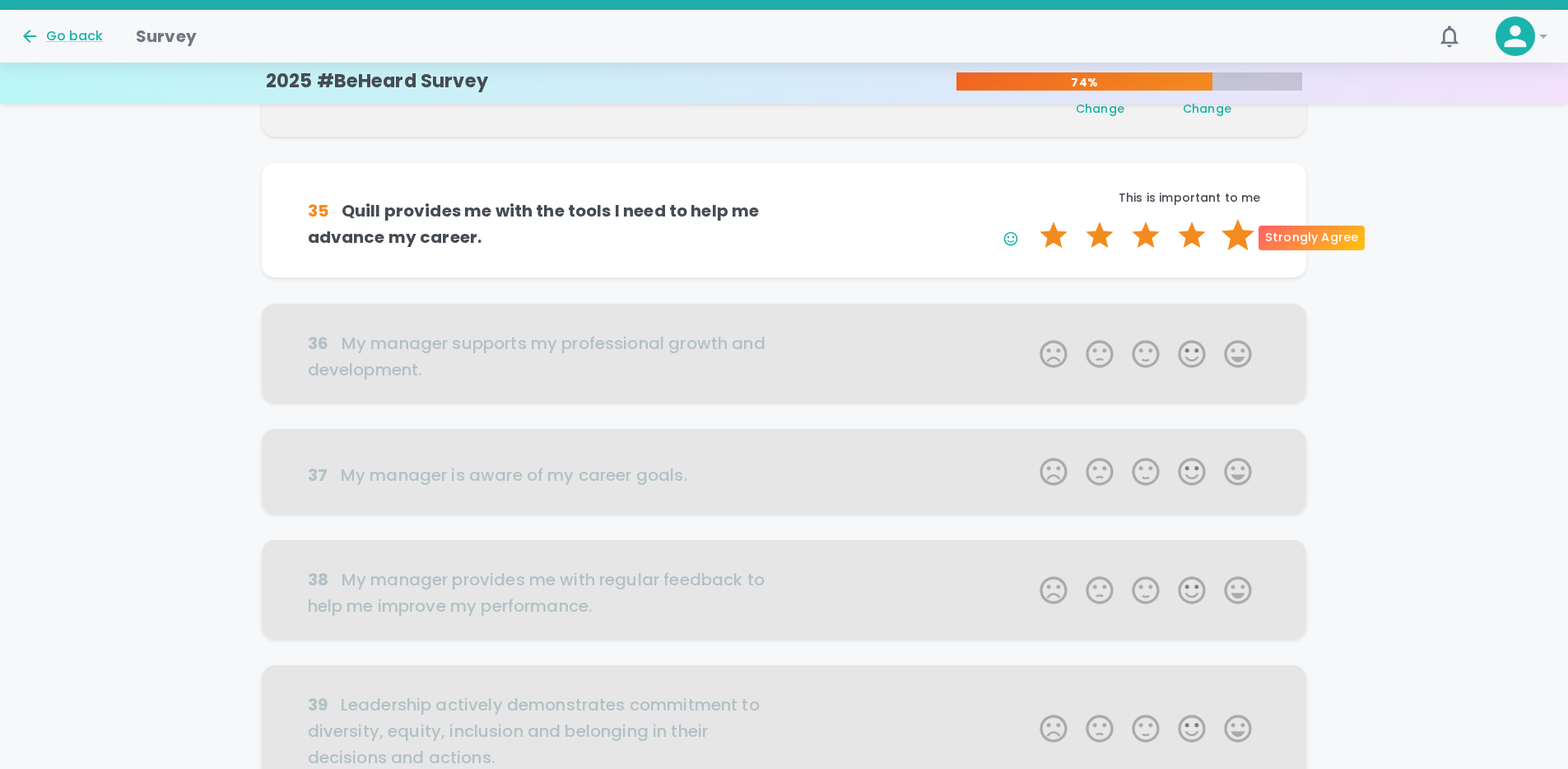 click on "5 Stars" at bounding box center (1238, 235) 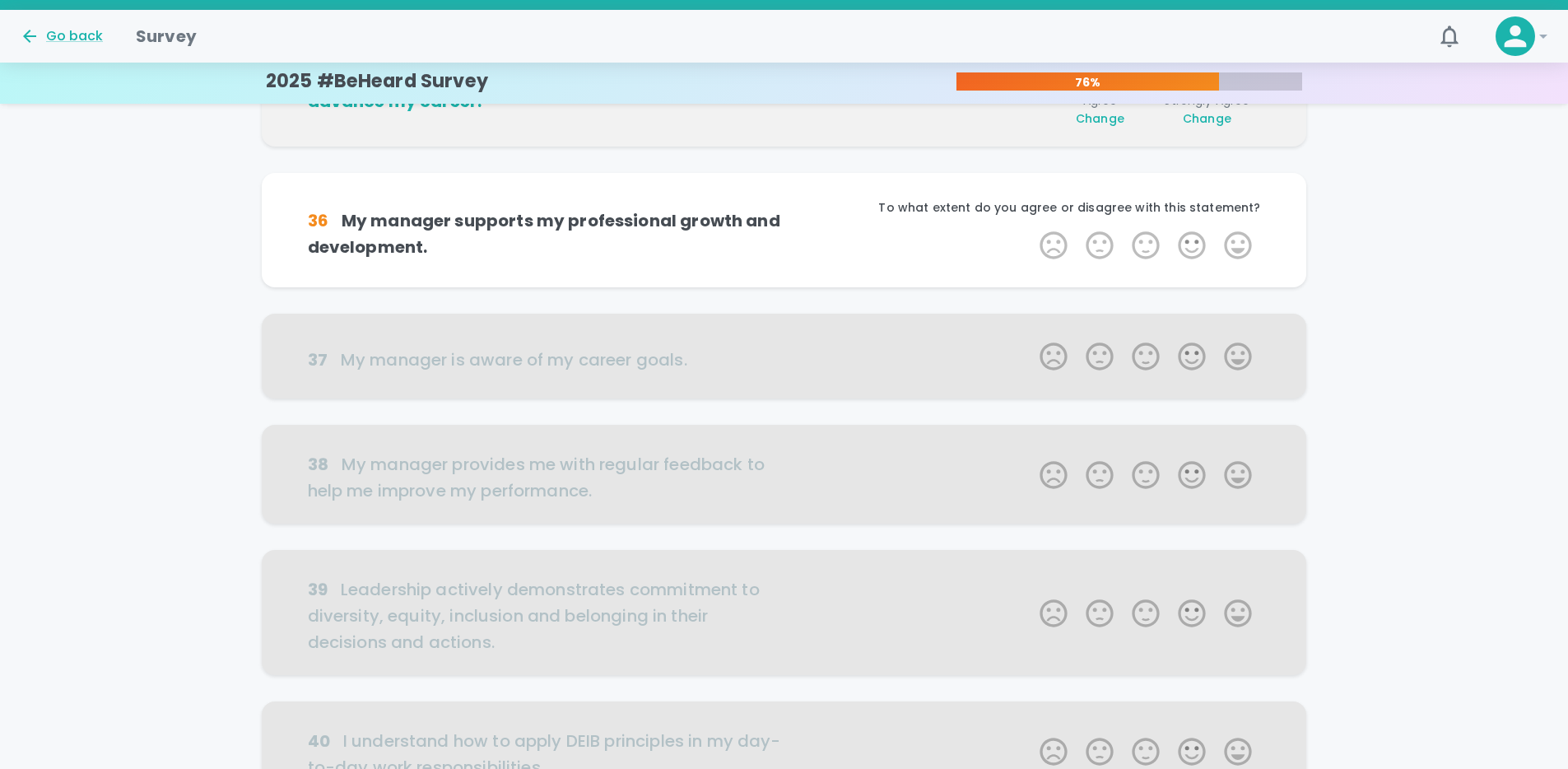 scroll, scrollTop: 725, scrollLeft: 0, axis: vertical 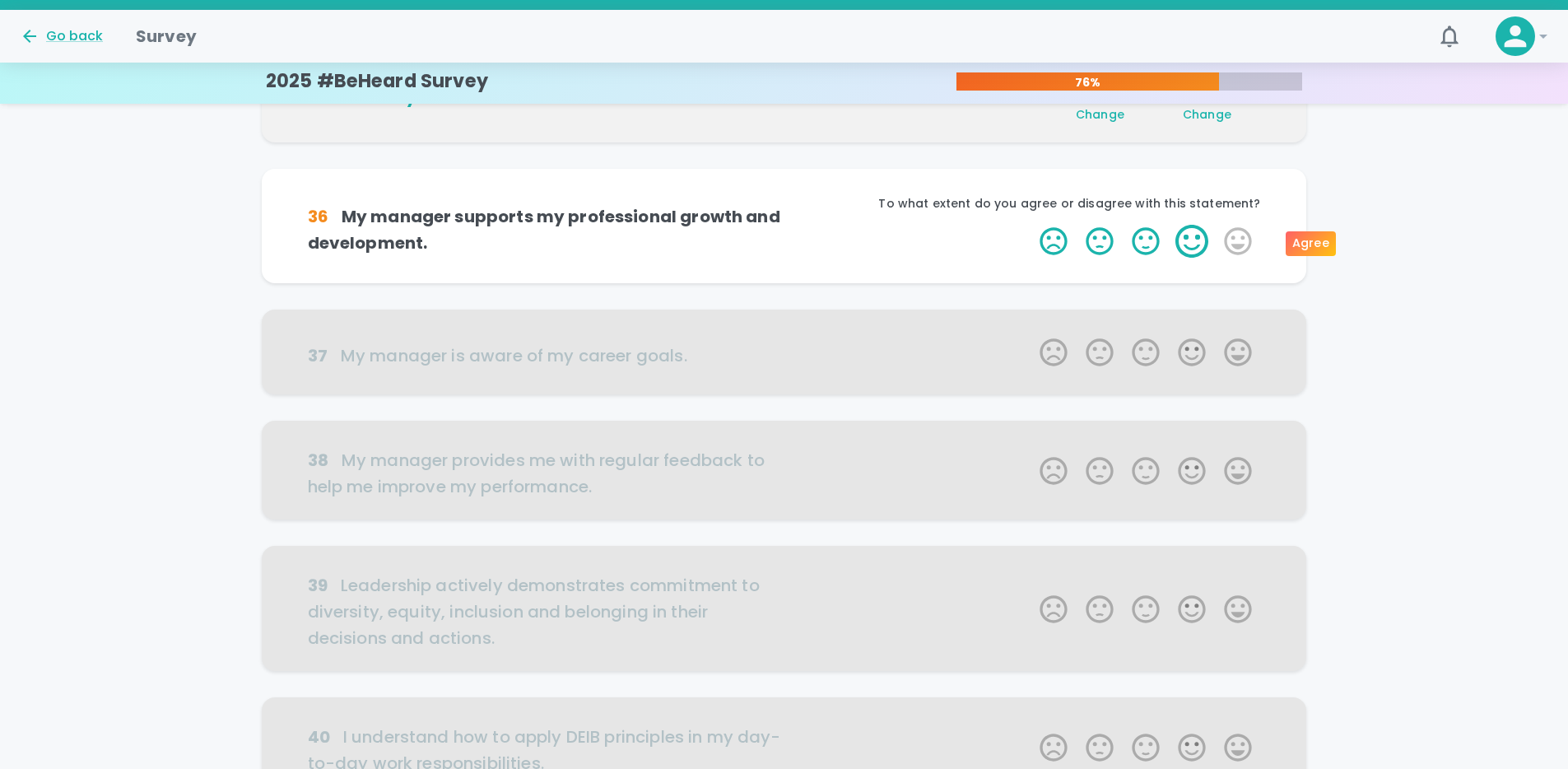 click on "4 Stars" at bounding box center (1192, 241) 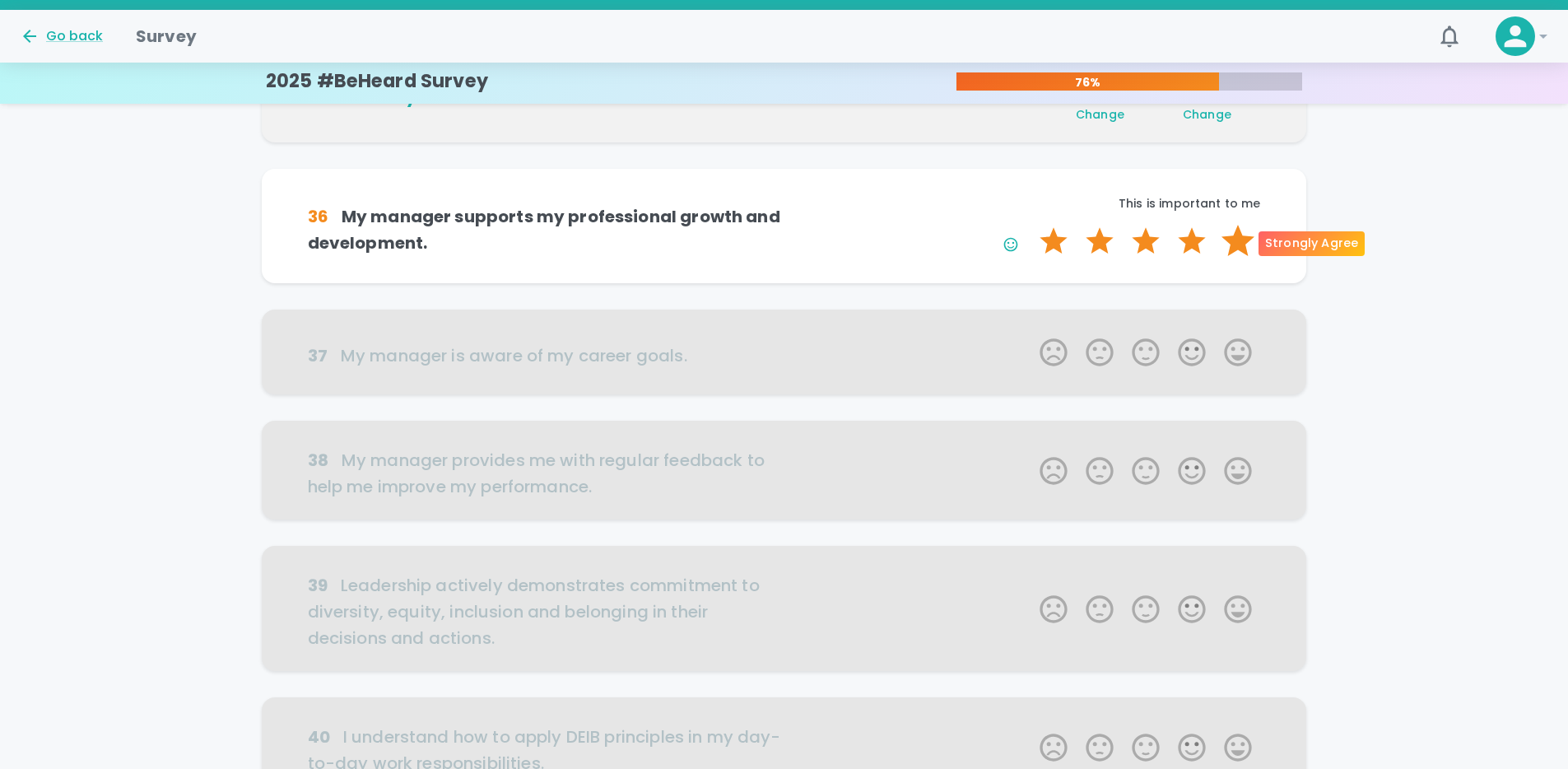 click on "5 Stars" at bounding box center (1238, 241) 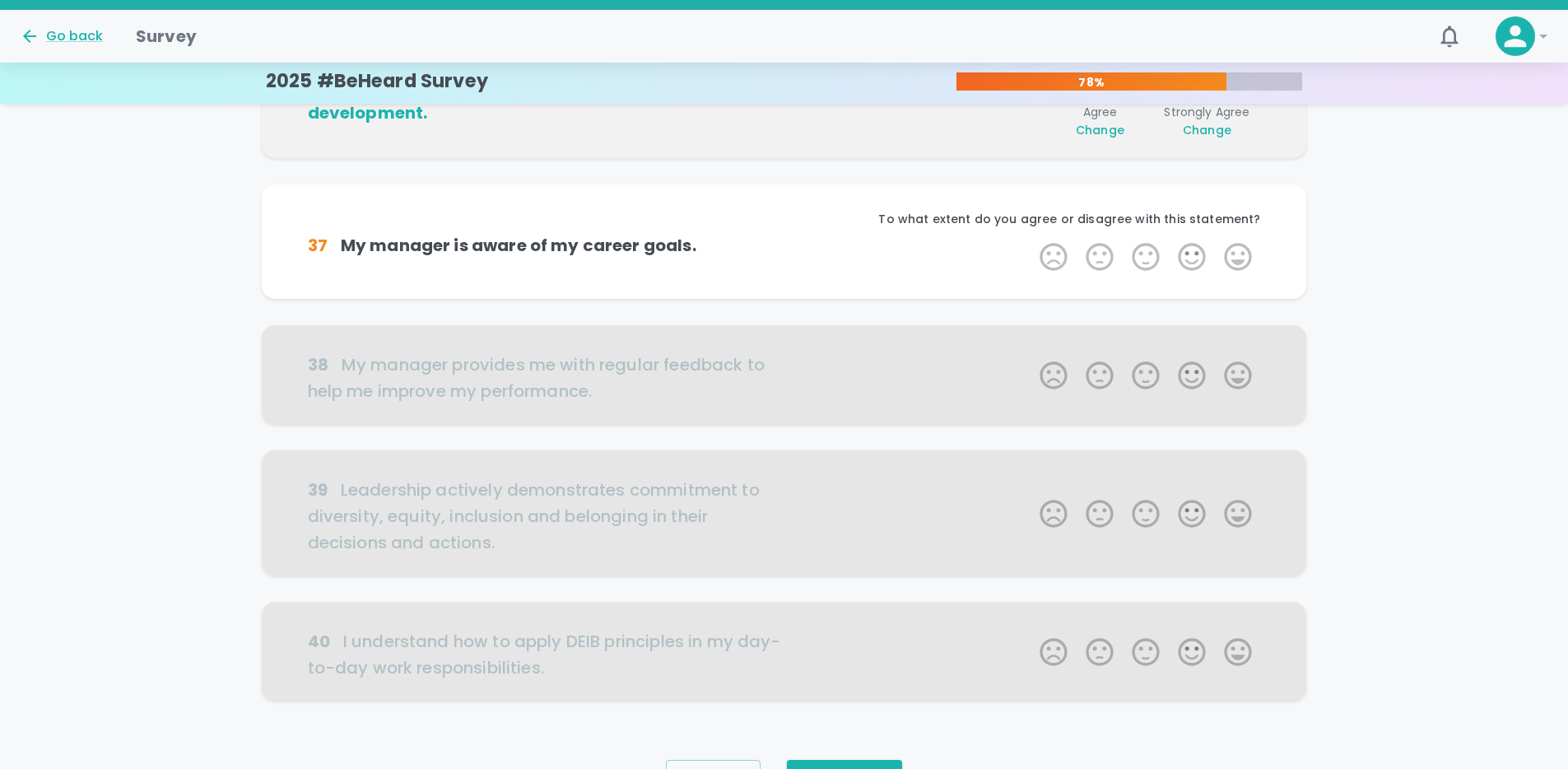 scroll, scrollTop: 869, scrollLeft: 0, axis: vertical 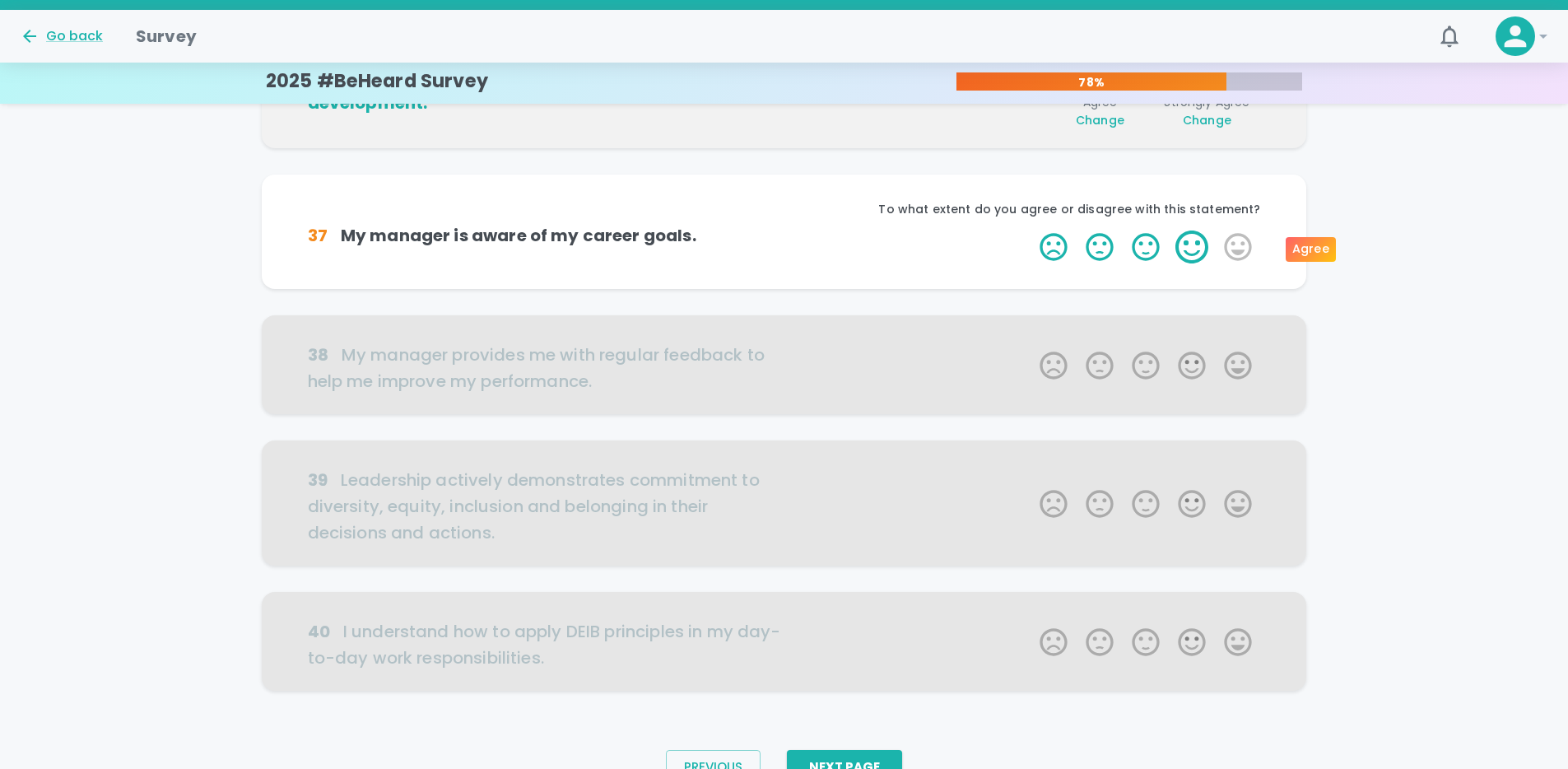 click on "4 Stars" at bounding box center [1192, 247] 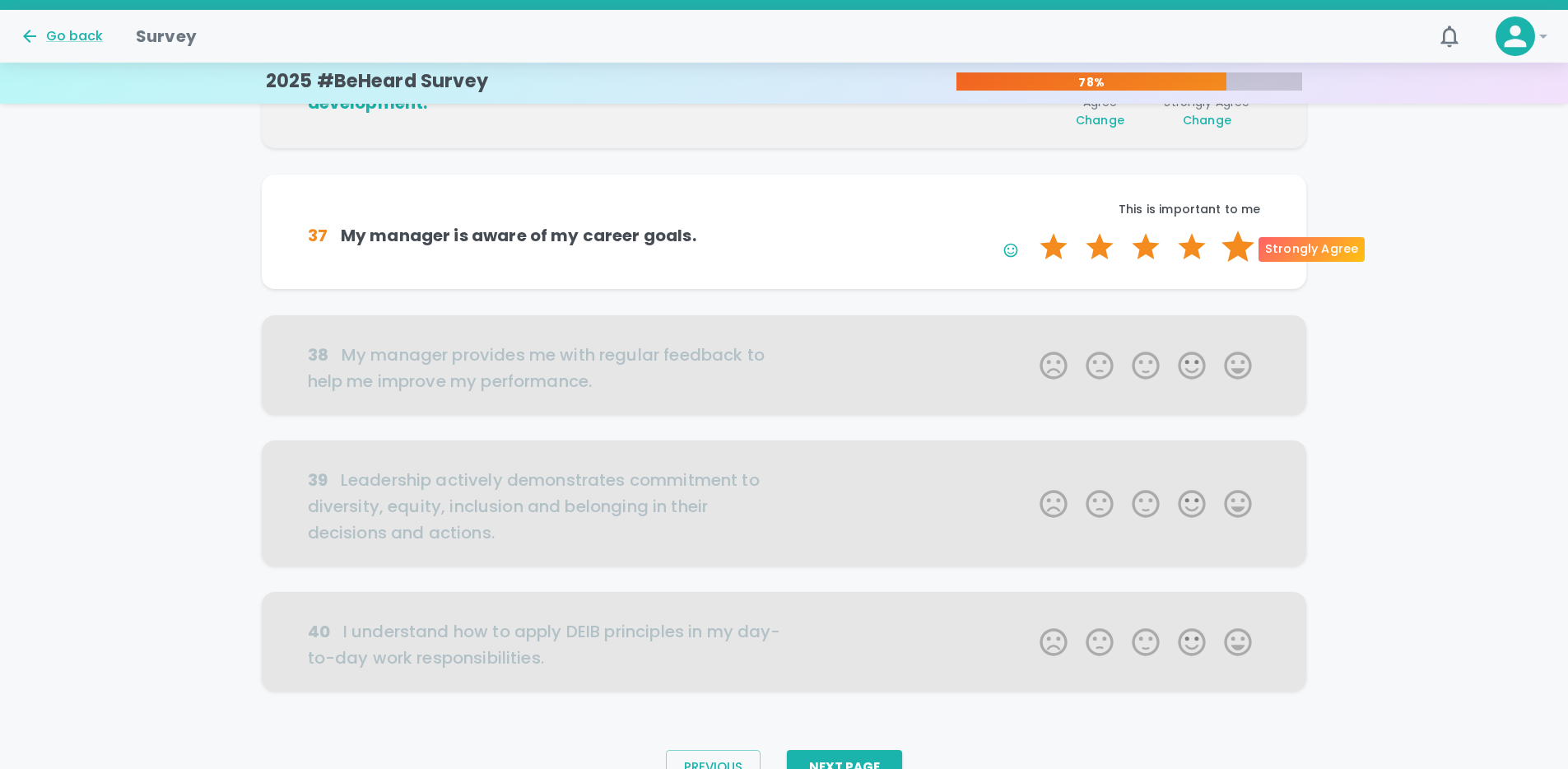 click on "5 Stars" at bounding box center [1238, 247] 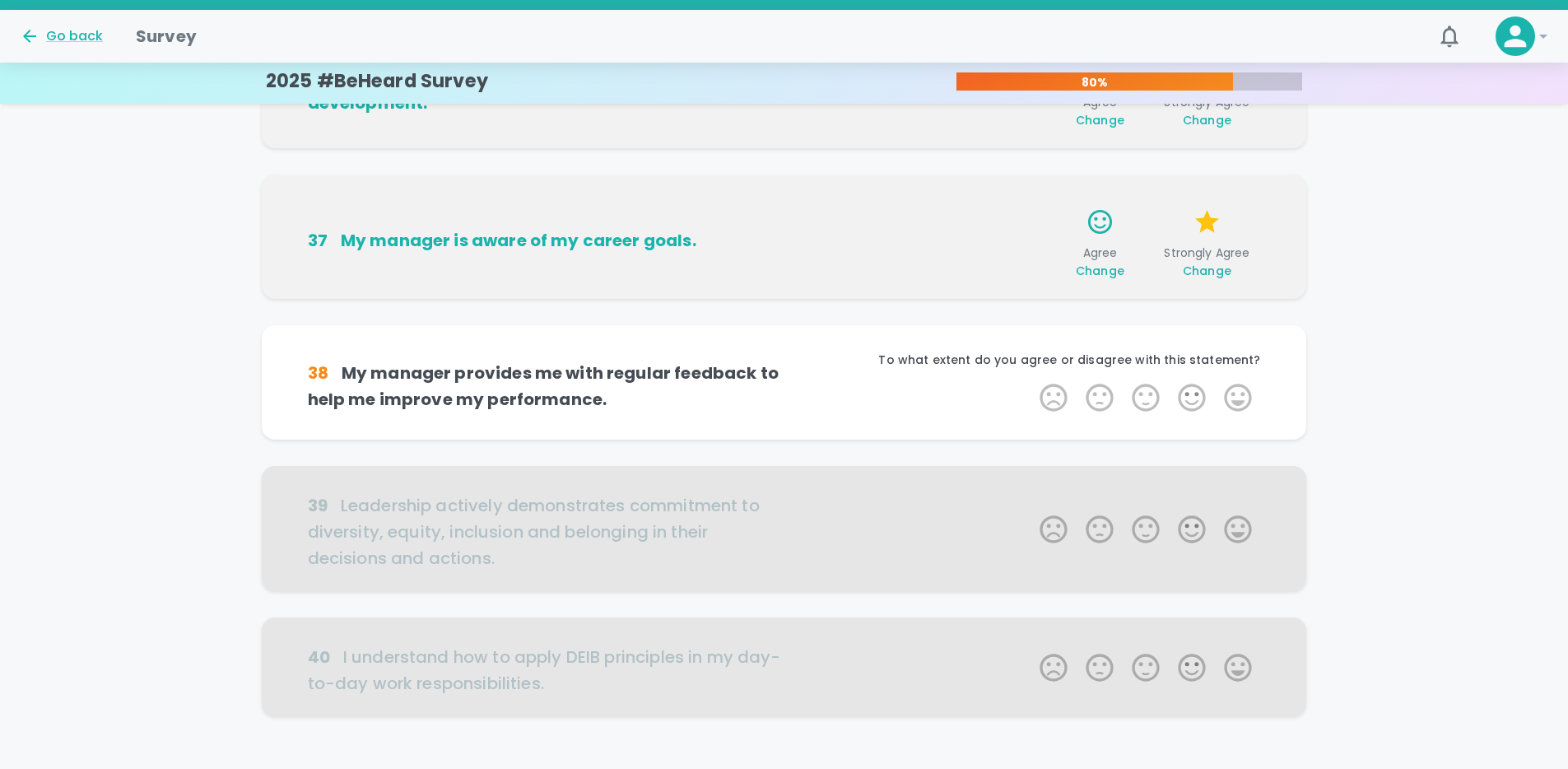 scroll, scrollTop: 951, scrollLeft: 0, axis: vertical 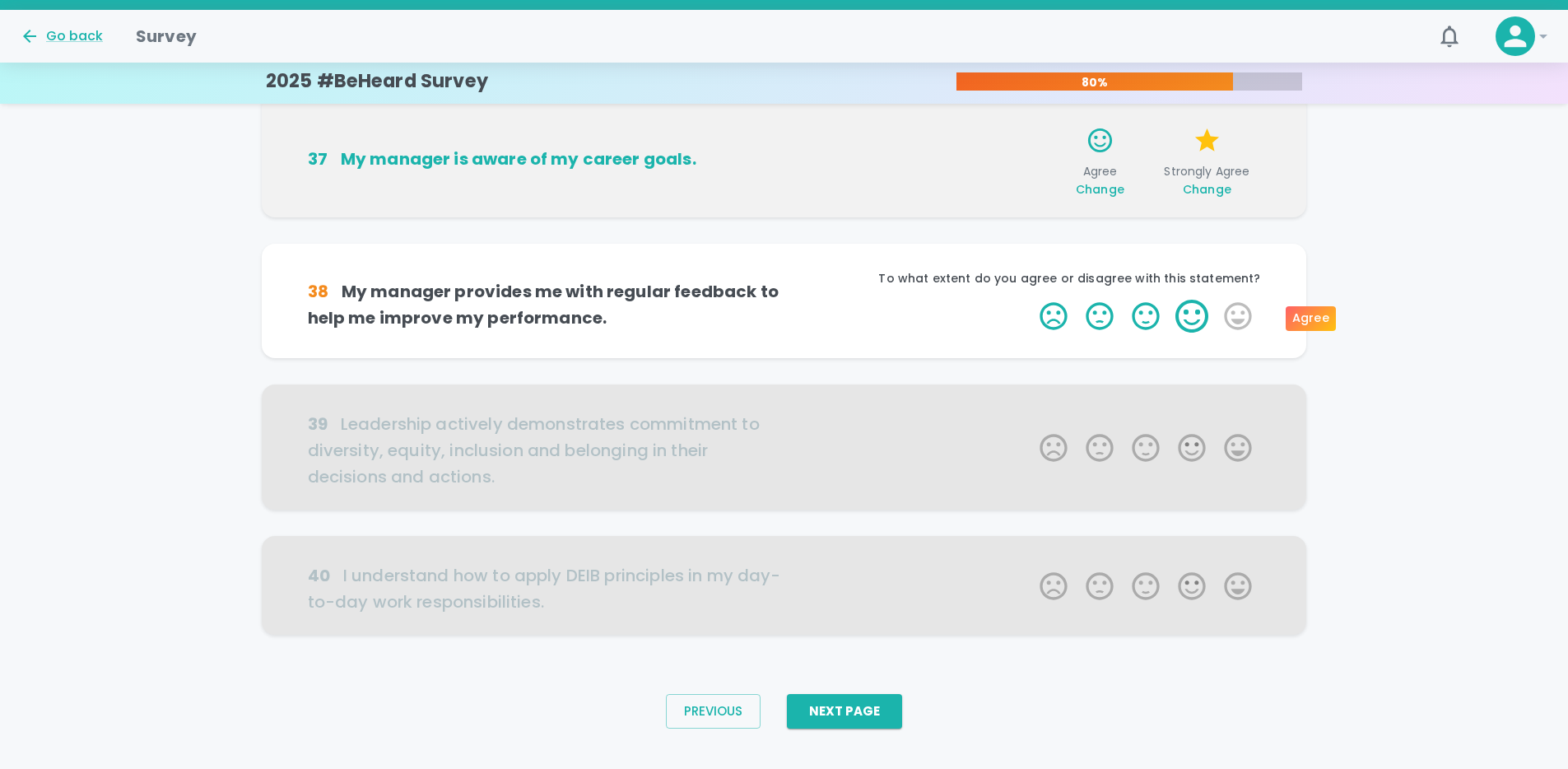 click on "4 Stars" at bounding box center [1192, 316] 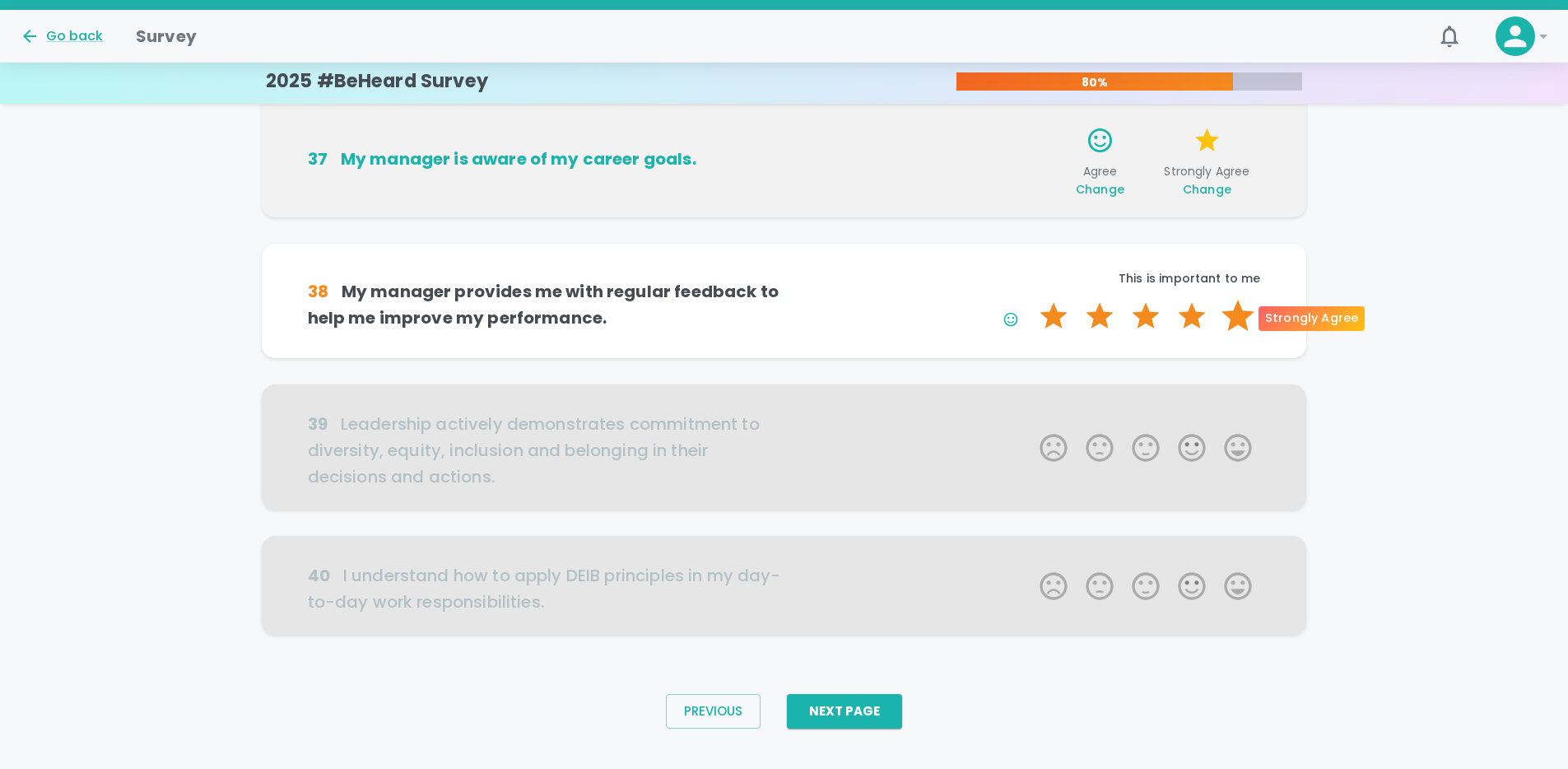 click on "5 Stars" at bounding box center (1238, 316) 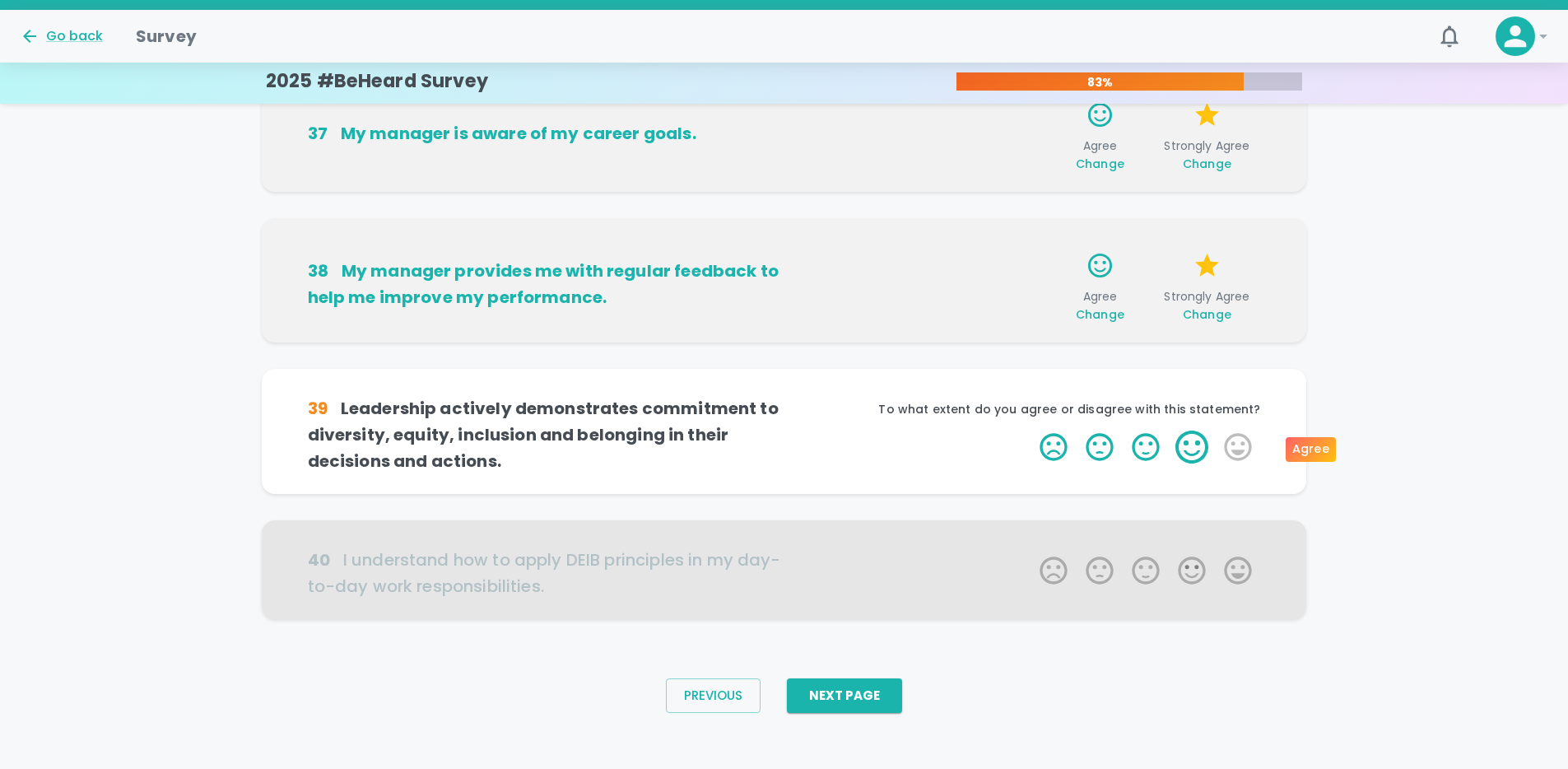 click on "4 Stars" at bounding box center (1192, 447) 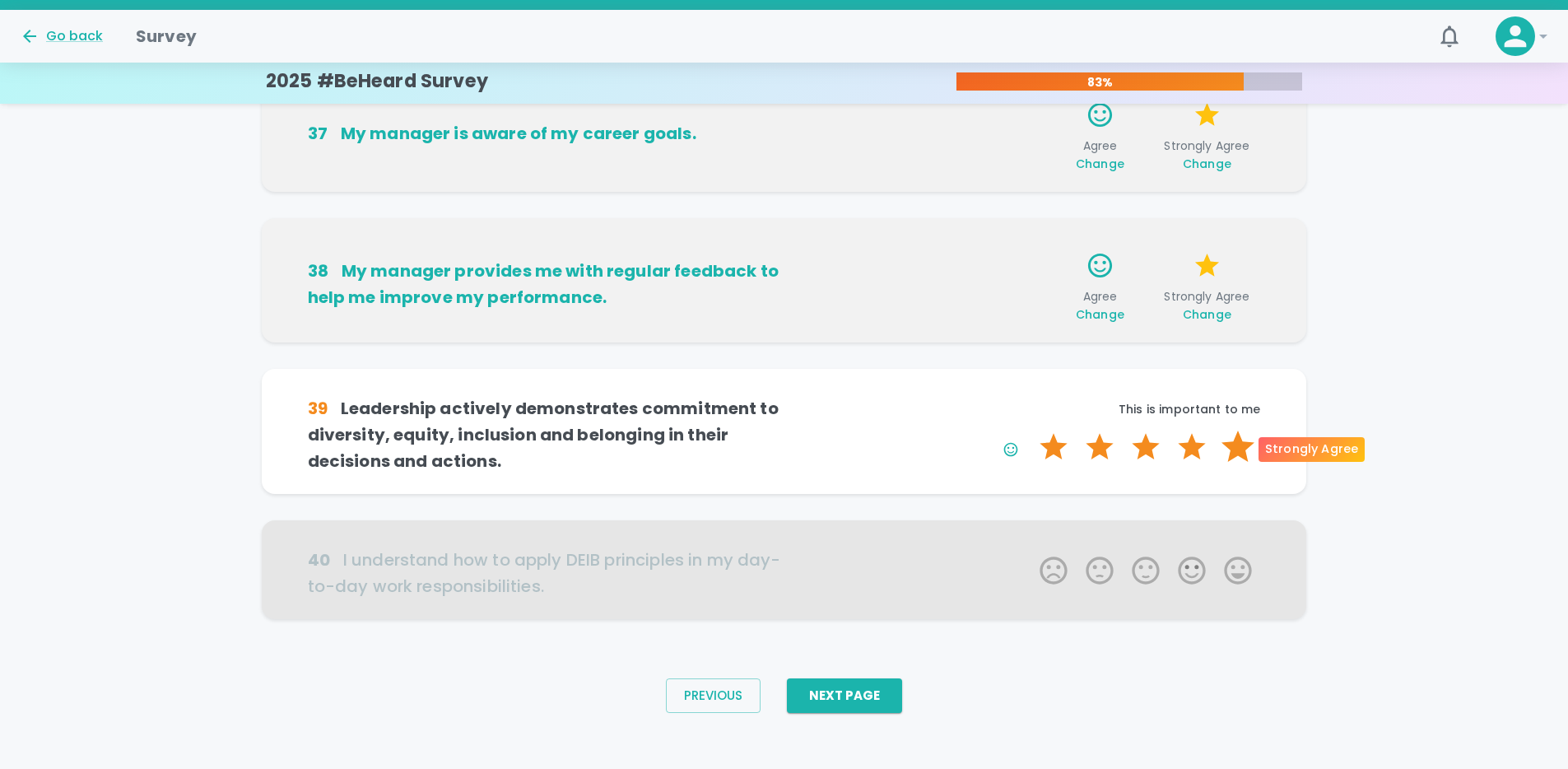 click on "5 Stars" at bounding box center [1238, 447] 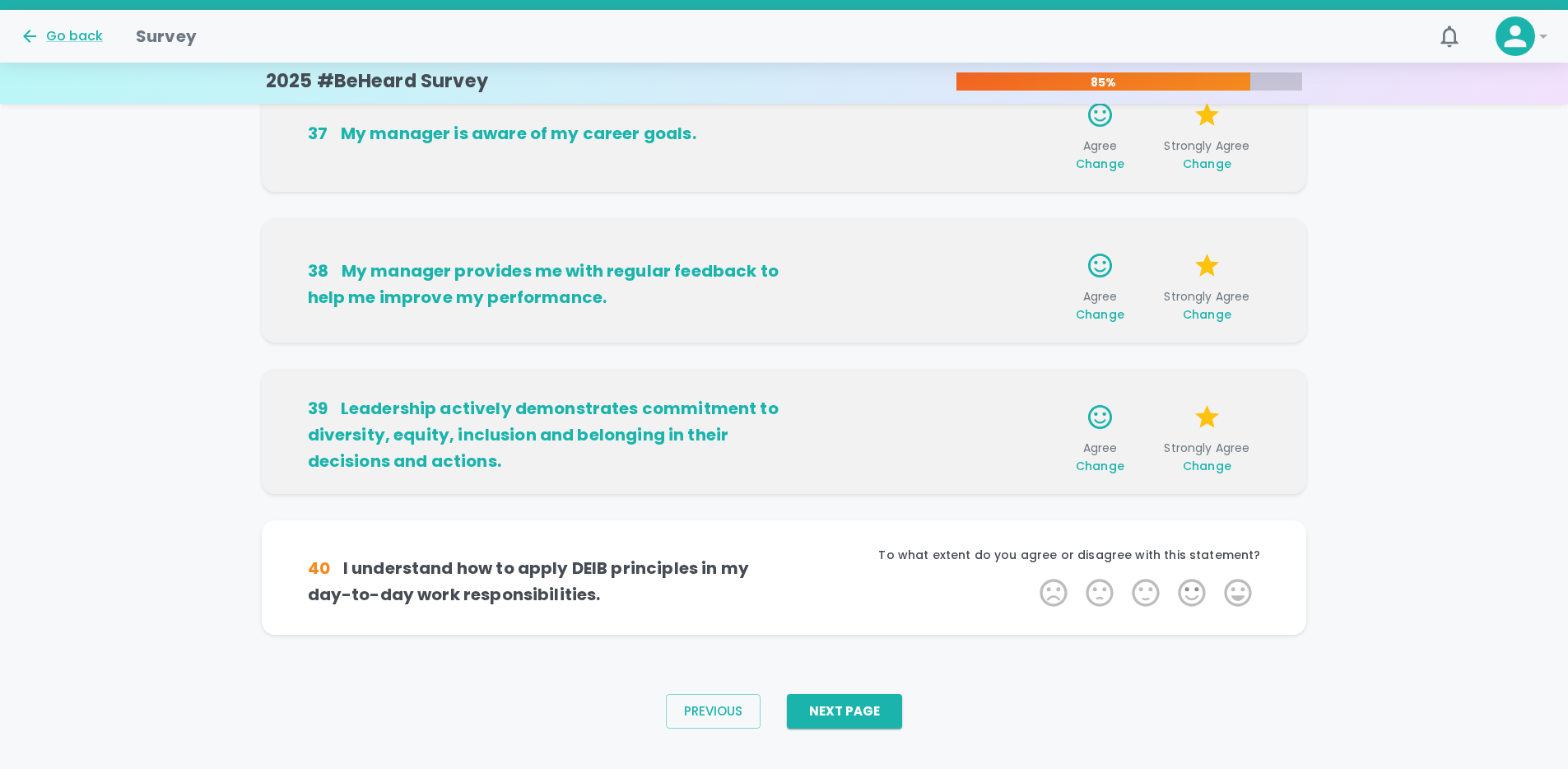 scroll, scrollTop: 986, scrollLeft: 0, axis: vertical 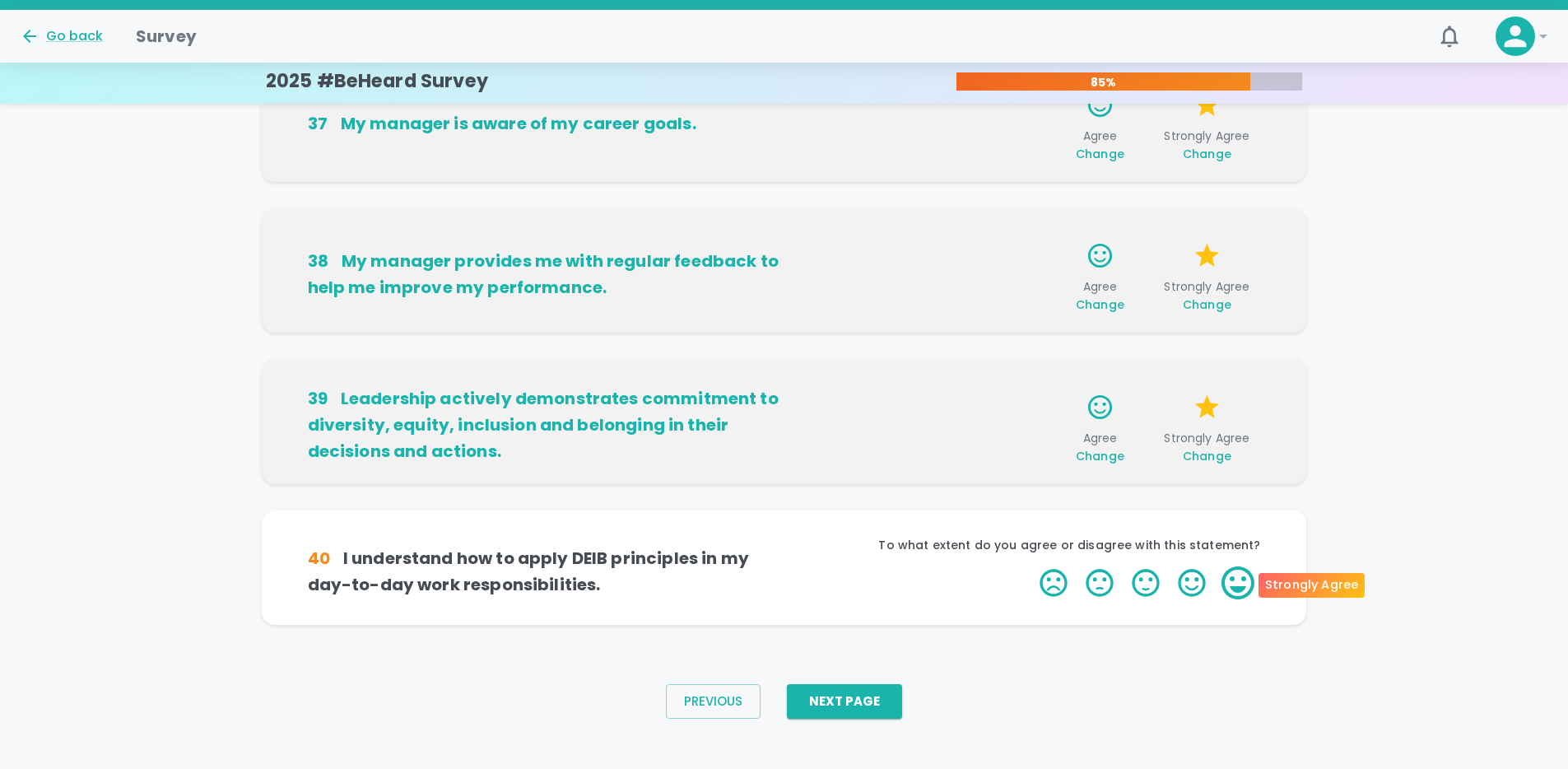 click on "5 Stars" at bounding box center [1238, 583] 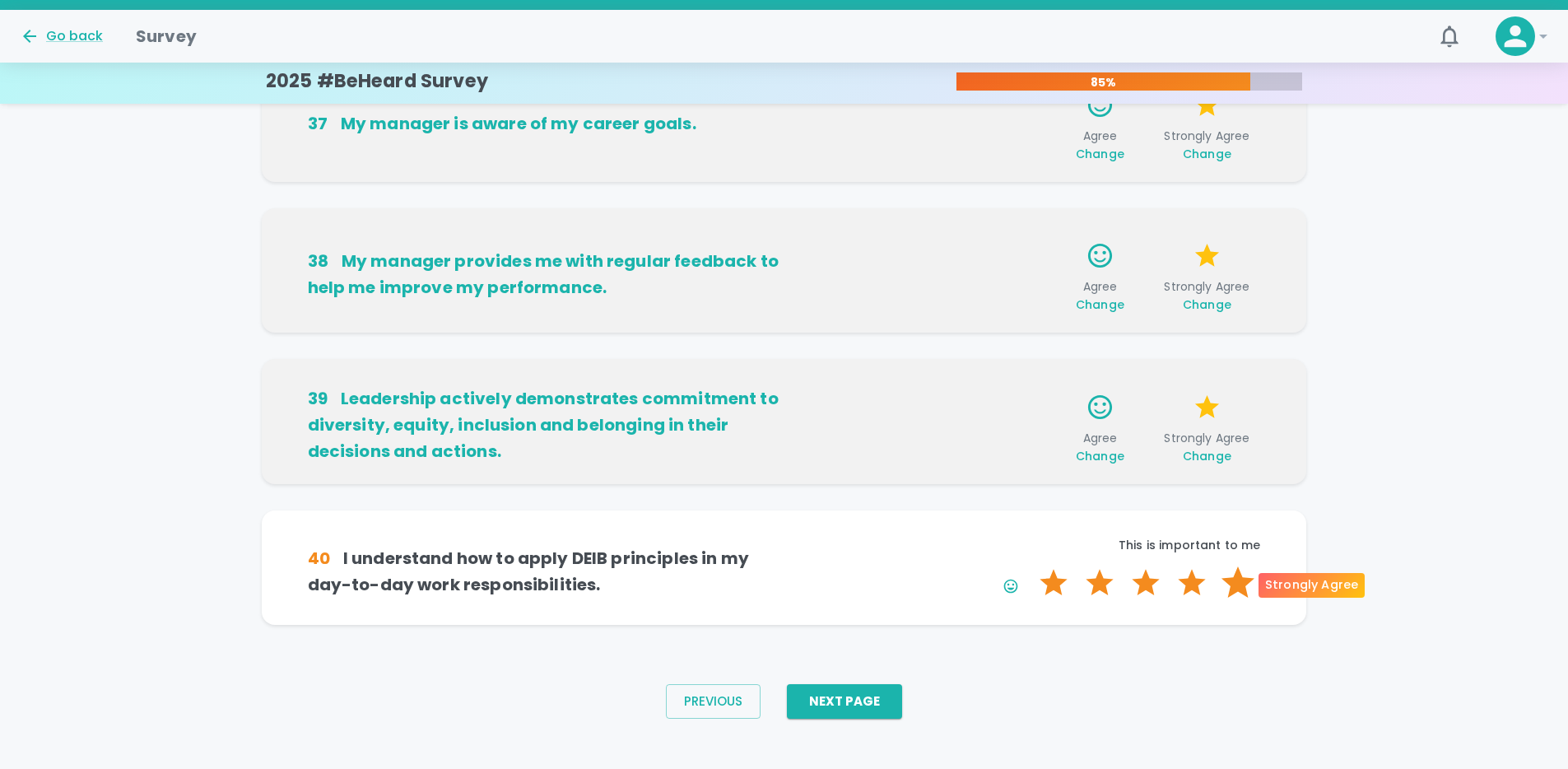click on "5 Stars" at bounding box center [1238, 583] 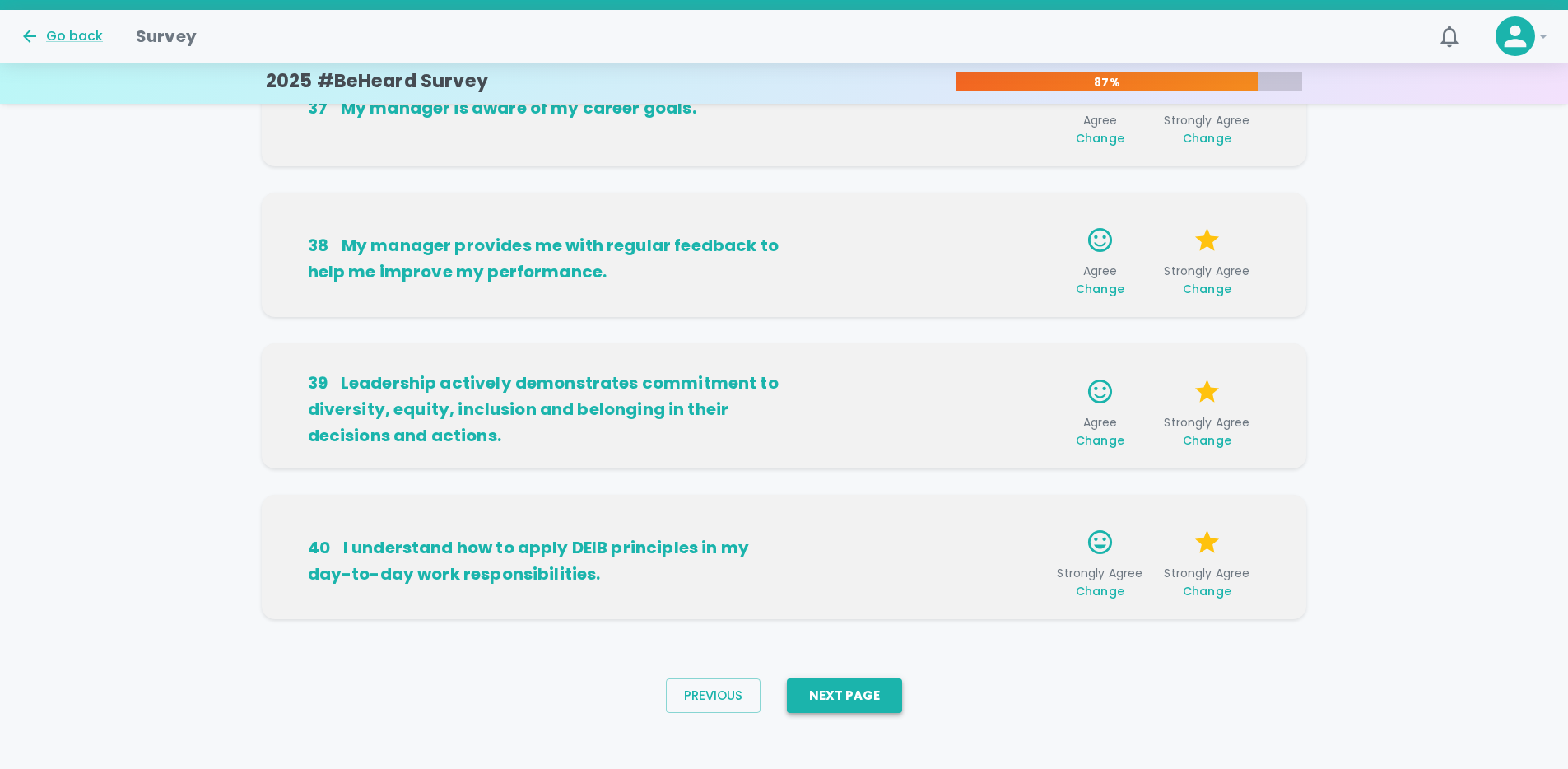 click on "Next Page" at bounding box center (844, 696) 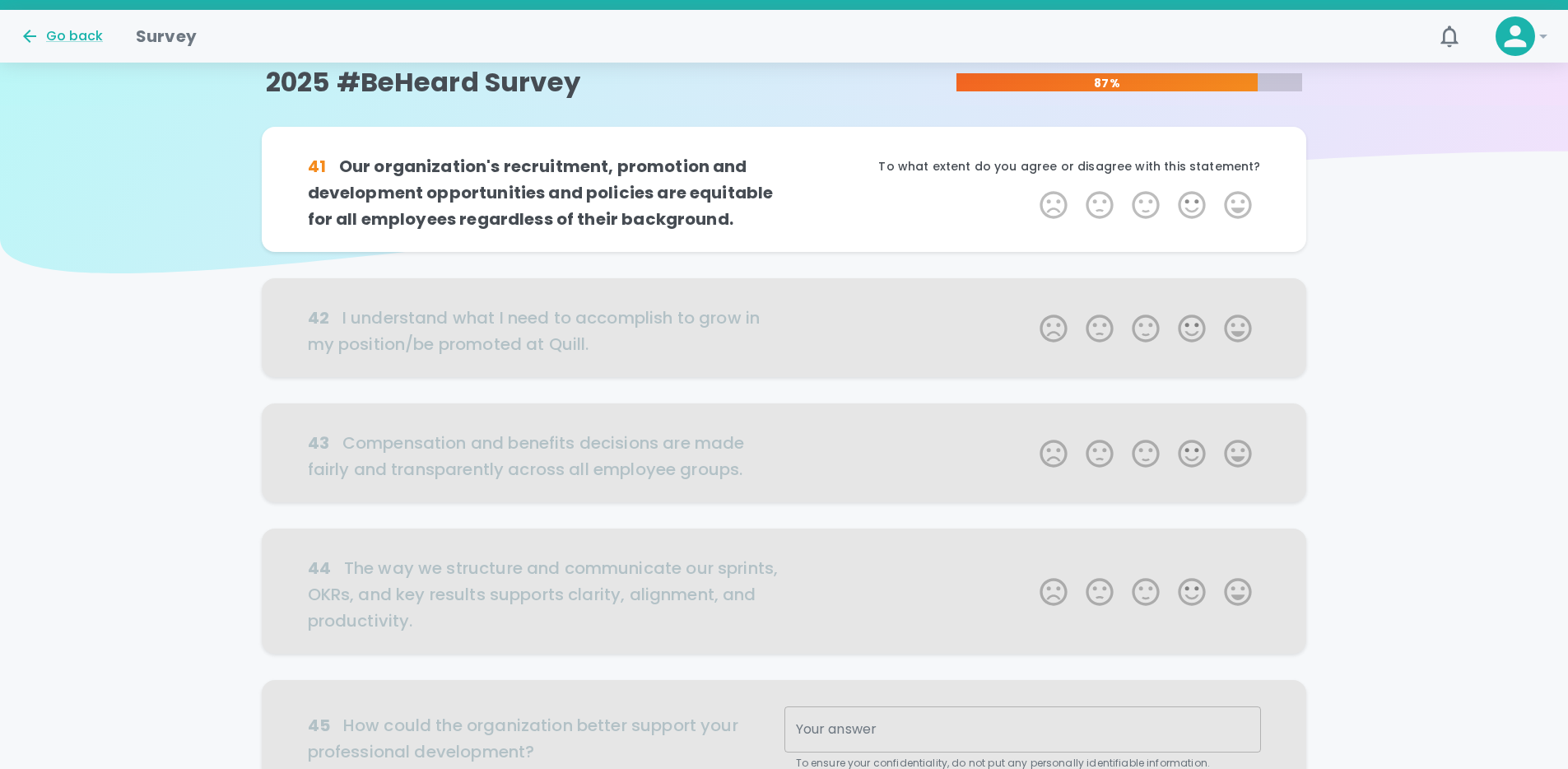 scroll, scrollTop: 0, scrollLeft: 0, axis: both 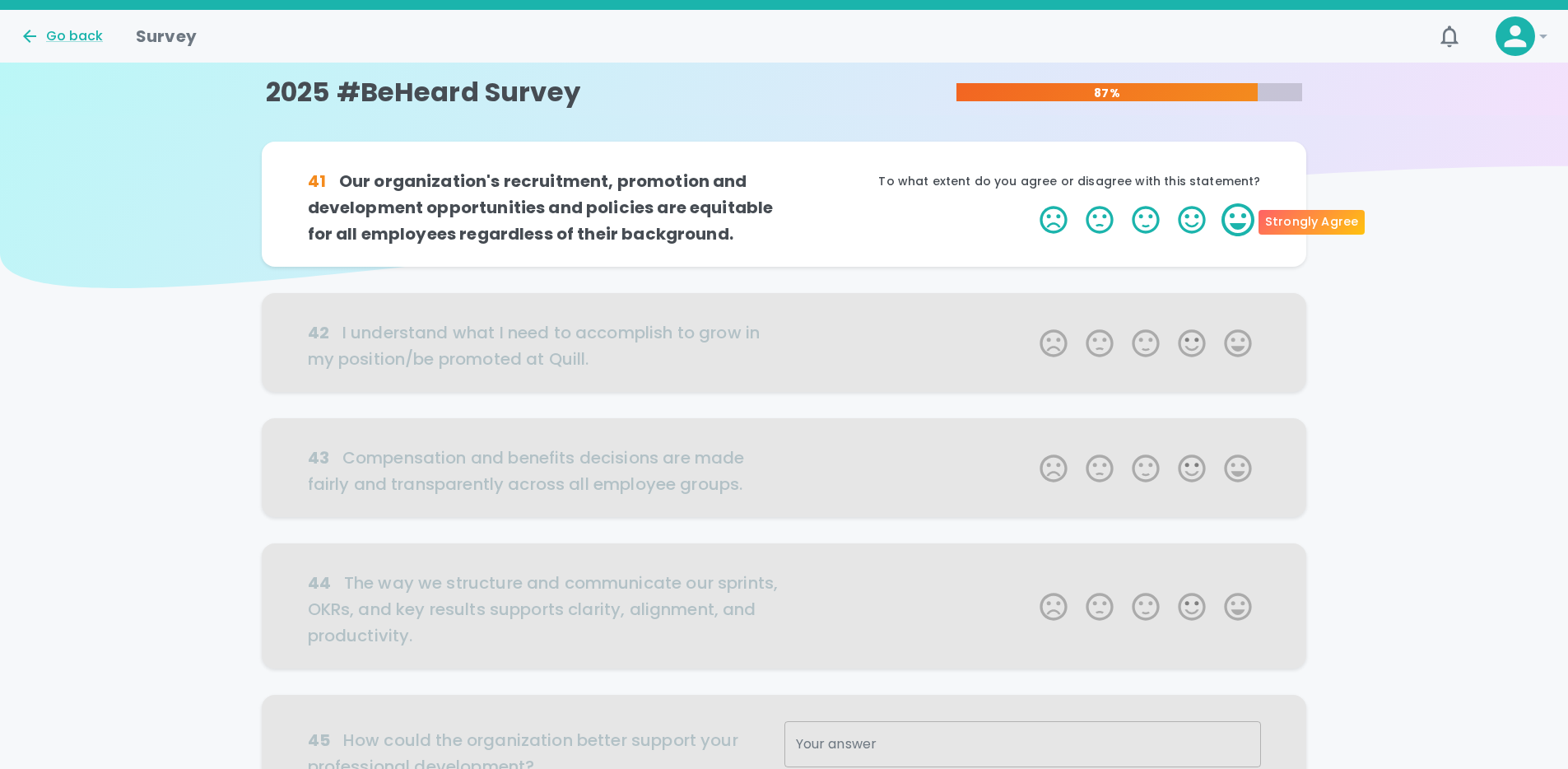 click on "5 Stars" at bounding box center (1238, 220) 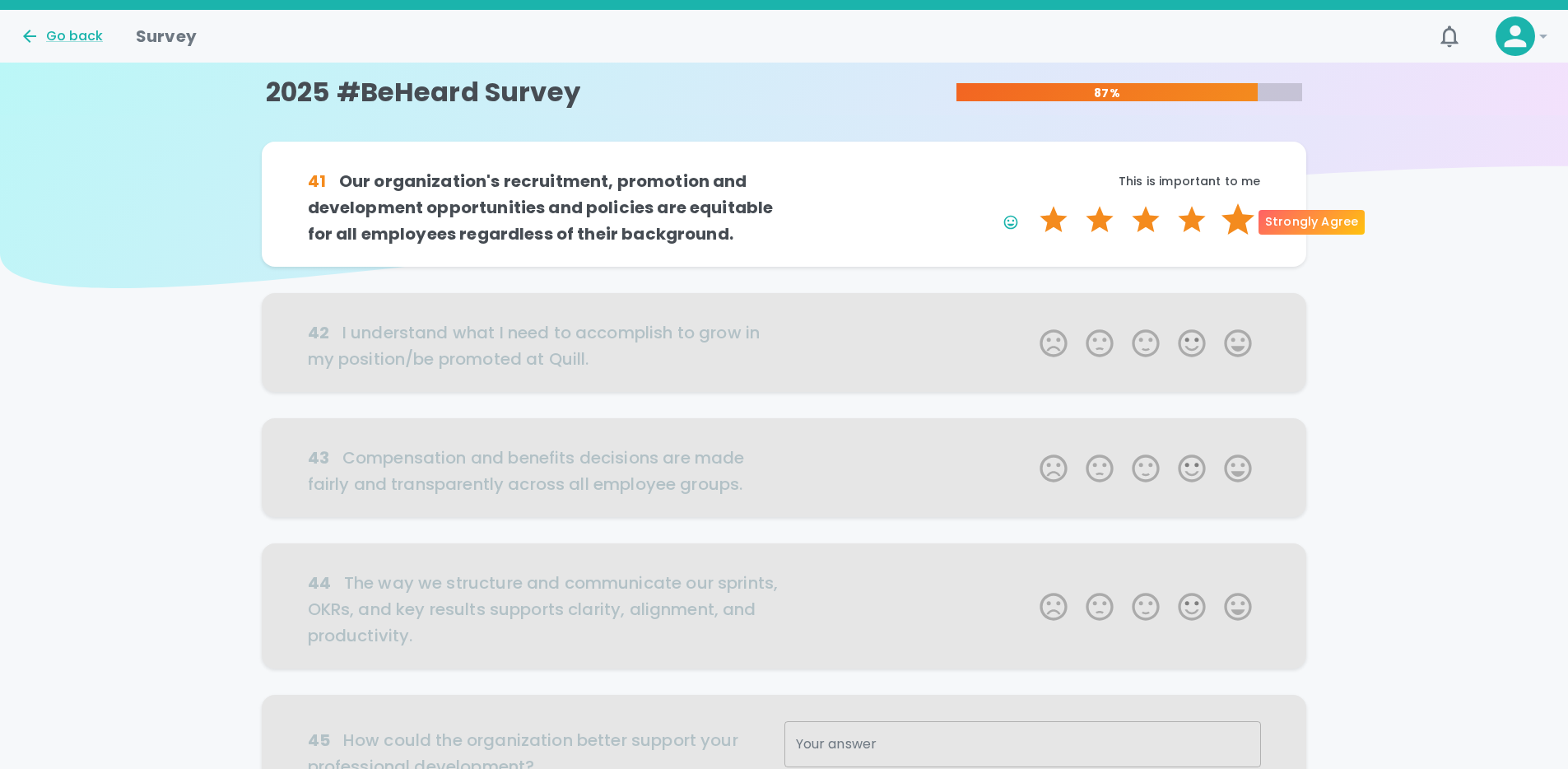 click on "5 Stars" at bounding box center (1238, 220) 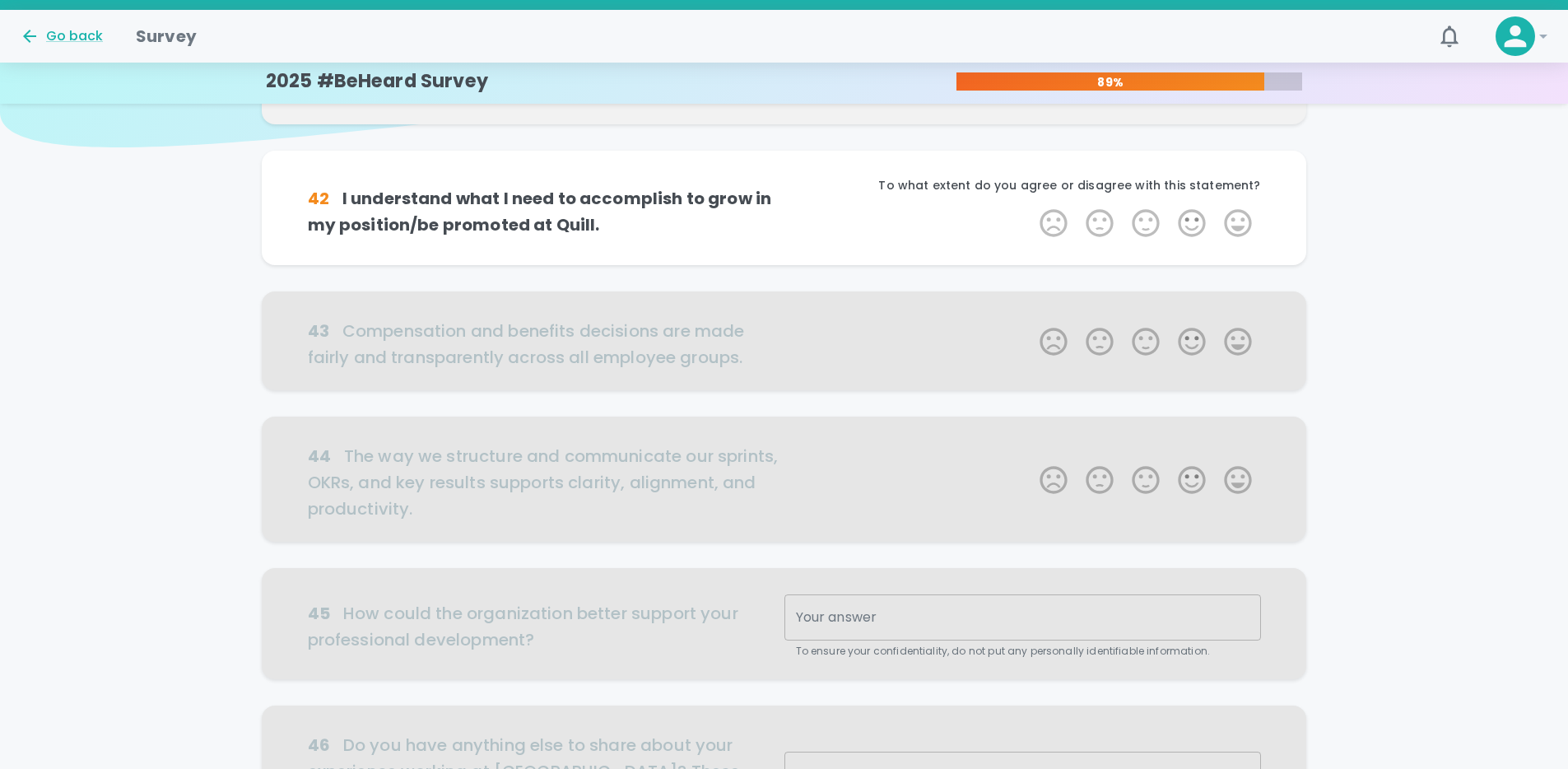 scroll, scrollTop: 145, scrollLeft: 0, axis: vertical 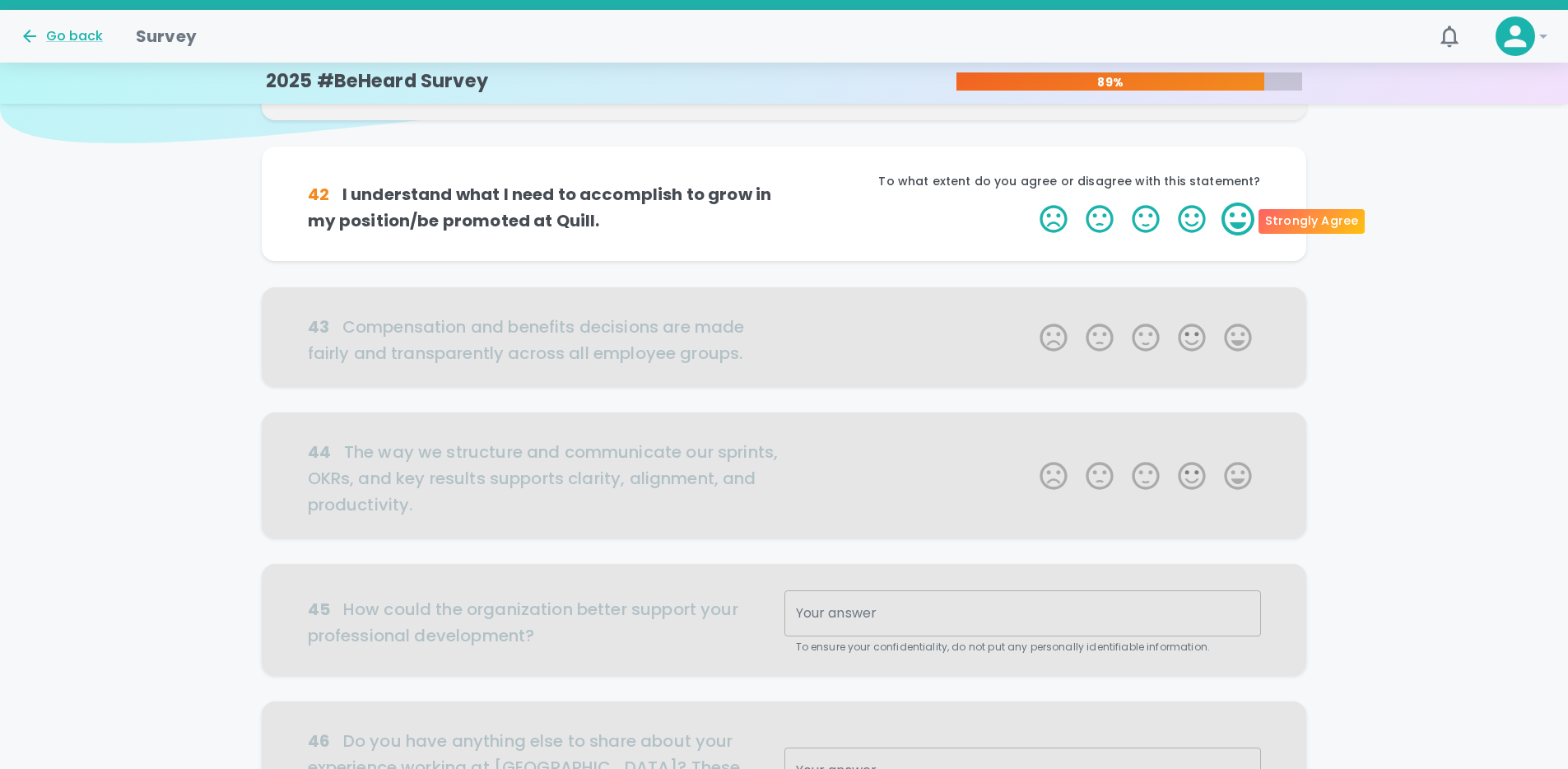 click on "5 Stars" at bounding box center [1238, 219] 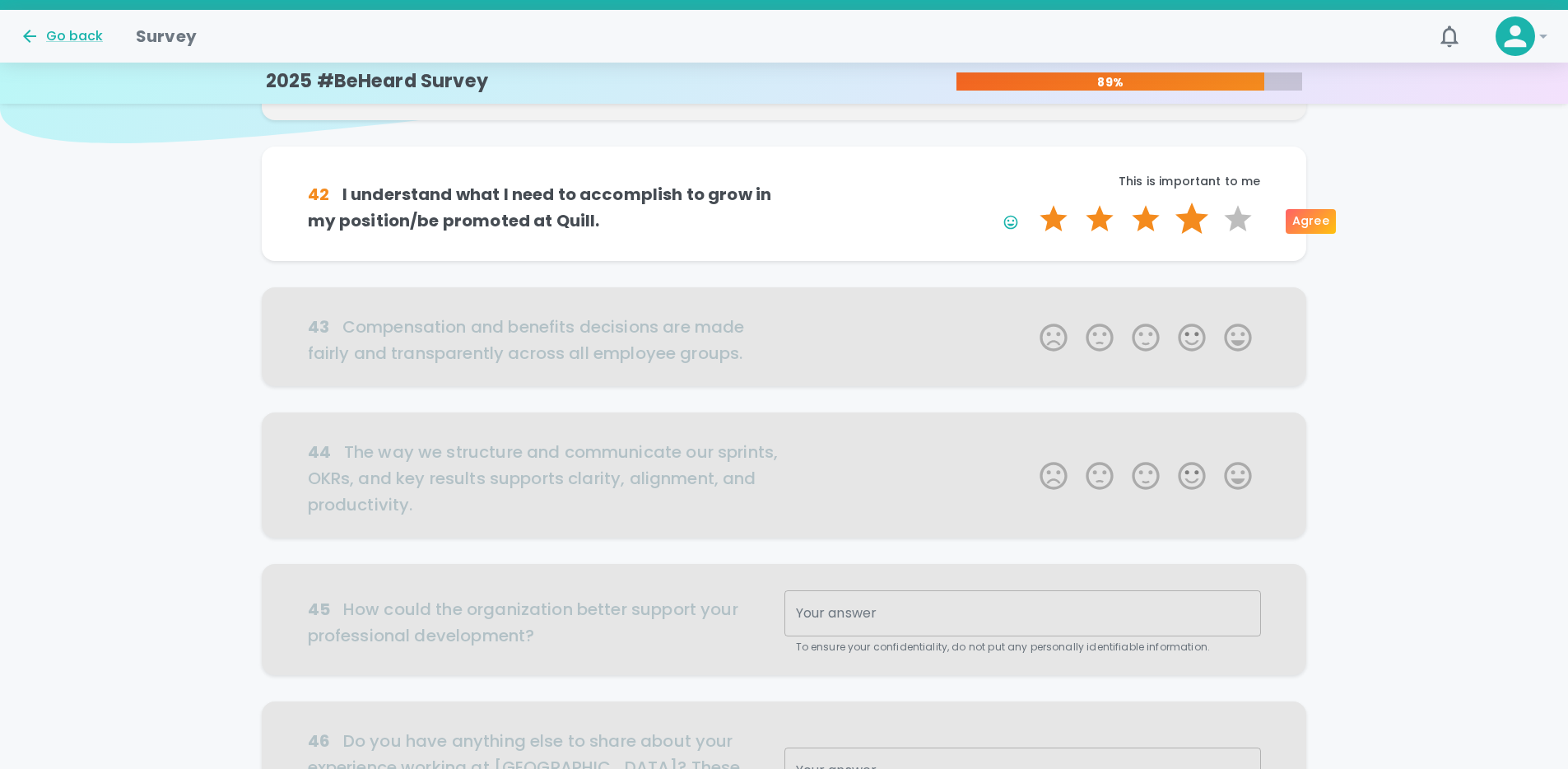 click on "4 Stars" at bounding box center (1192, 219) 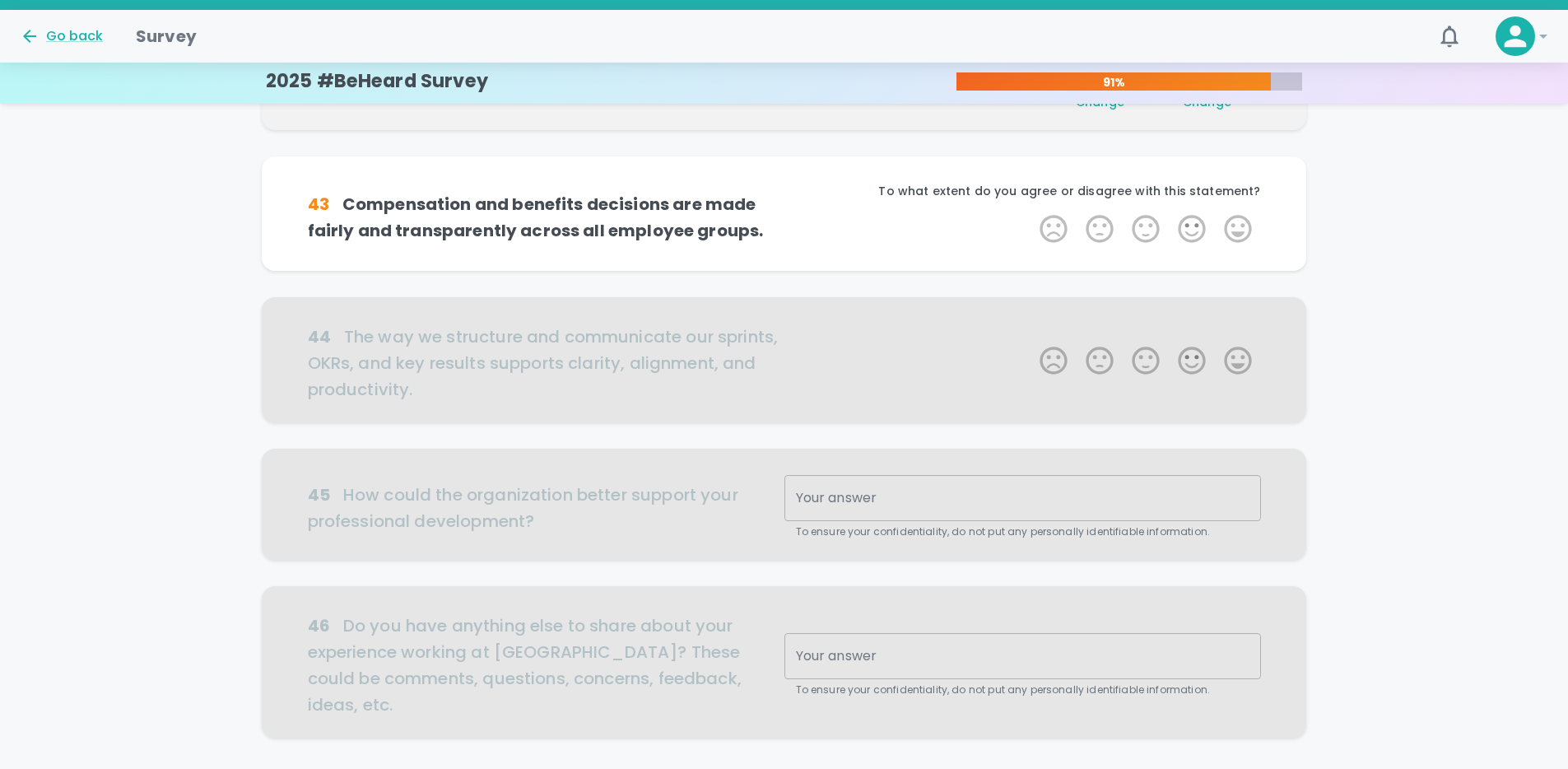 scroll, scrollTop: 290, scrollLeft: 0, axis: vertical 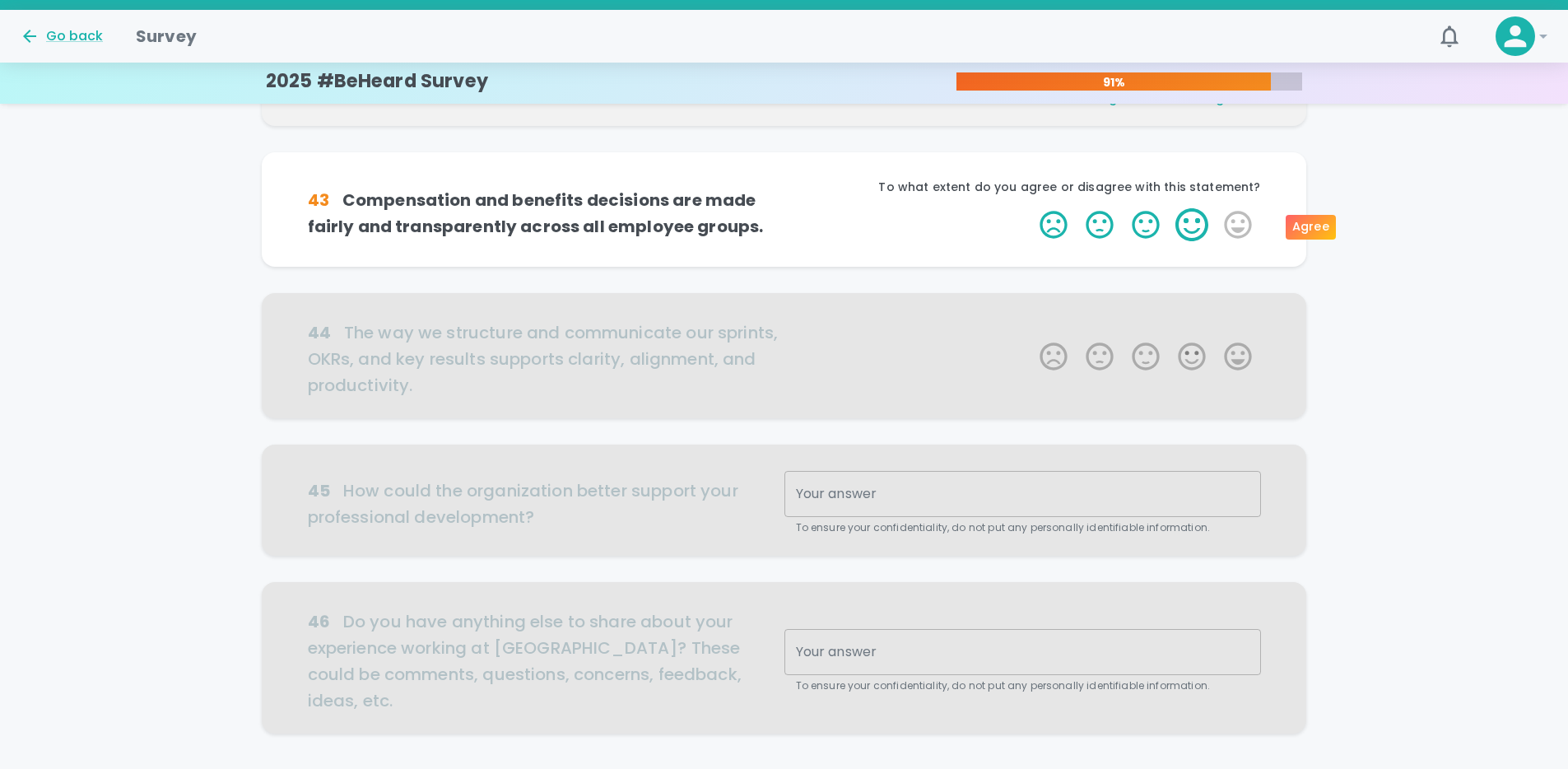 click on "4 Stars" at bounding box center (1192, 225) 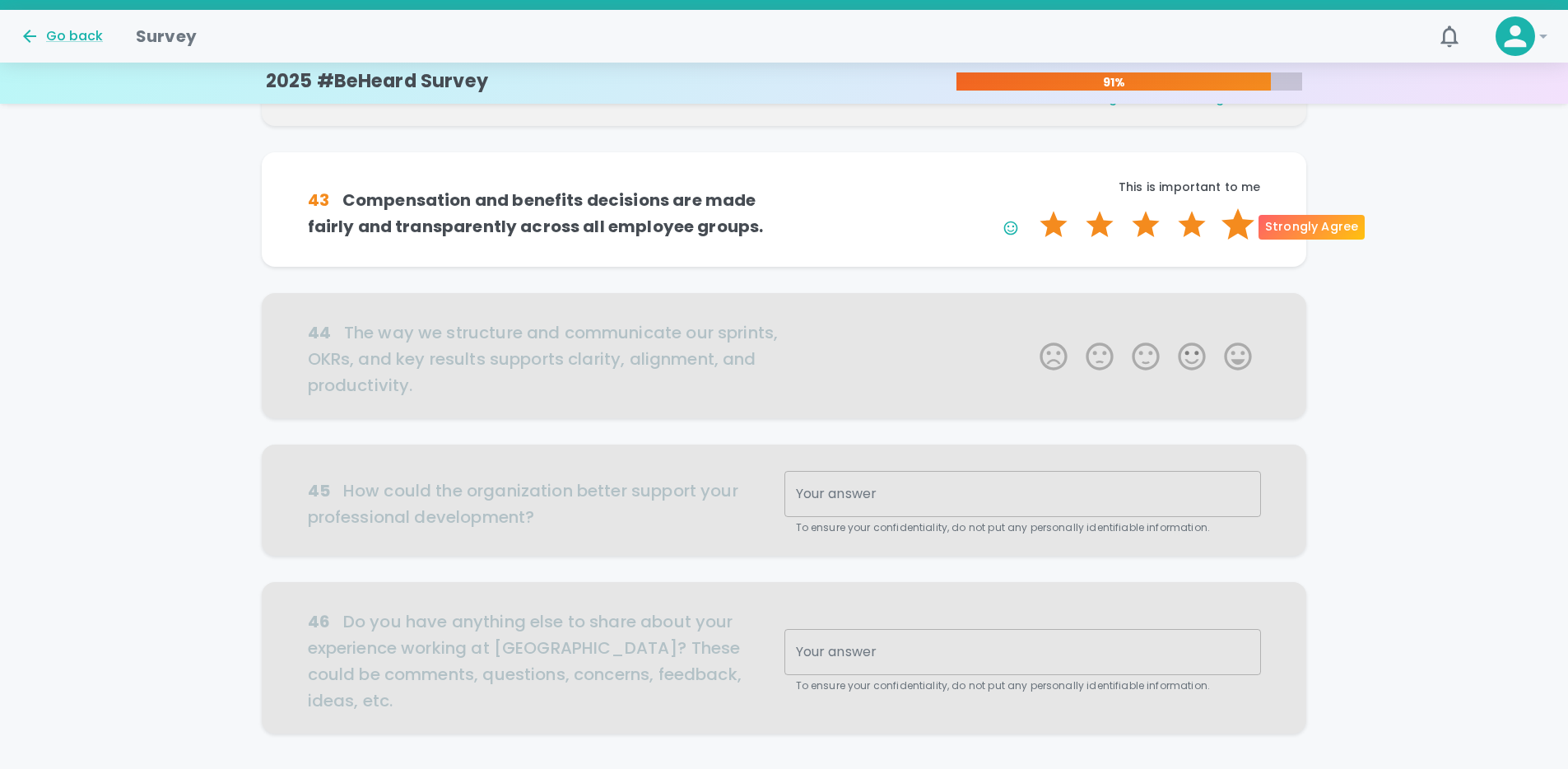 click on "5 Stars" at bounding box center [1238, 225] 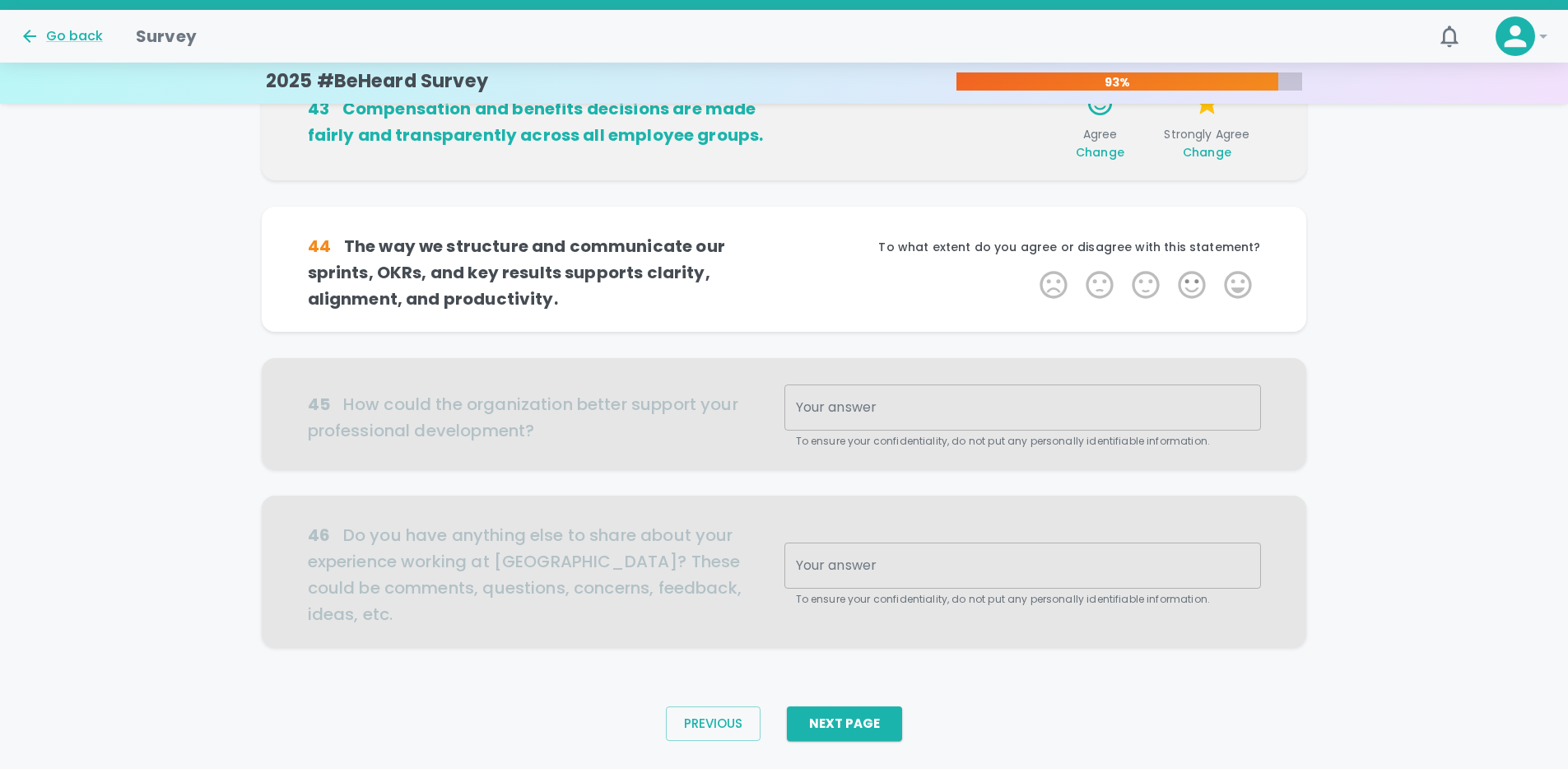 scroll, scrollTop: 388, scrollLeft: 0, axis: vertical 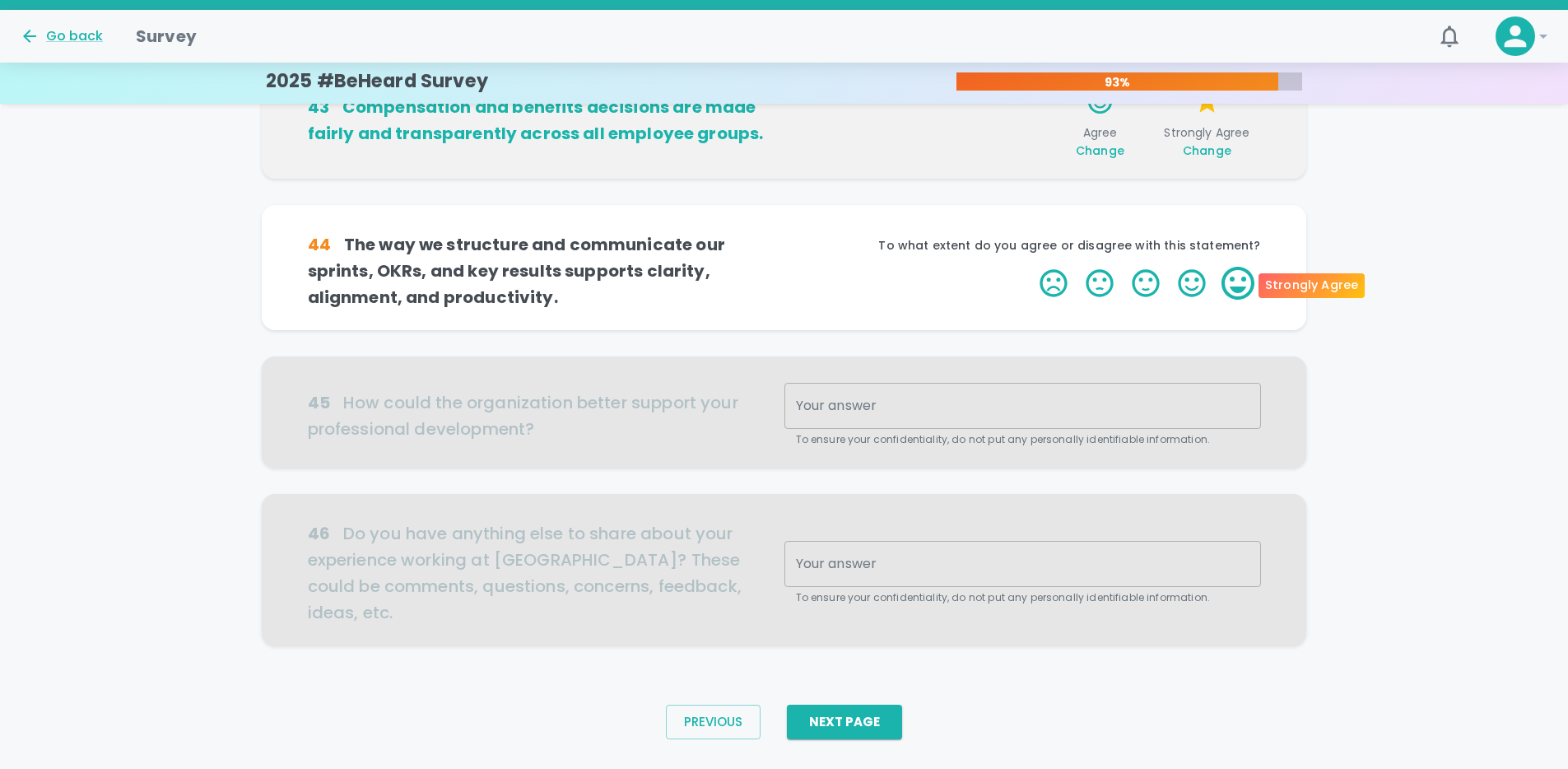 click on "5 Stars" at bounding box center [1238, 283] 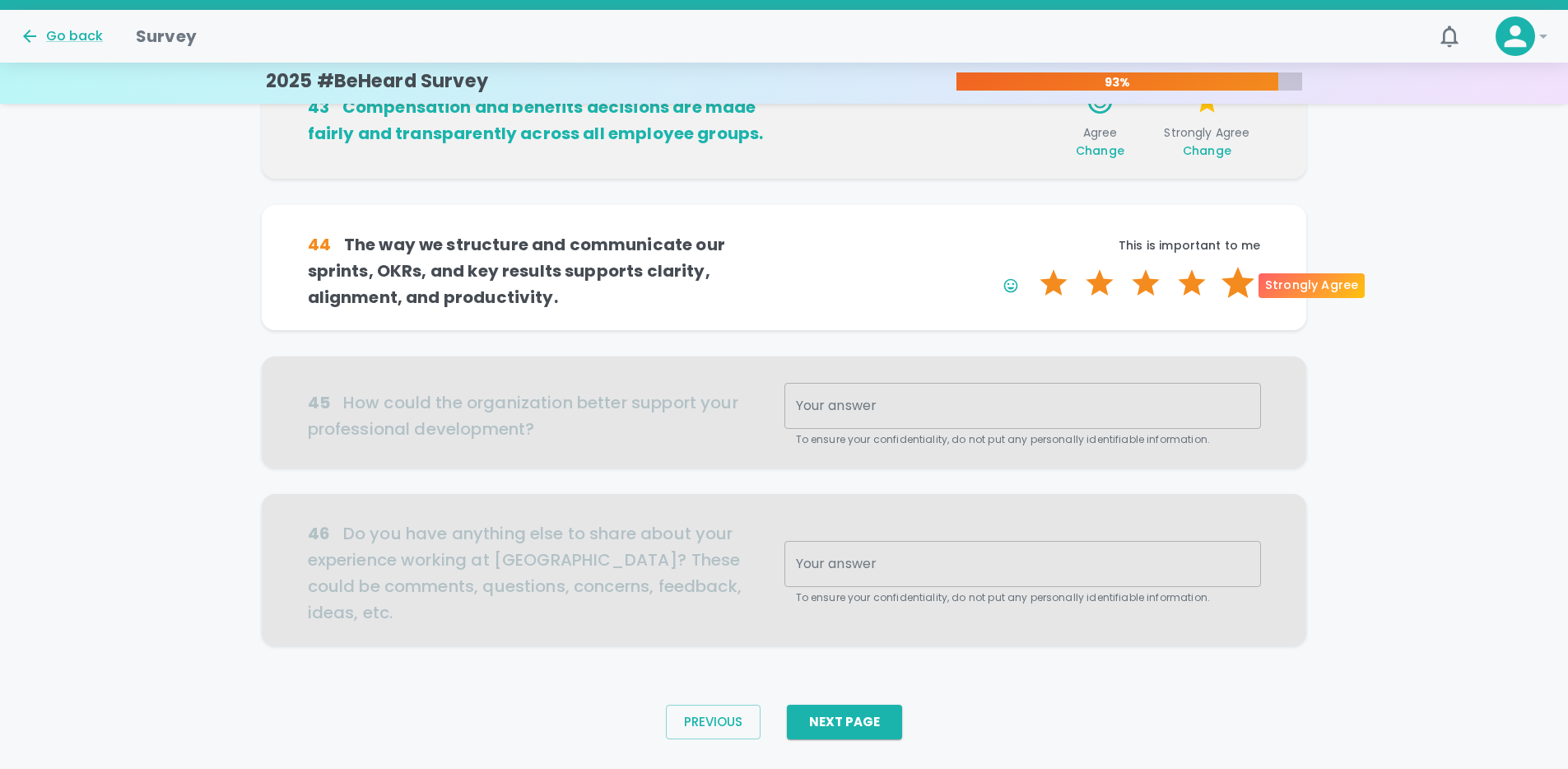 click on "5 Stars" at bounding box center (1238, 283) 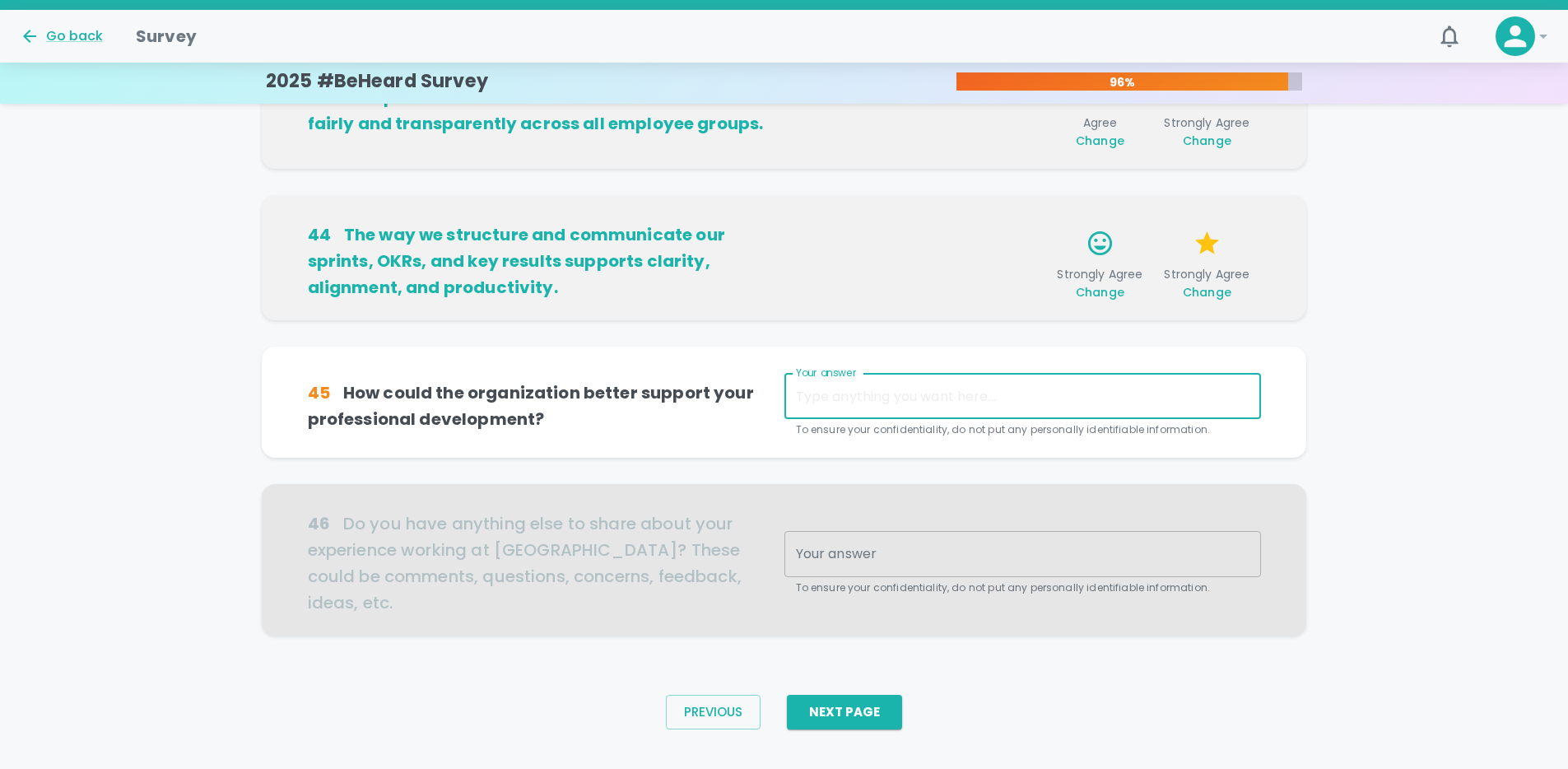 click on "Your answer" at bounding box center (1022, 396) 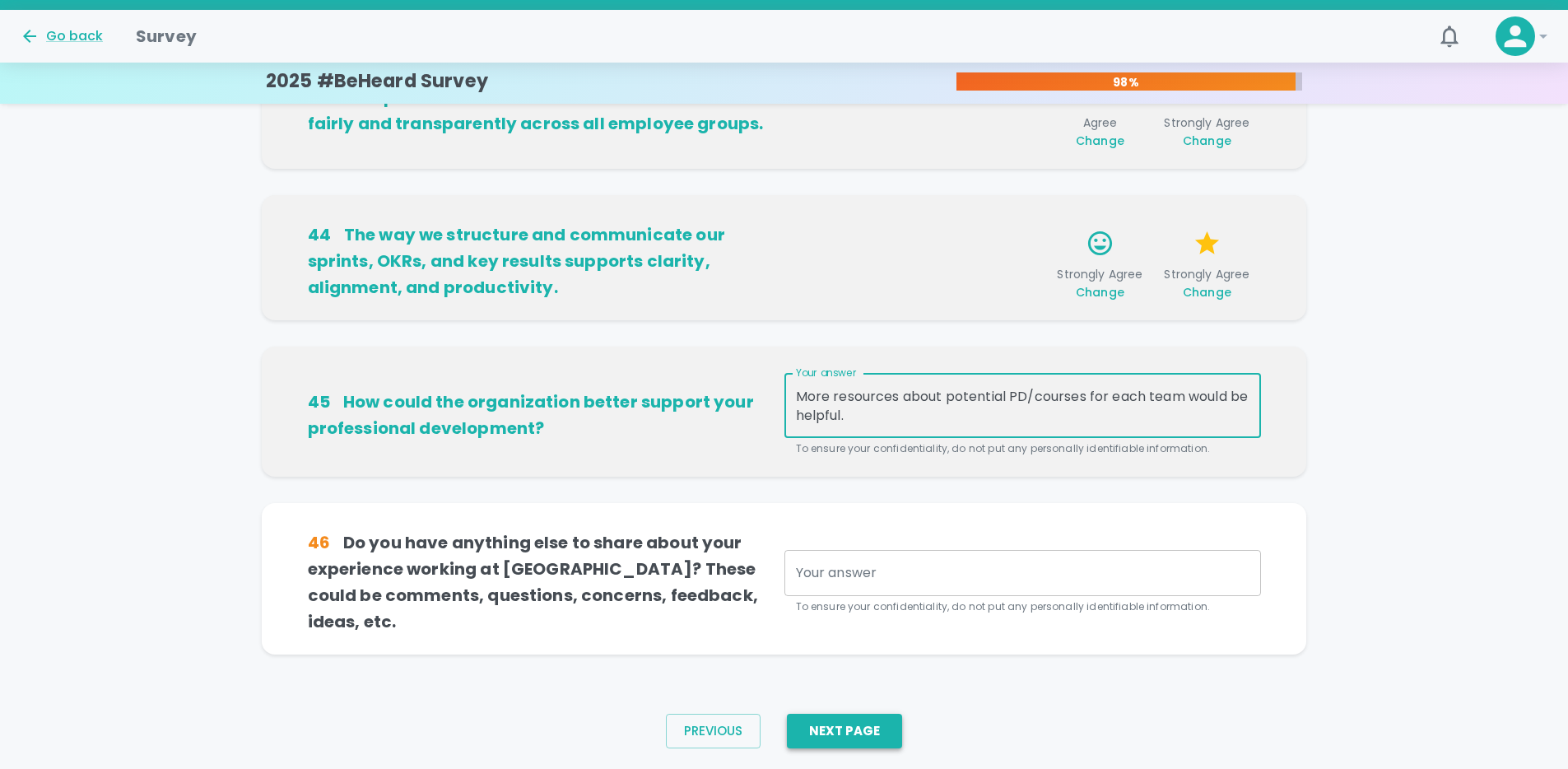 type on "More resources about potential PD/courses for each team would be helpful." 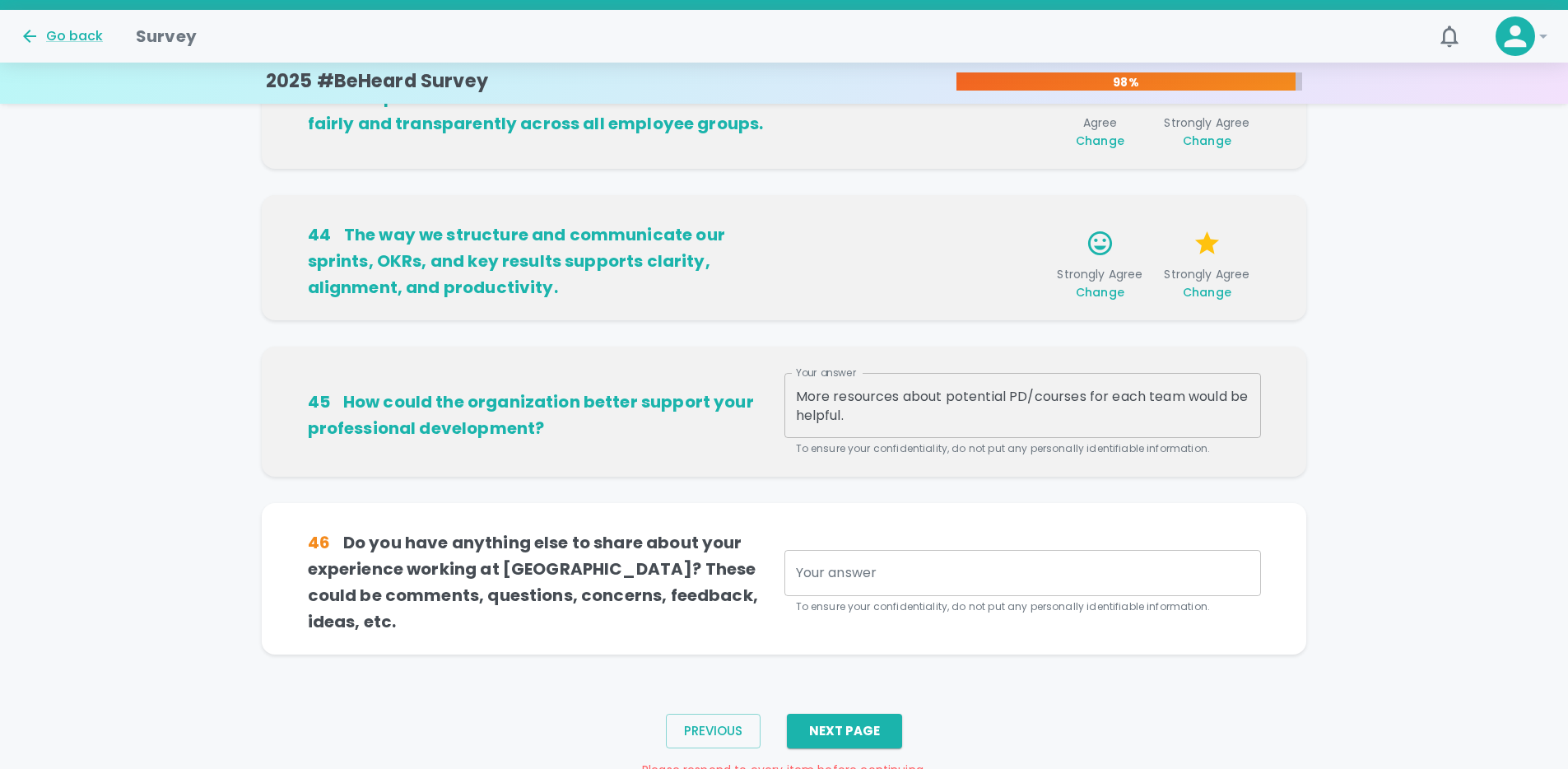click on "Your answer" at bounding box center [1022, 572] 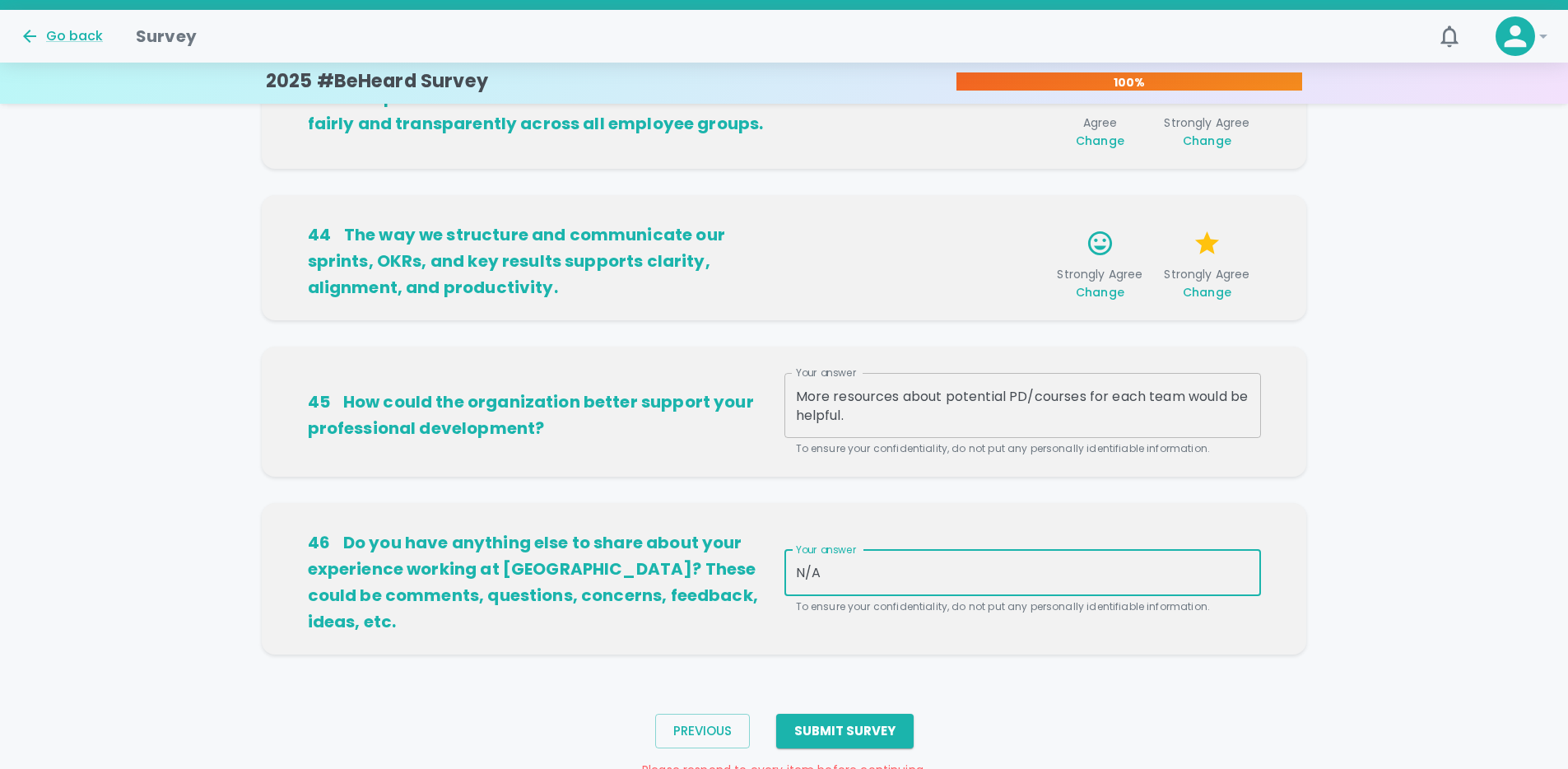 click on "N/A" at bounding box center [1022, 572] 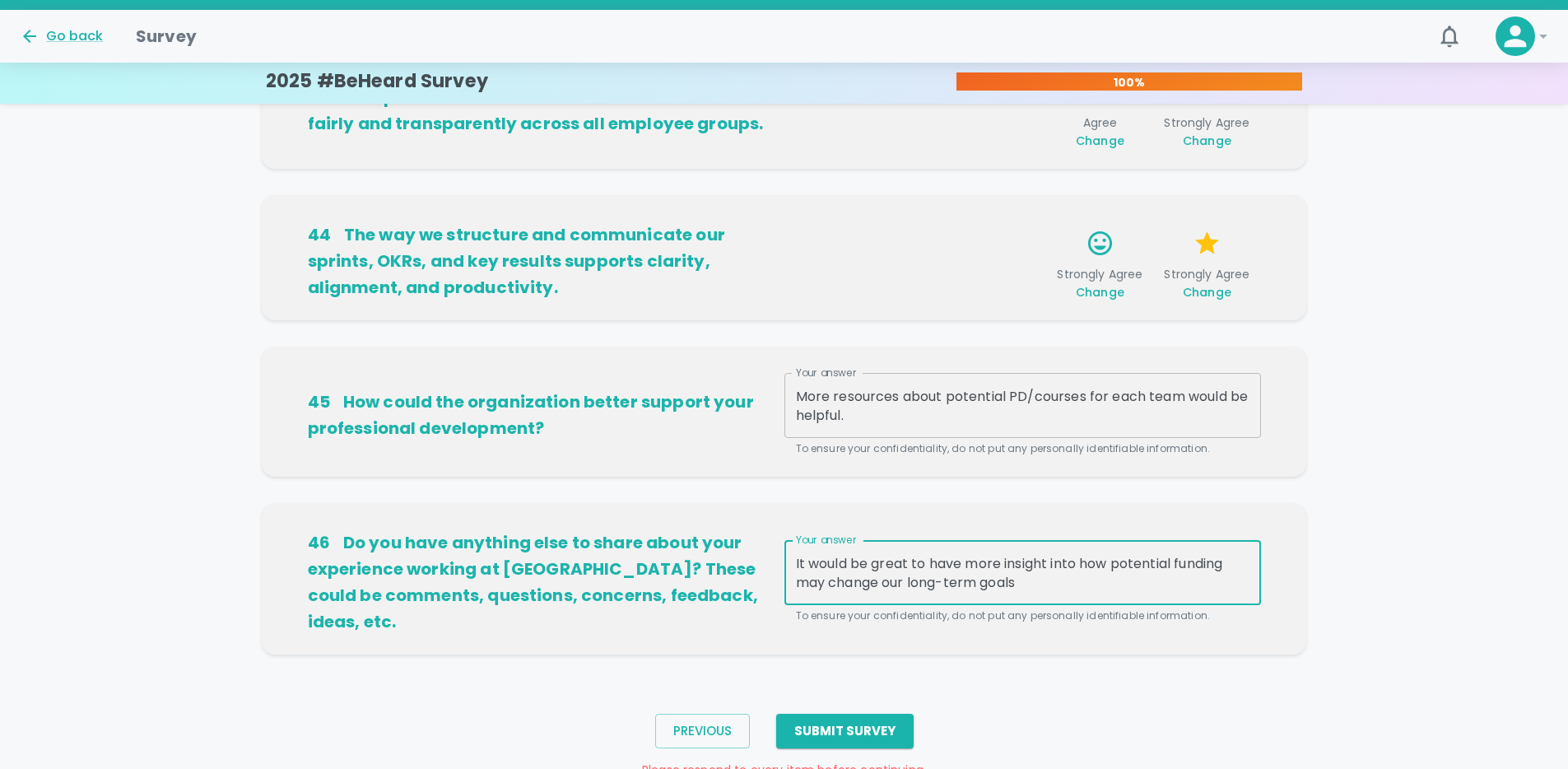 drag, startPoint x: 1175, startPoint y: 551, endPoint x: 1117, endPoint y: 554, distance: 58.07753 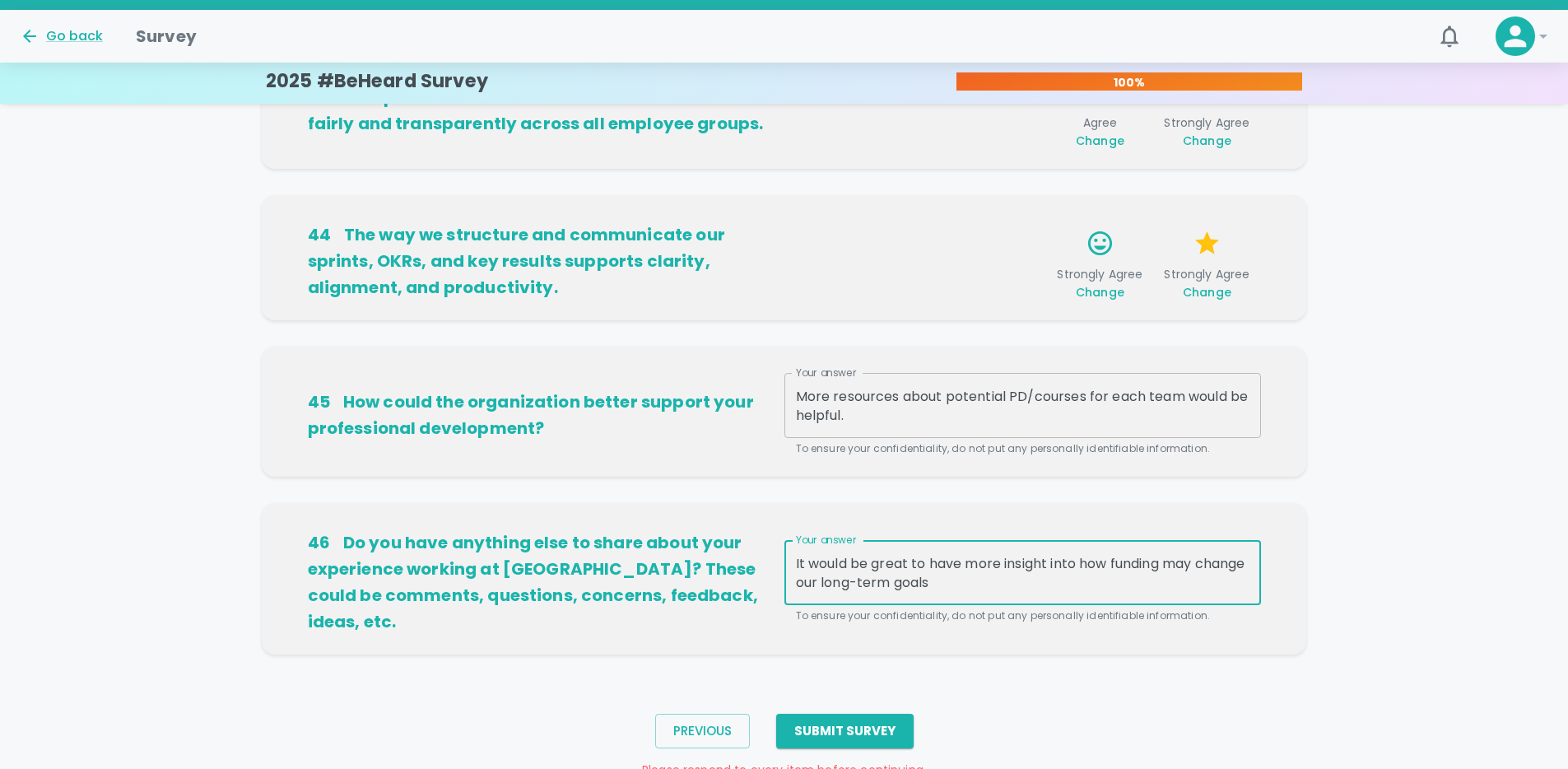 click on "It would be great to have more insight into how funding may change our long-term goals" at bounding box center [1022, 573] 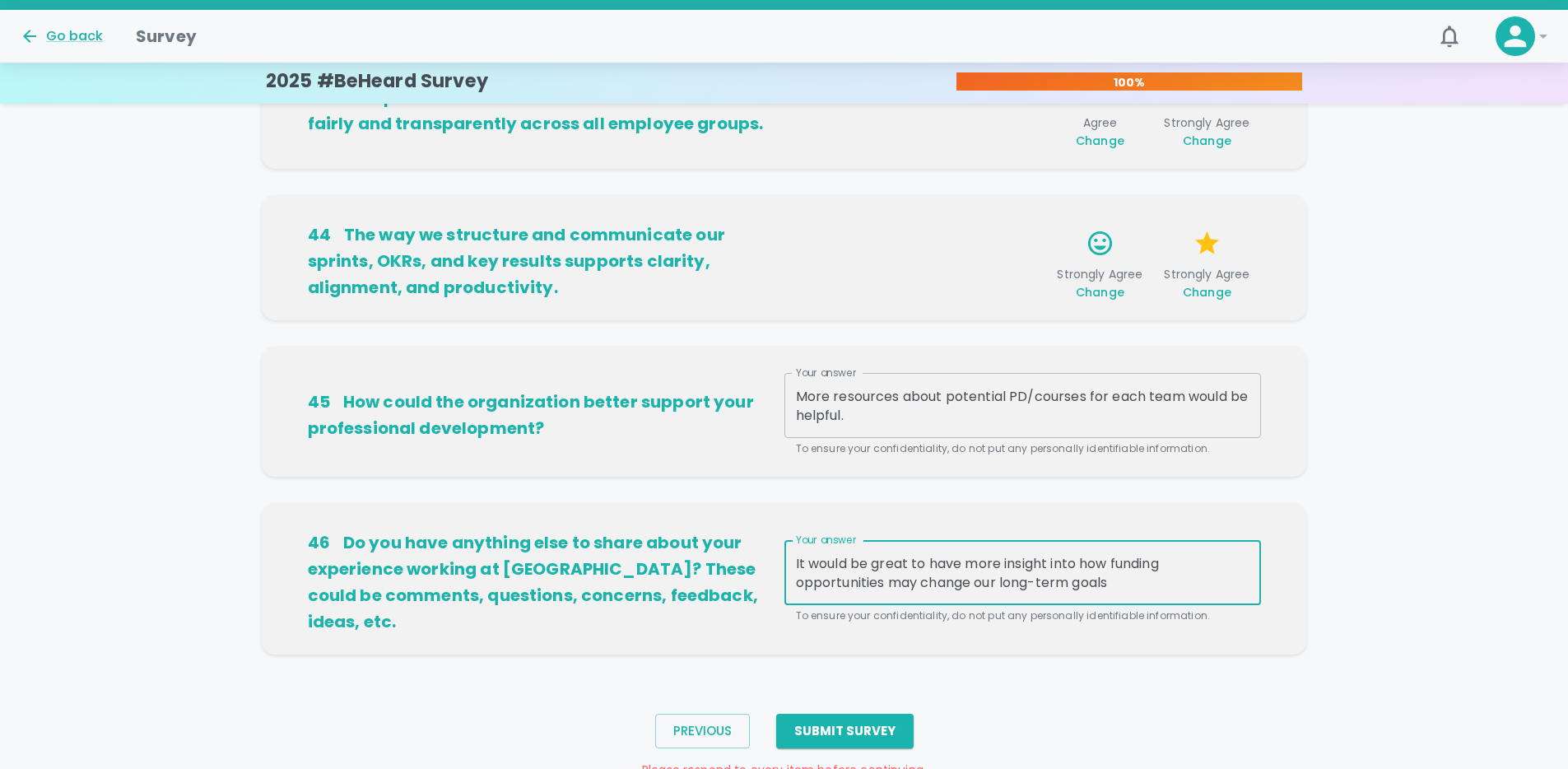 click on "It would be great to have more insight into how funding opportunities may change our long-term goals" at bounding box center (1022, 573) 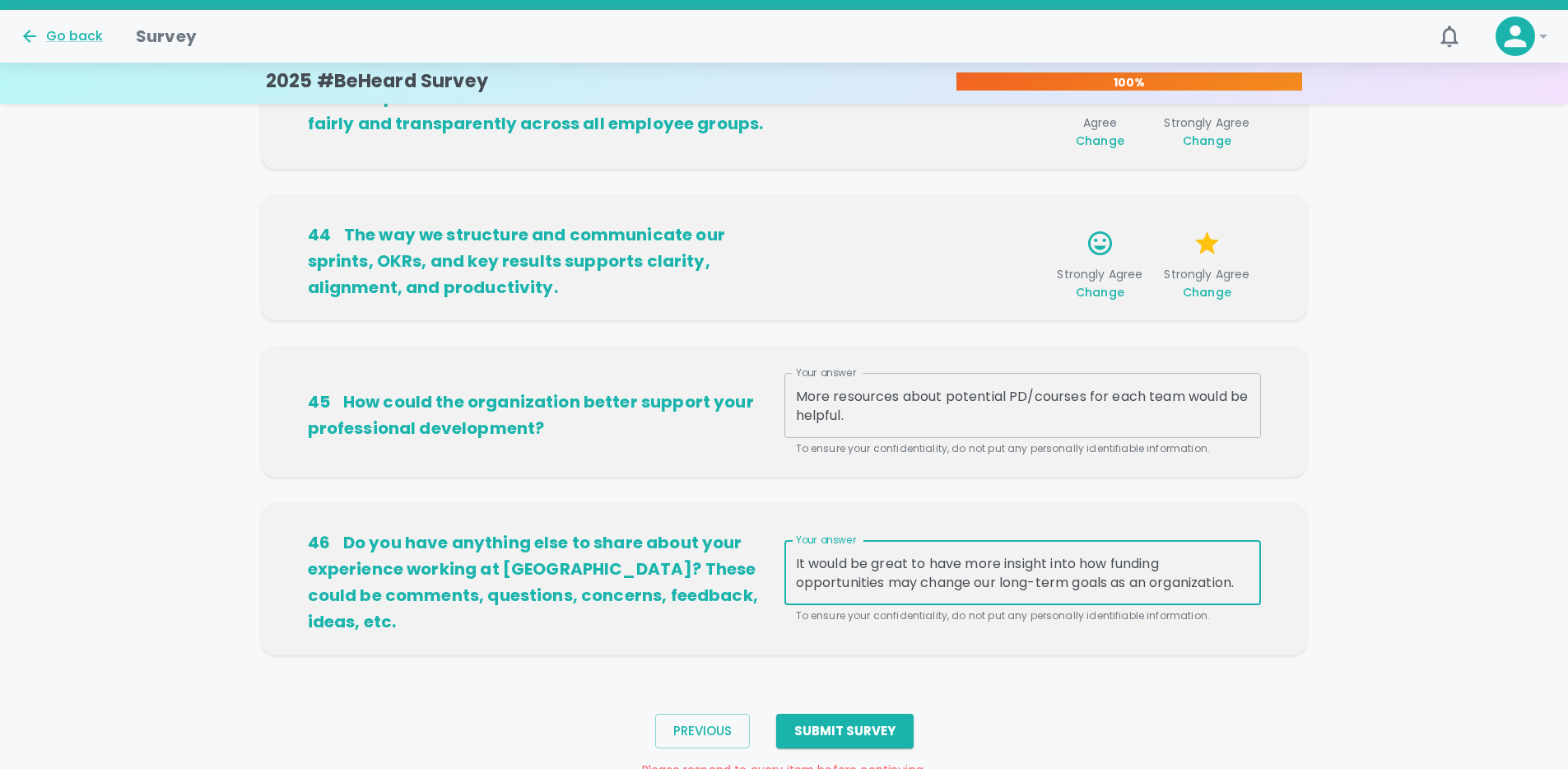 click on "It would be great to have more insight into how funding opportunities may change our long-term goals as an organization.  x Your answer" at bounding box center [1022, 572] 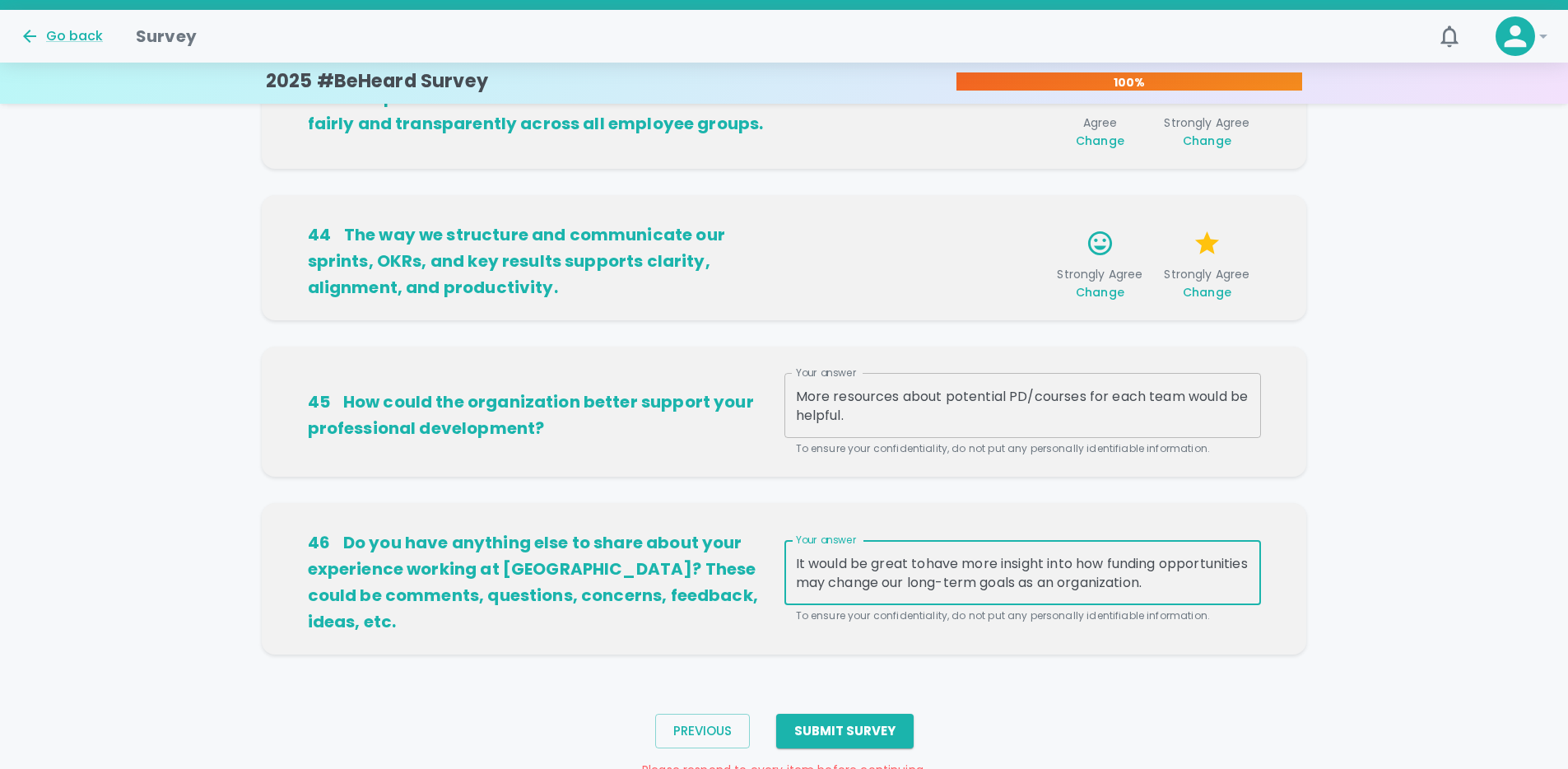 type on "It would be great to have more insight into how funding opportunities may change our long-term goals as an organization." 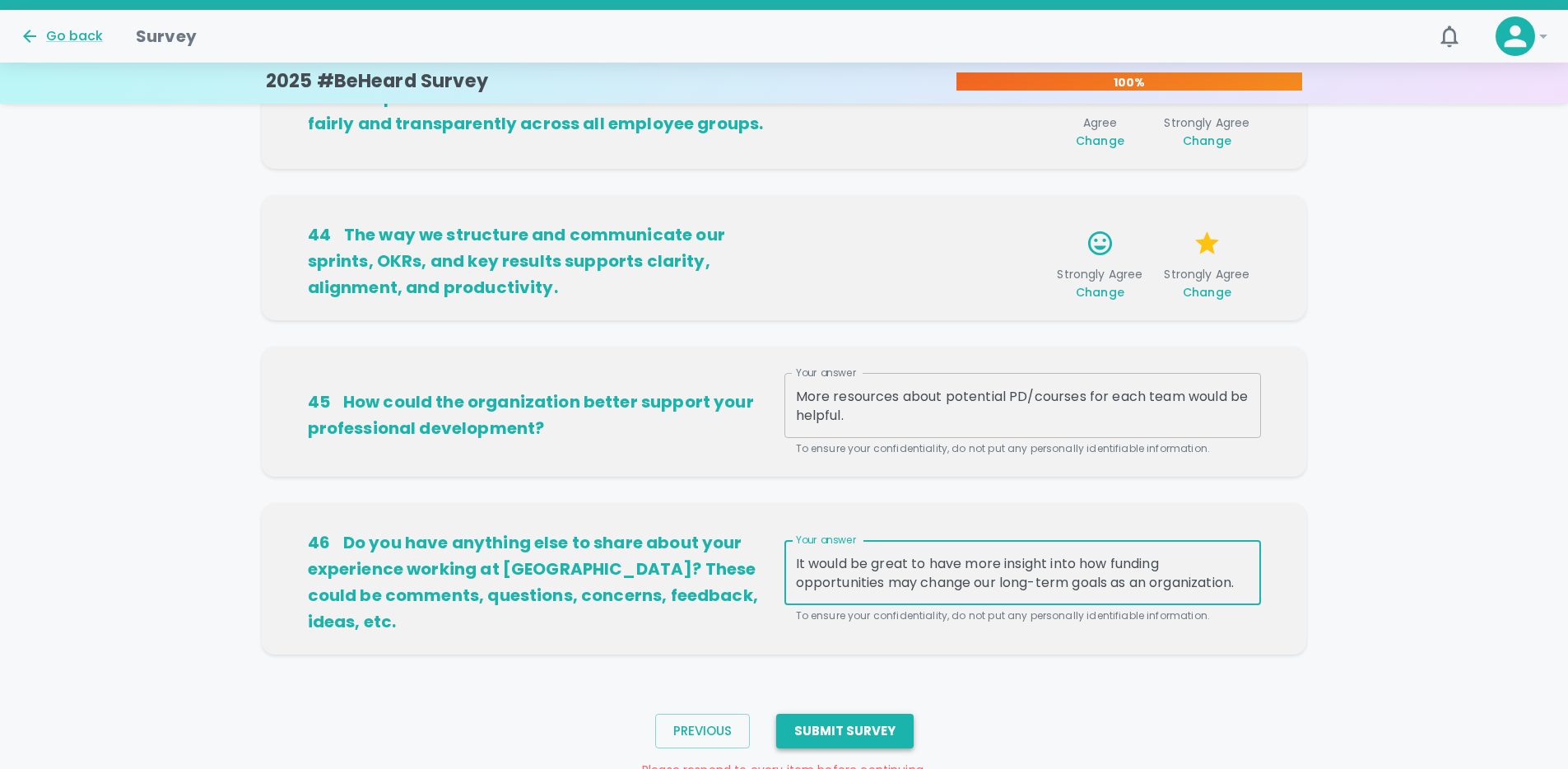 click on "Submit Survey" at bounding box center [844, 731] 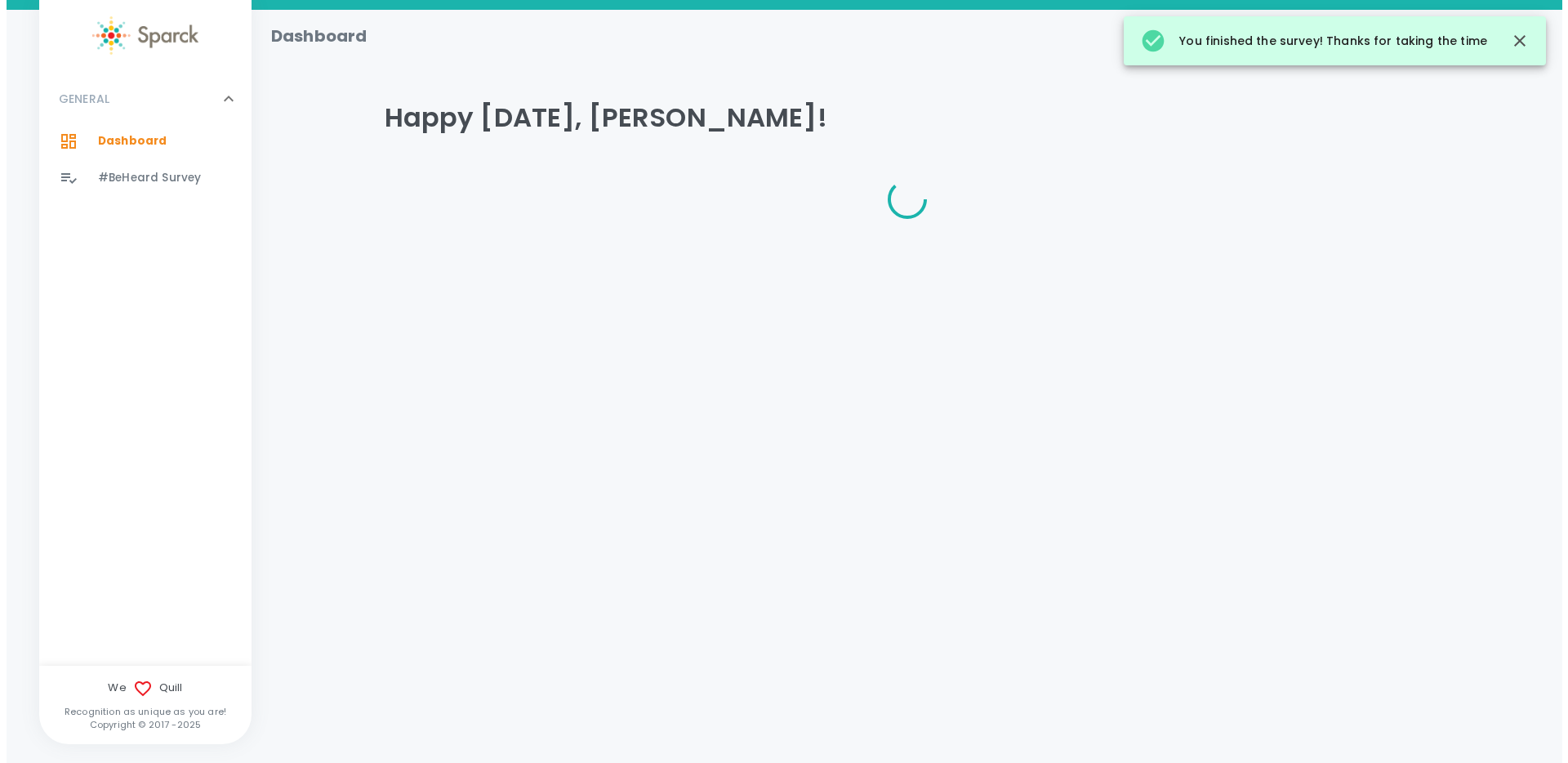 scroll, scrollTop: 0, scrollLeft: 0, axis: both 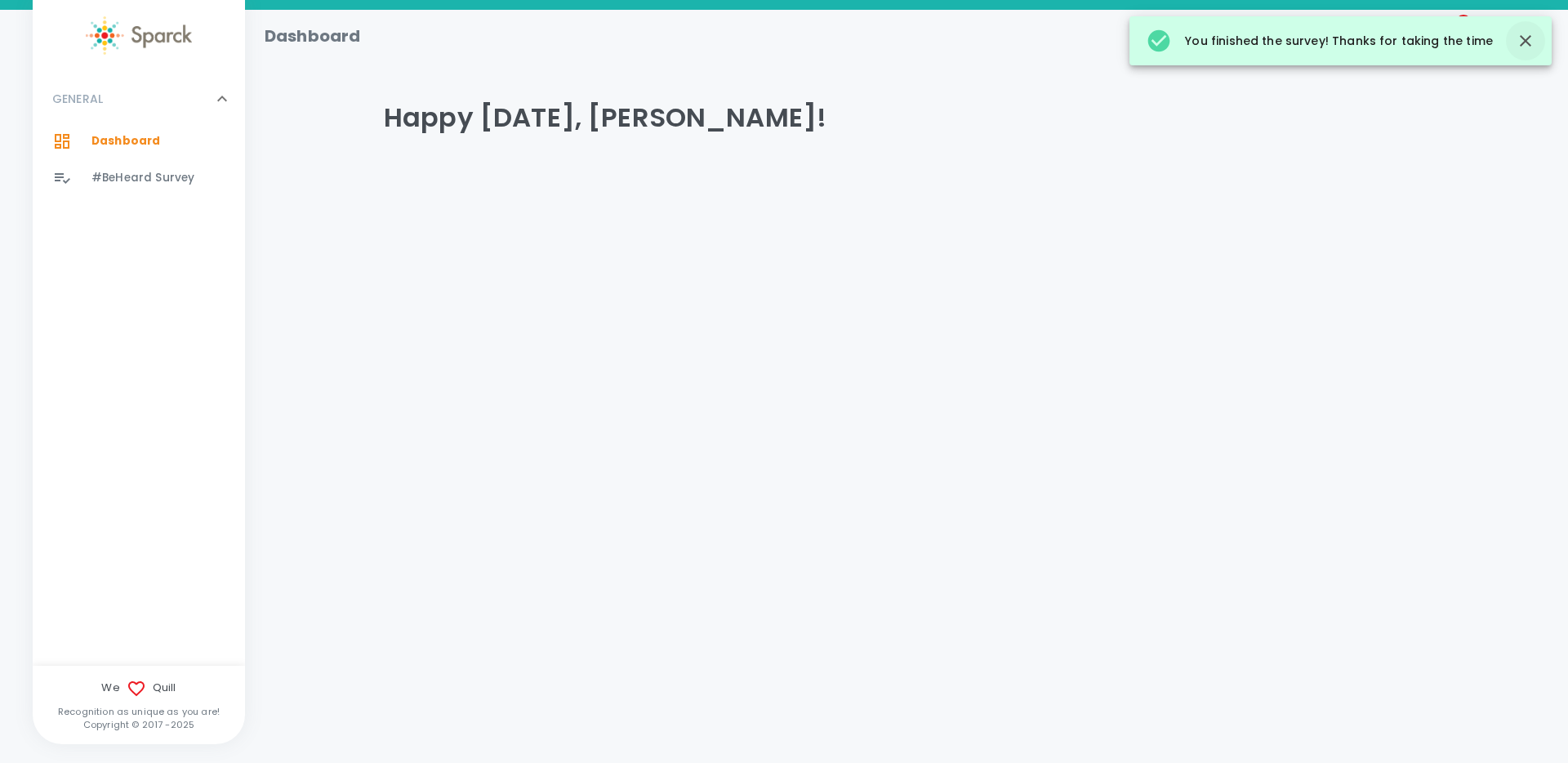click at bounding box center (1526, 41) 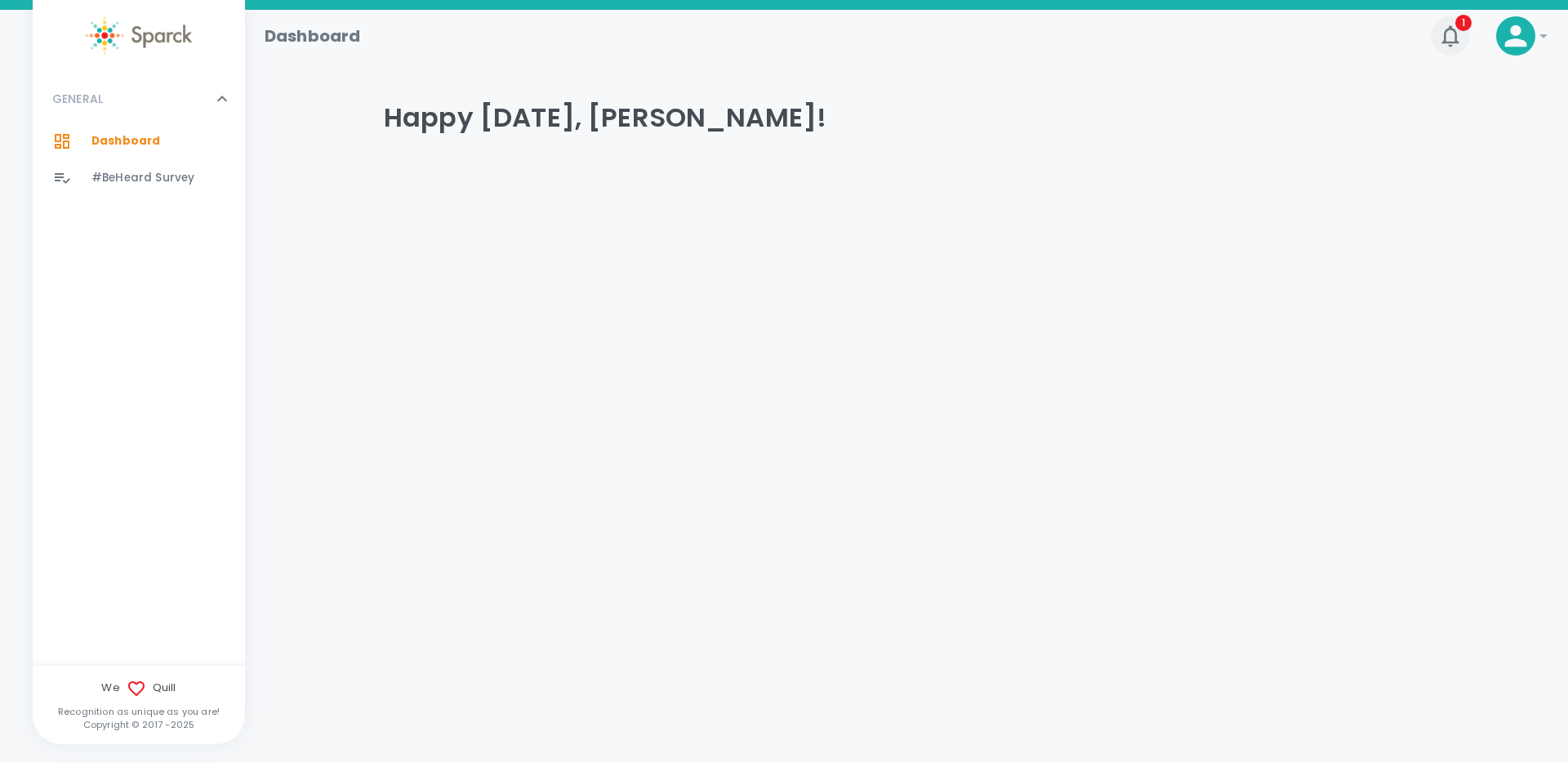 click 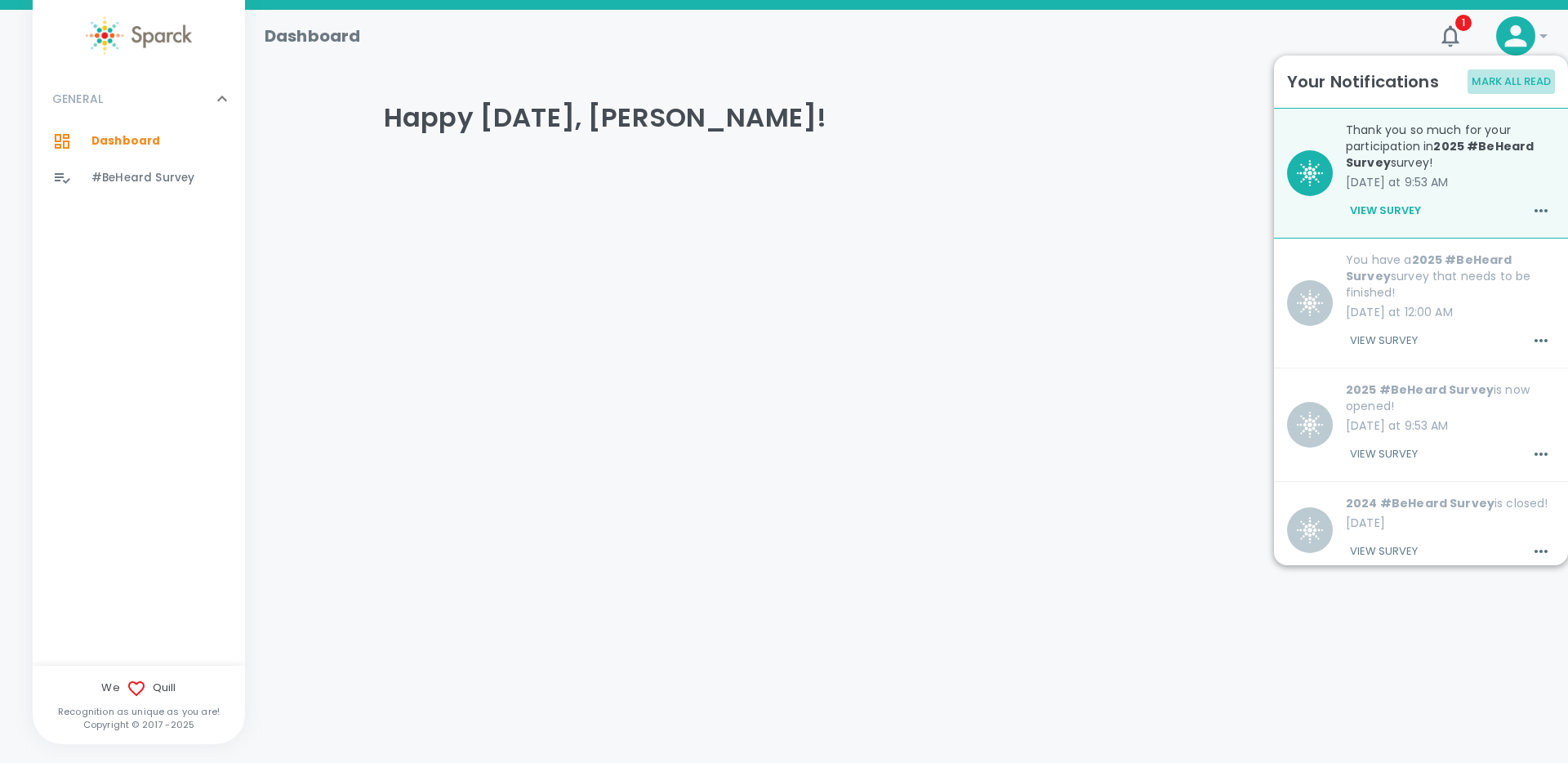 click on "Mark All Read" at bounding box center [1511, 82] 